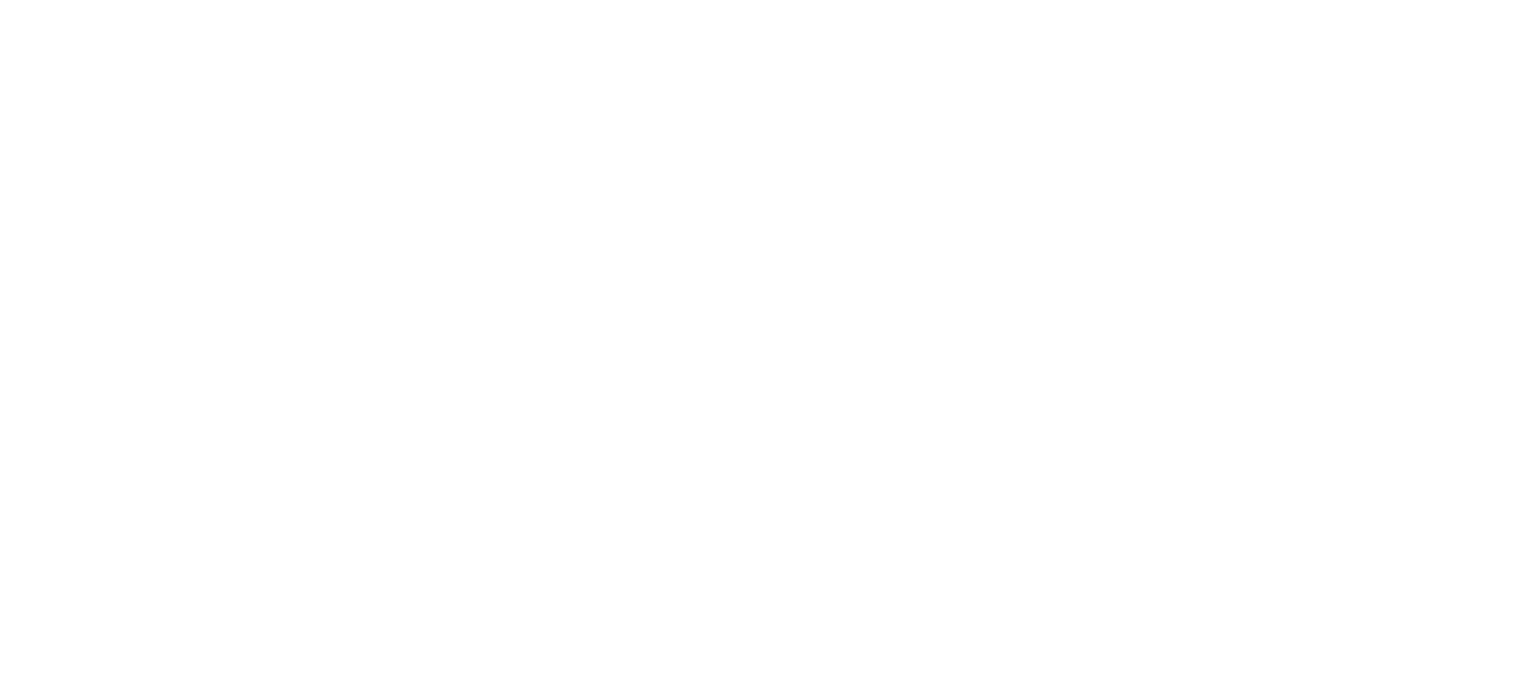 scroll, scrollTop: 0, scrollLeft: 0, axis: both 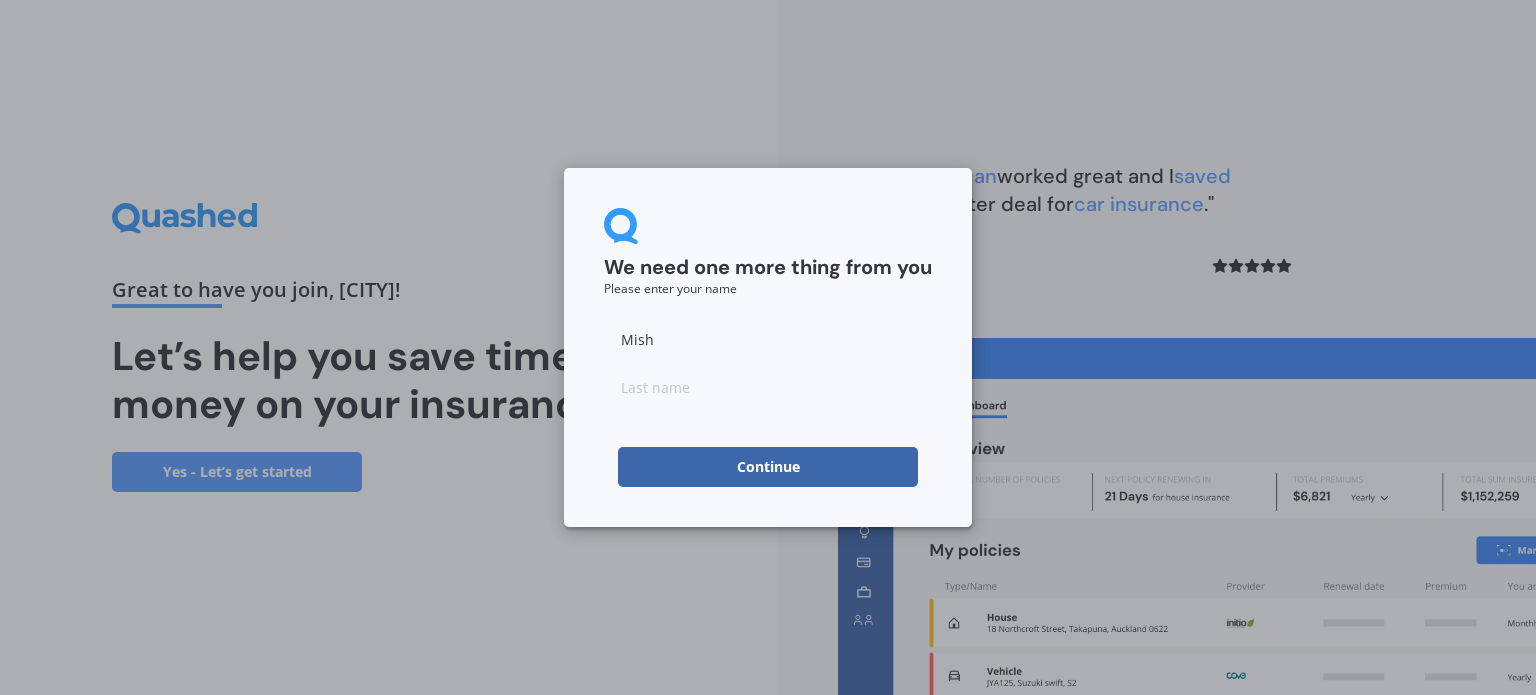 click on "Continue" at bounding box center [768, 467] 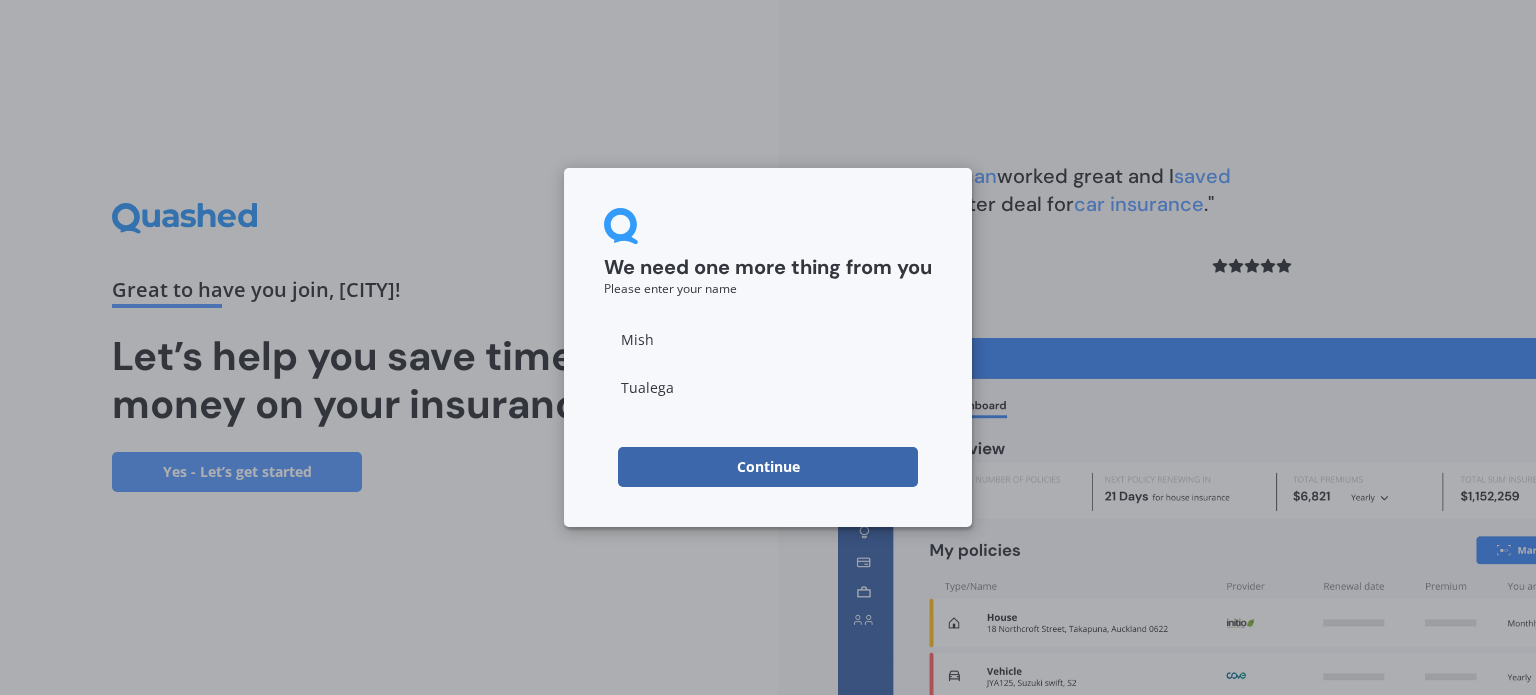 type on "Tualega" 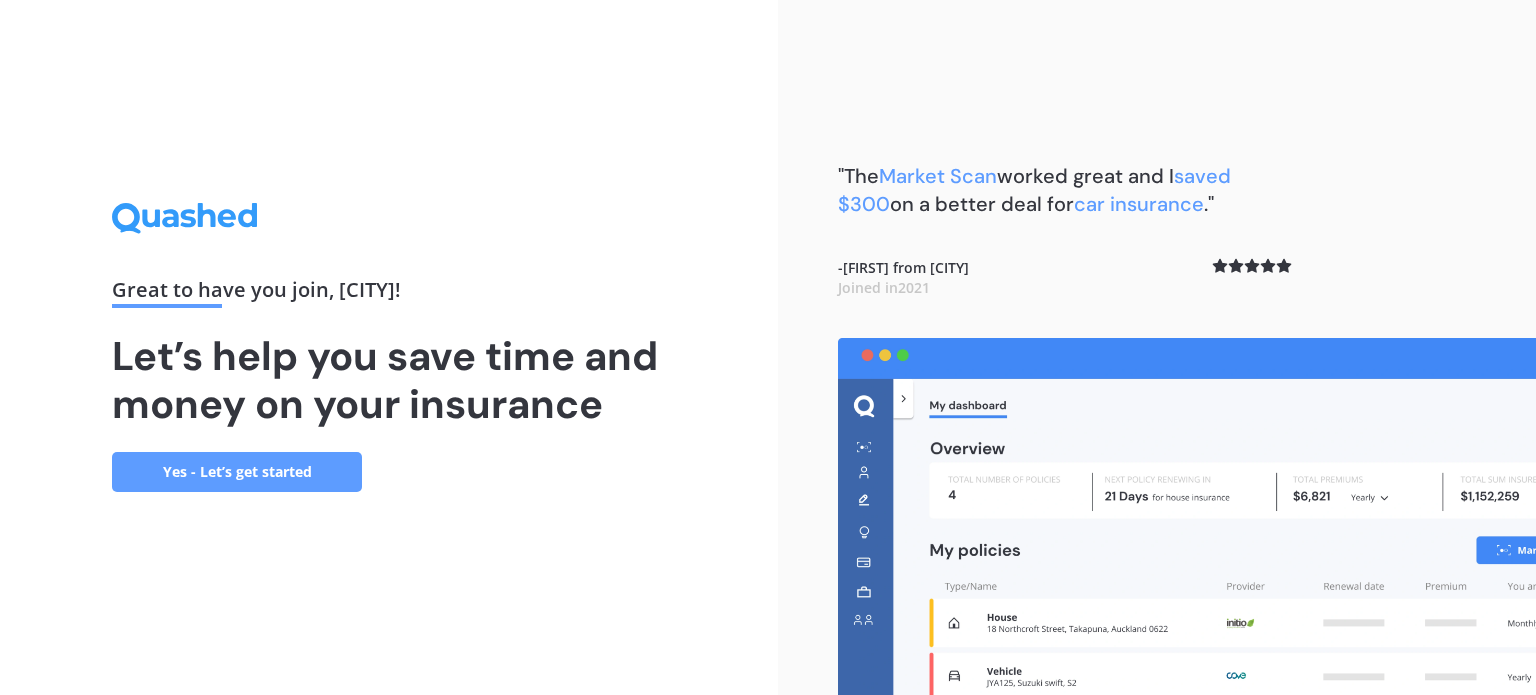 click on "Yes - Let’s get started" at bounding box center (237, 472) 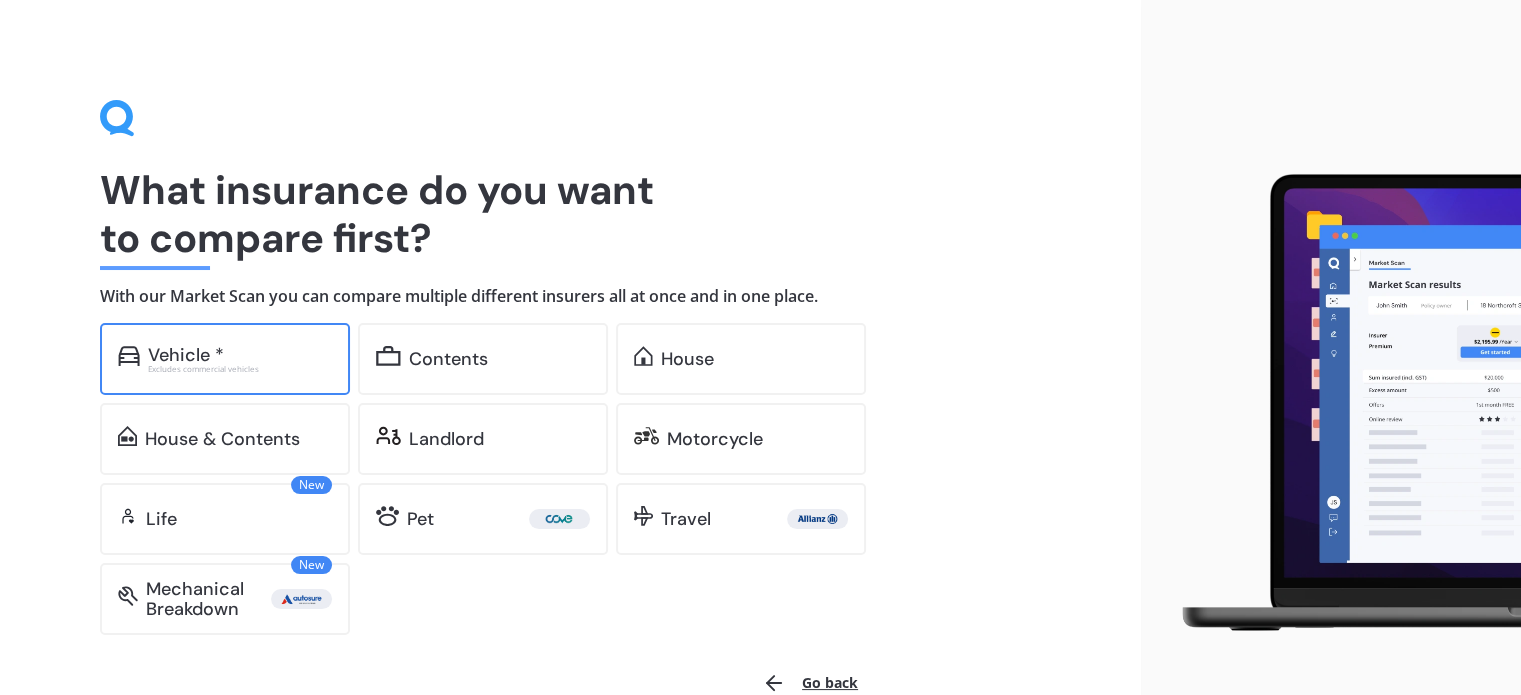 click on "Excludes commercial vehicles" at bounding box center (240, 369) 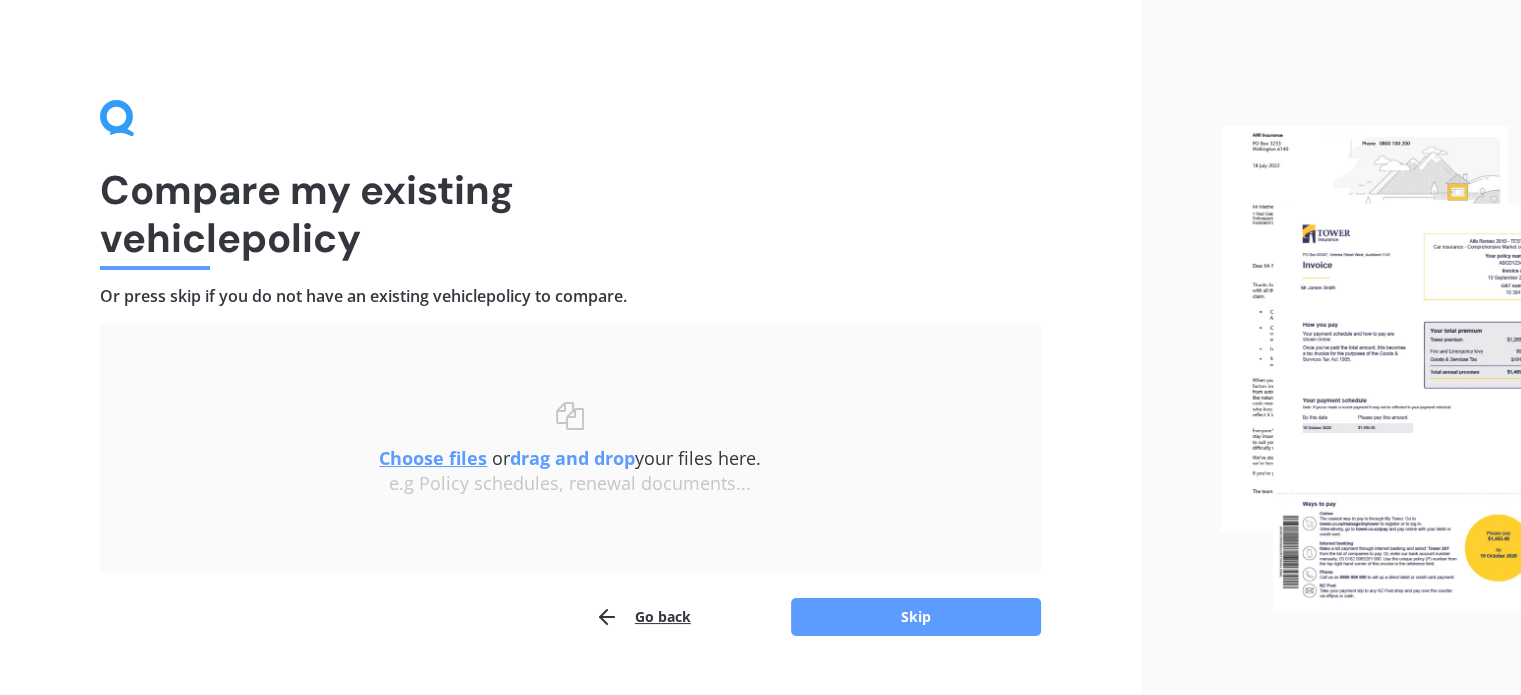 click on "Choose files" at bounding box center (433, 458) 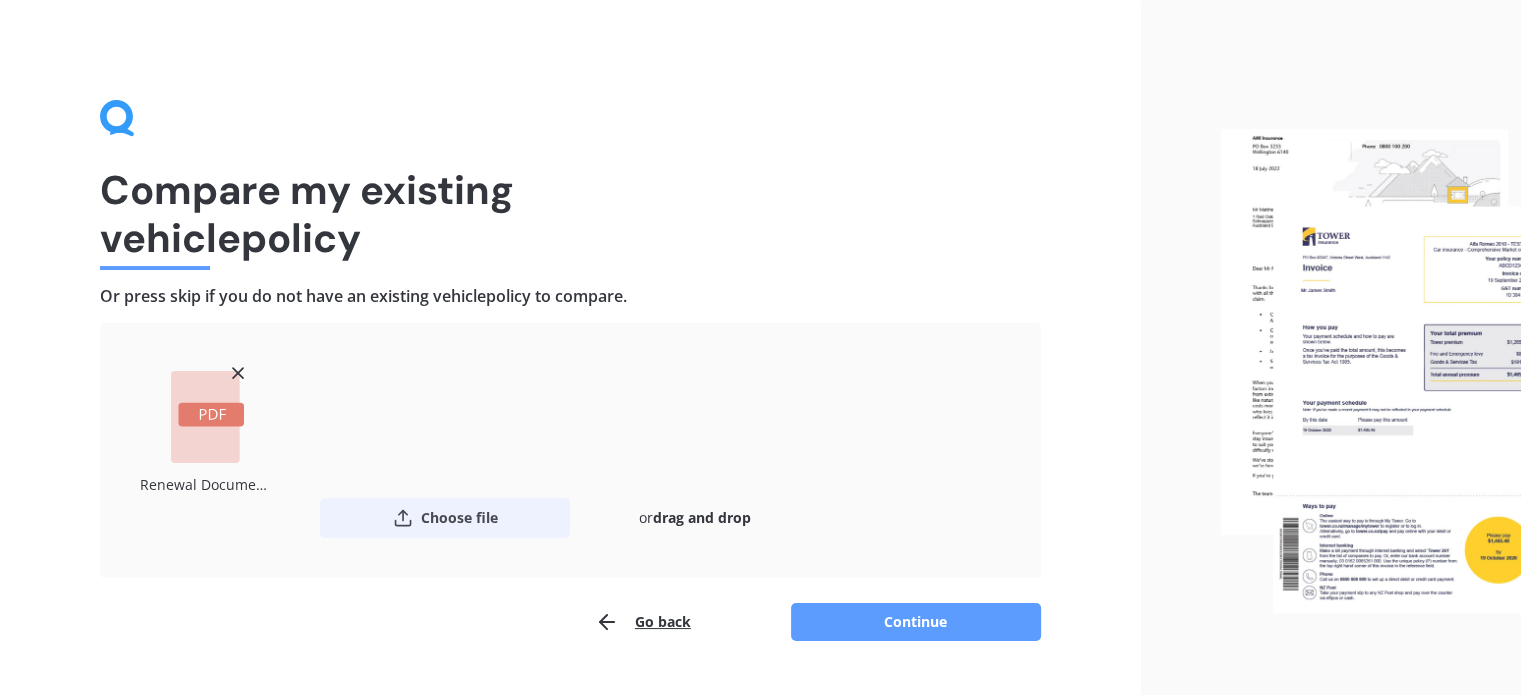 click on "Choose file" at bounding box center (445, 518) 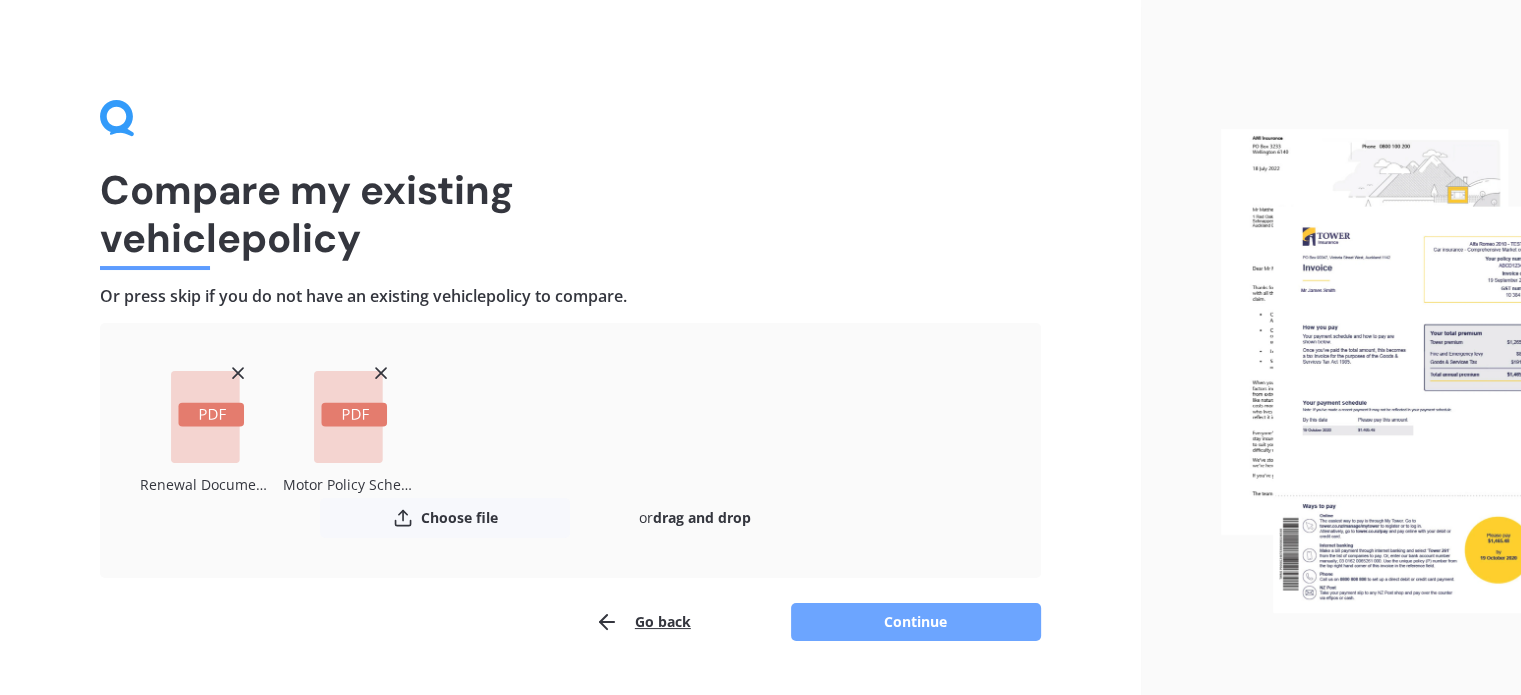 click on "Continue" at bounding box center (916, 622) 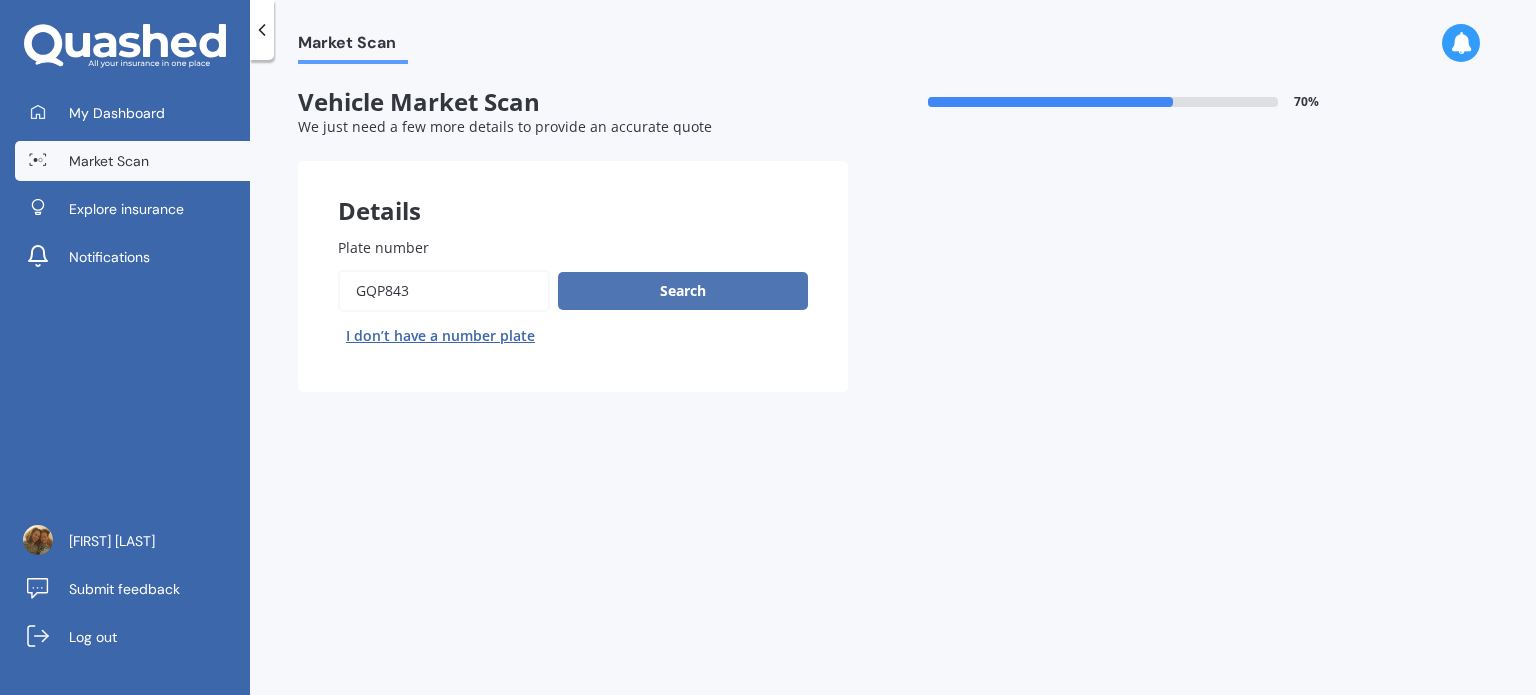 click on "Search" at bounding box center [683, 291] 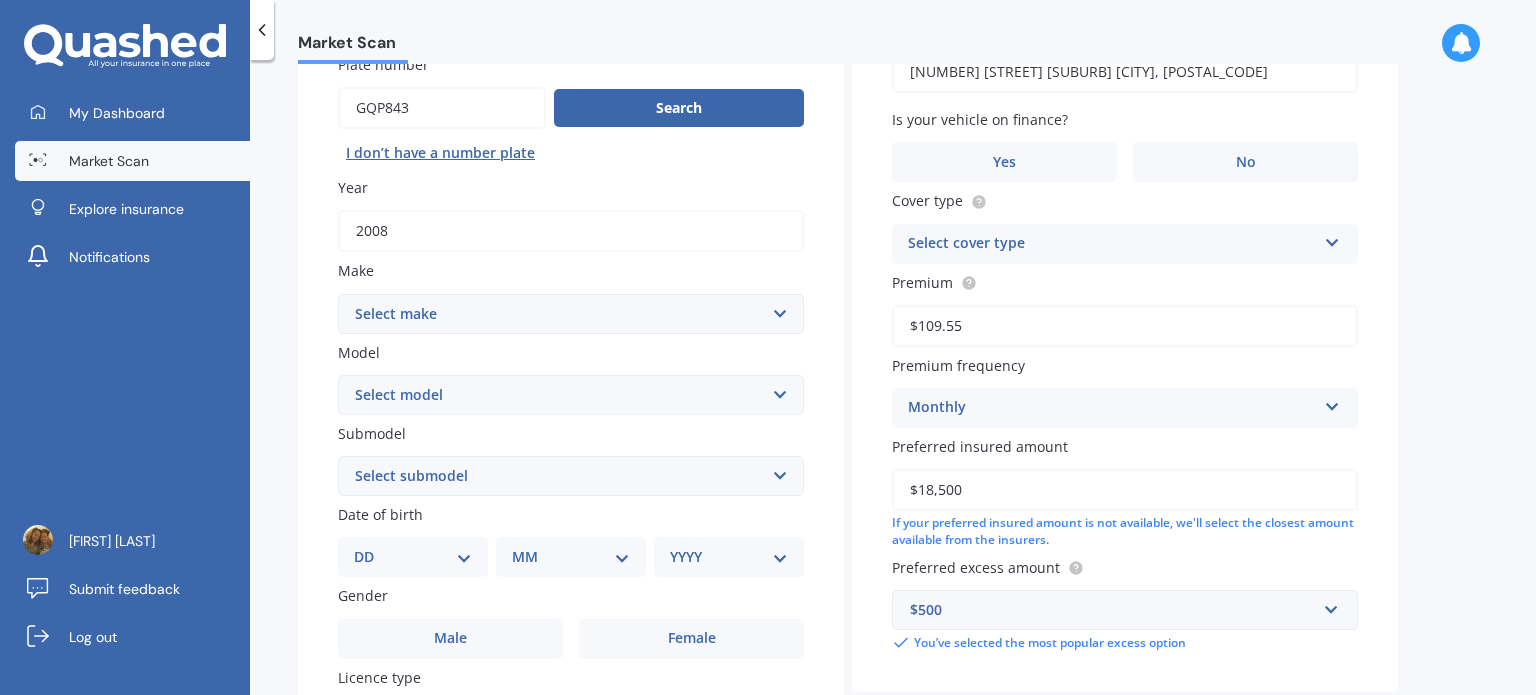 scroll, scrollTop: 200, scrollLeft: 0, axis: vertical 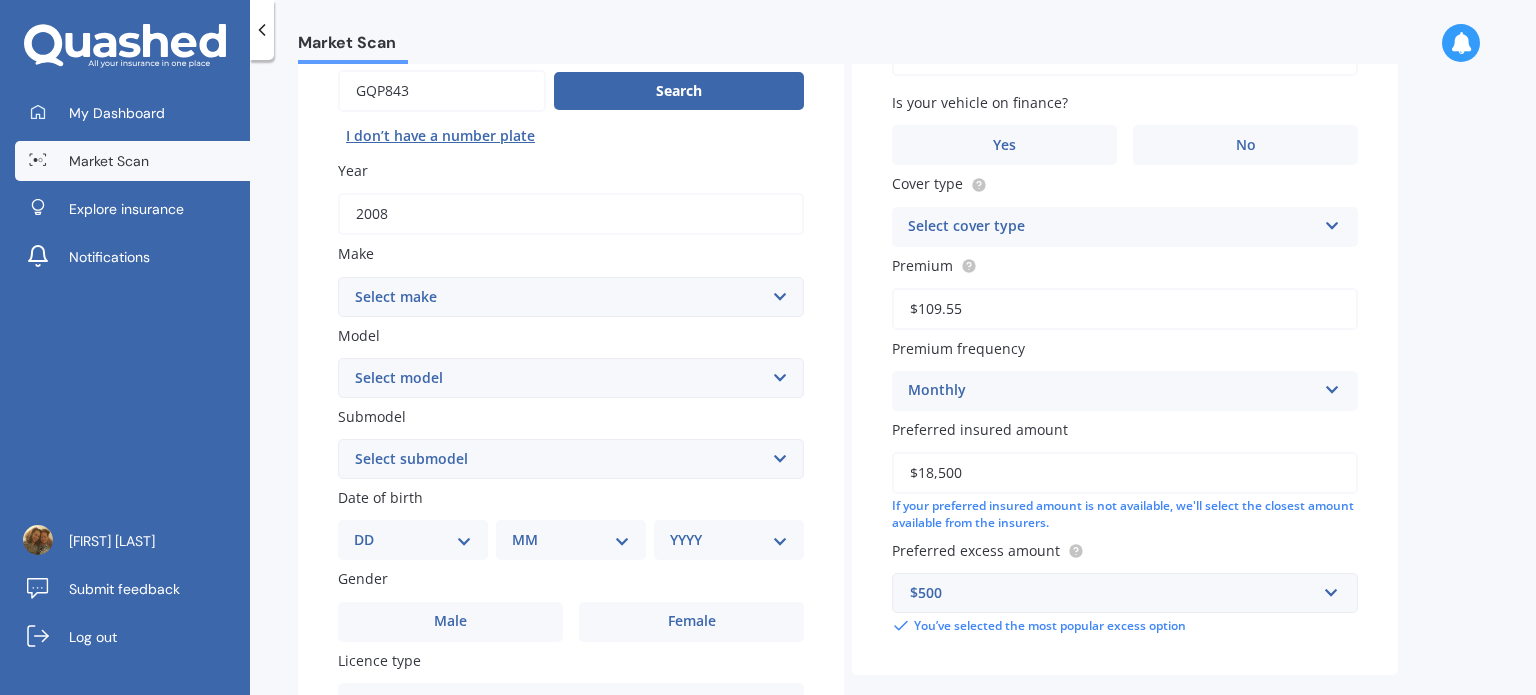 click on "Select make AC ALFA ROMEO ASTON MARTIN AUDI AUSTIN BEDFORD Bentley BMW BYD CADILLAC CAN-AM CHERY CHEVROLET CHRYSLER Citroen CRUISEAIR CUPRA DAEWOO DAIHATSU DAIMLER DAMON DIAHATSU DODGE EXOCET FACTORY FIVE FERRARI FIAT Fiord FLEETWOOD FORD FOTON FRASER GEELY GENESIS GEORGIE BOY GMC GREAT WALL GWM HAVAL HILLMAN HINO HOLDEN HOLIDAY RAMBLER HONDA HUMMER HYUNDAI INFINITI ISUZU IVECO JAC JAECOO JAGUAR JEEP KGM KIA LADA LAMBORGHINI LANCIA LANDROVER LDV LEAPMOTOR LEXUS LINCOLN LOTUS LUNAR M.G M.G. MAHINDRA MASERATI MAZDA MCLAREN MERCEDES AMG Mercedes Benz MERCEDES-AMG MERCURY MINI Mitsubishi MORGAN MORRIS NEWMAR Nissan OMODA OPEL OXFORD PEUGEOT Plymouth Polestar PONTIAC PORSCHE PROTON RAM Range Rover Rayne RENAULT ROLLS ROYCE ROVER SAAB SATURN SEAT SHELBY SKODA SMART SSANGYONG SUBARU SUZUKI TATA TESLA TIFFIN Toyota TRIUMPH TVR Vauxhall VOLKSWAGEN VOLVO WESTFIELD WINNEBAGO ZX" at bounding box center (571, 297) 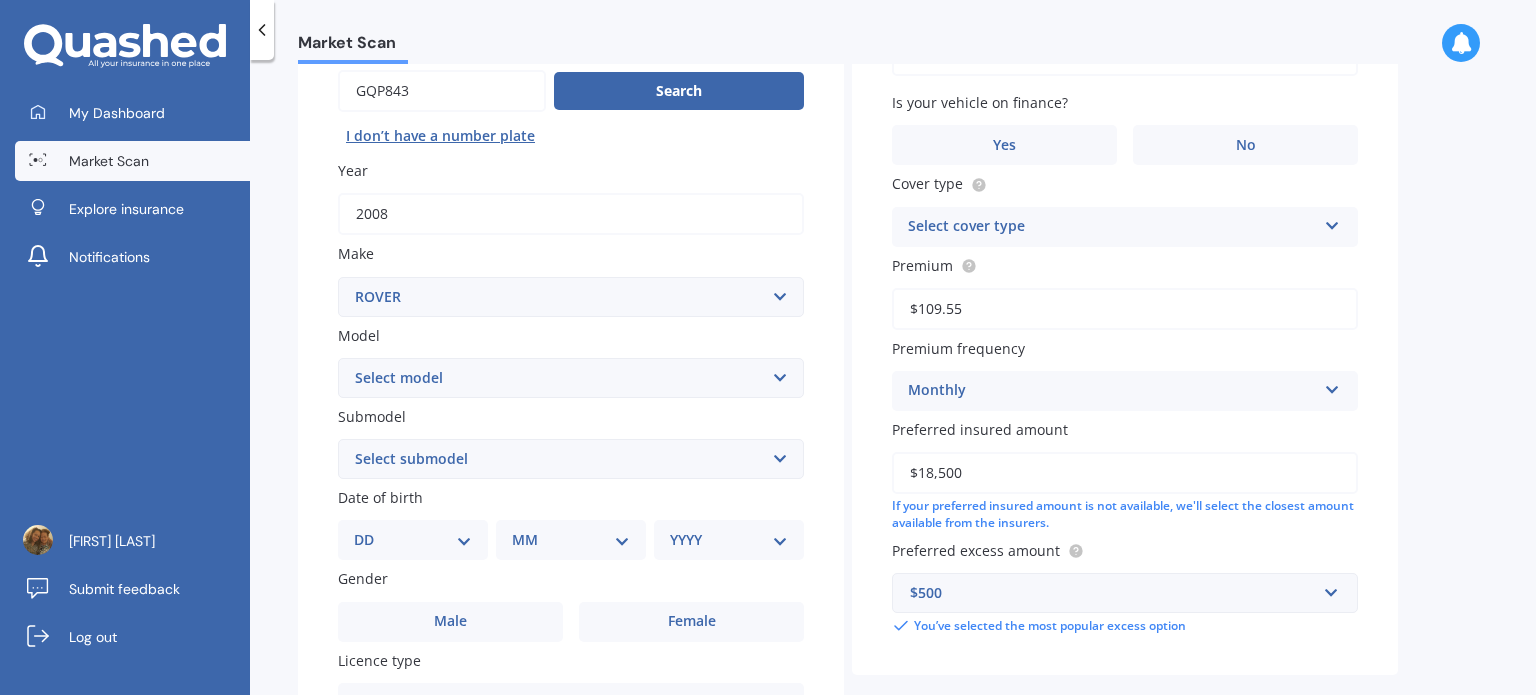 click on "Select make AC ALFA ROMEO ASTON MARTIN AUDI AUSTIN BEDFORD Bentley BMW BYD CADILLAC CAN-AM CHERY CHEVROLET CHRYSLER Citroen CRUISEAIR CUPRA DAEWOO DAIHATSU DAIMLER DAMON DIAHATSU DODGE EXOCET FACTORY FIVE FERRARI FIAT Fiord FLEETWOOD FORD FOTON FRASER GEELY GENESIS GEORGIE BOY GMC GREAT WALL GWM HAVAL HILLMAN HINO HOLDEN HOLIDAY RAMBLER HONDA HUMMER HYUNDAI INFINITI ISUZU IVECO JAC JAECOO JAGUAR JEEP KGM KIA LADA LAMBORGHINI LANCIA LANDROVER LDV LEAPMOTOR LEXUS LINCOLN LOTUS LUNAR M.G M.G. MAHINDRA MASERATI MAZDA MCLAREN MERCEDES AMG Mercedes Benz MERCEDES-AMG MERCURY MINI Mitsubishi MORGAN MORRIS NEWMAR Nissan OMODA OPEL OXFORD PEUGEOT Plymouth Polestar PONTIAC PORSCHE PROTON RAM Range Rover Rayne RENAULT ROLLS ROYCE ROVER SAAB SATURN SEAT SHELBY SKODA SMART SSANGYONG SUBARU SUZUKI TATA TESLA TIFFIN Toyota TRIUMPH TVR Vauxhall VOLKSWAGEN VOLVO WESTFIELD WINNEBAGO ZX" at bounding box center [571, 297] 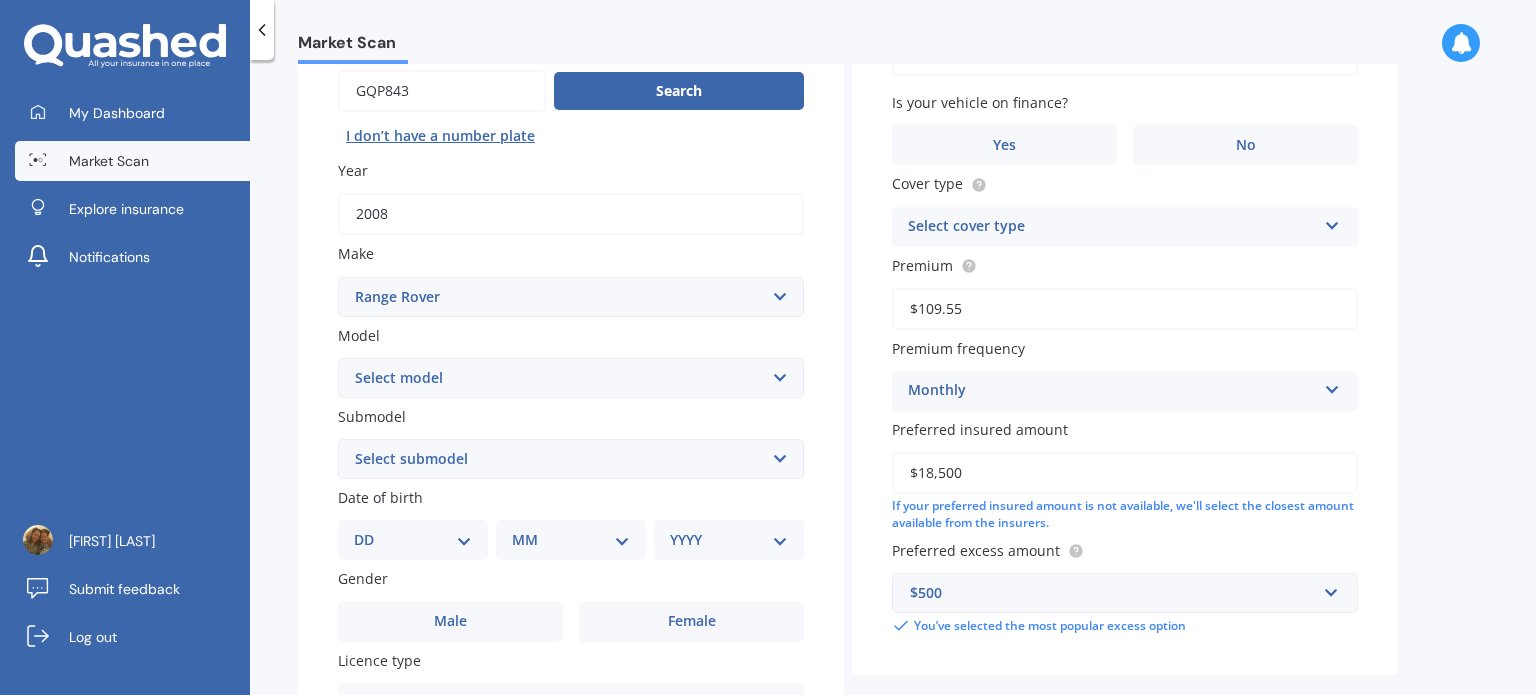 click on "Select make AC ALFA ROMEO ASTON MARTIN AUDI AUSTIN BEDFORD Bentley BMW BYD CADILLAC CAN-AM CHERY CHEVROLET CHRYSLER Citroen CRUISEAIR CUPRA DAEWOO DAIHATSU DAIMLER DAMON DIAHATSU DODGE EXOCET FACTORY FIVE FERRARI FIAT Fiord FLEETWOOD FORD FOTON FRASER GEELY GENESIS GEORGIE BOY GMC GREAT WALL GWM HAVAL HILLMAN HINO HOLDEN HOLIDAY RAMBLER HONDA HUMMER HYUNDAI INFINITI ISUZU IVECO JAC JAECOO JAGUAR JEEP KGM KIA LADA LAMBORGHINI LANCIA LANDROVER LDV LEAPMOTOR LEXUS LINCOLN LOTUS LUNAR M.G M.G. MAHINDRA MASERATI MAZDA MCLAREN MERCEDES AMG Mercedes Benz MERCEDES-AMG MERCURY MINI Mitsubishi MORGAN MORRIS NEWMAR Nissan OMODA OPEL OXFORD PEUGEOT Plymouth Polestar PONTIAC PORSCHE PROTON RAM Range Rover Rayne RENAULT ROLLS ROYCE ROVER SAAB SATURN SEAT SHELBY SKODA SMART SSANGYONG SUBARU SUZUKI TATA TESLA TIFFIN Toyota TRIUMPH TVR Vauxhall VOLKSWAGEN VOLVO WESTFIELD WINNEBAGO ZX" at bounding box center [571, 297] 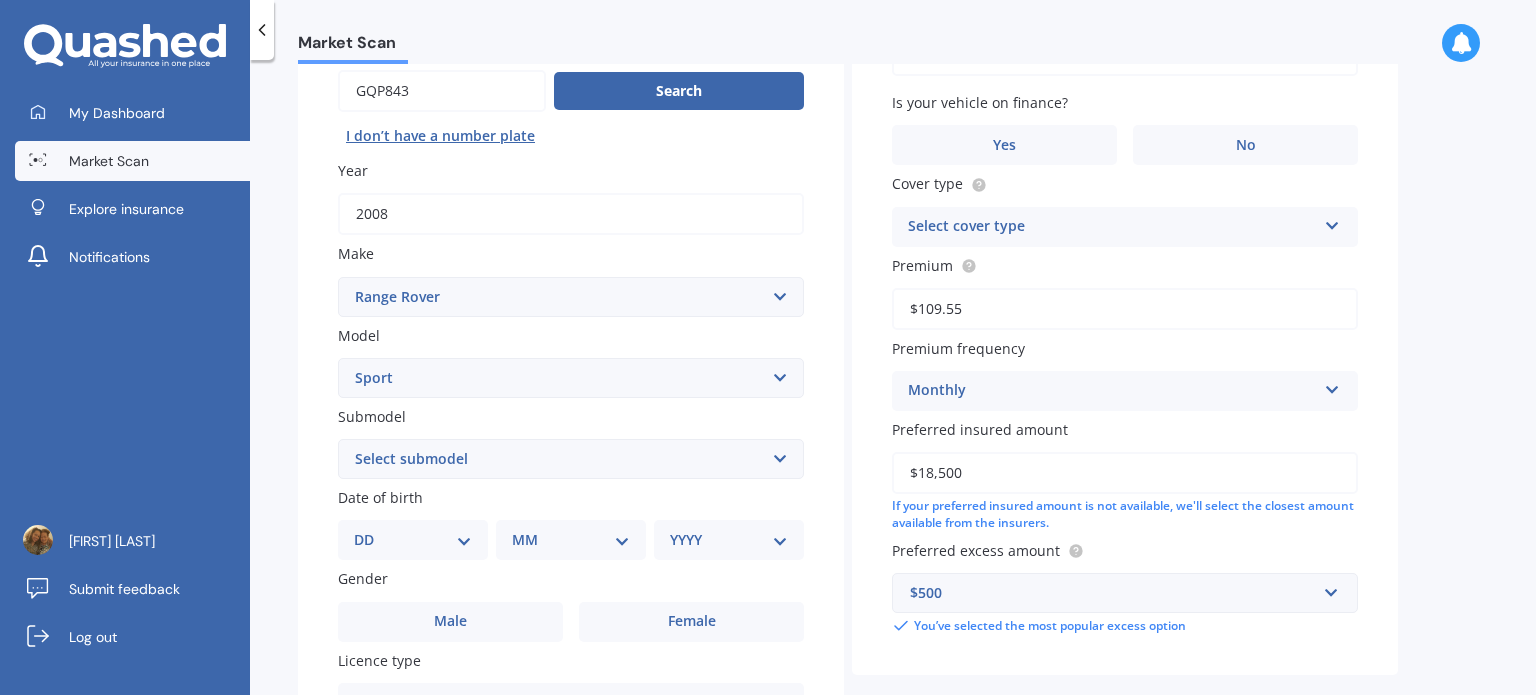 click on "Select model DSE Evoque HSE LSE S SE Sport Tdi V8 Velar Vogue" at bounding box center [571, 378] 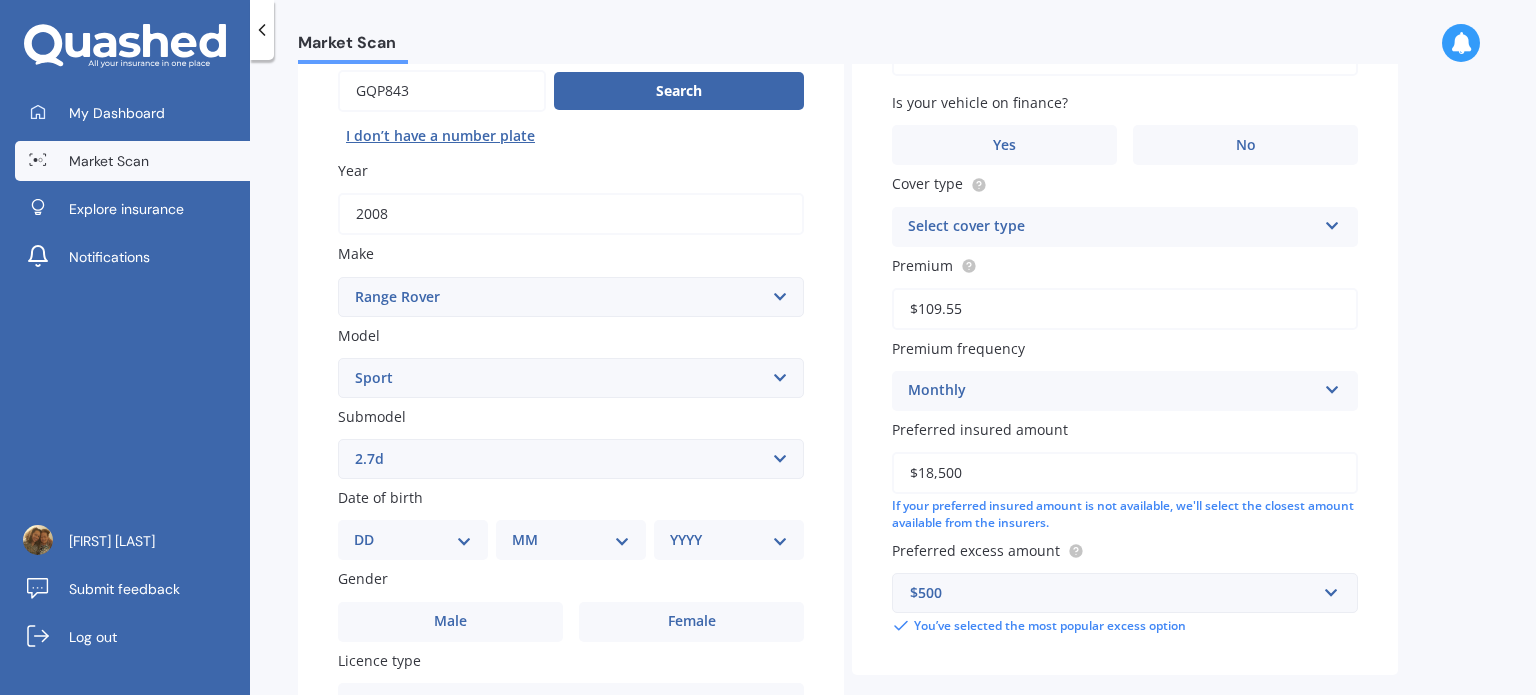 click on "Select submodel 2.7d 3 4.2 V8 SVR Carbon Edition 5" at bounding box center [571, 459] 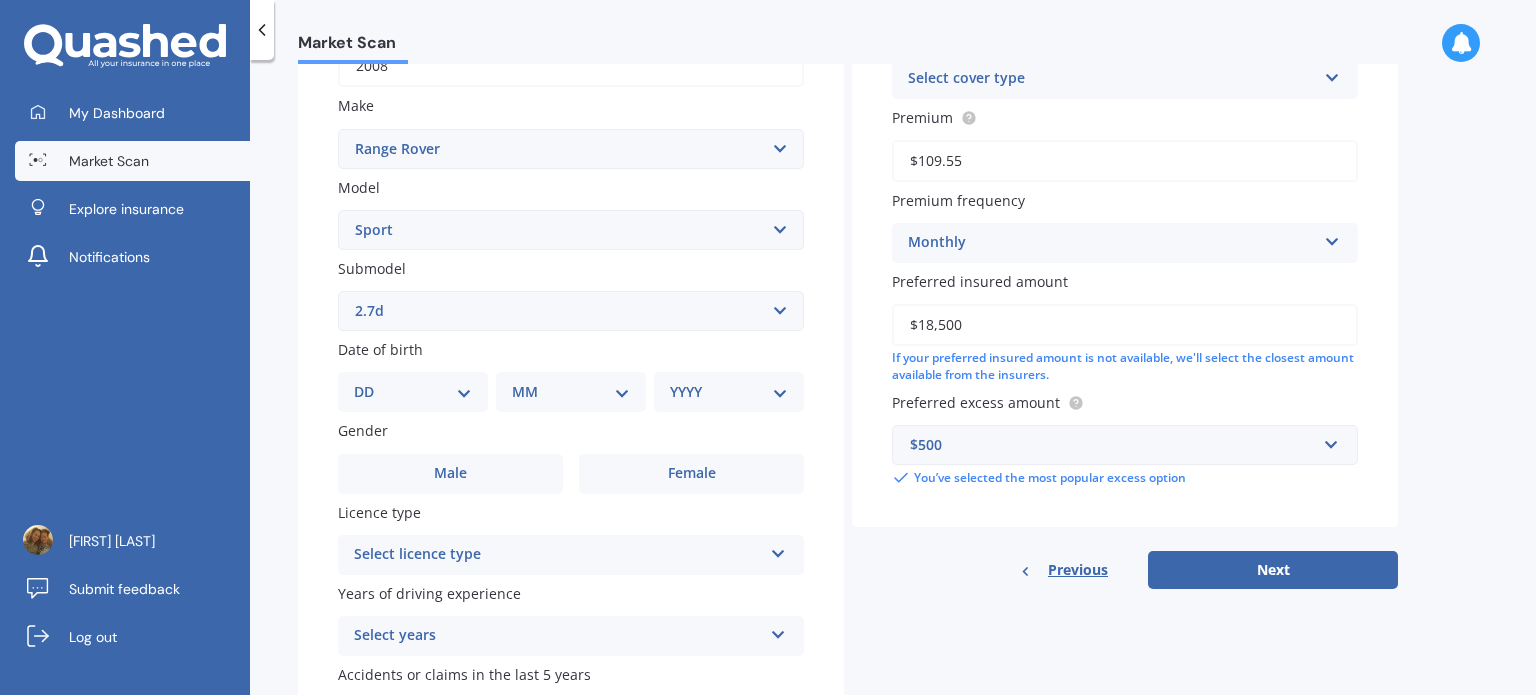 scroll, scrollTop: 400, scrollLeft: 0, axis: vertical 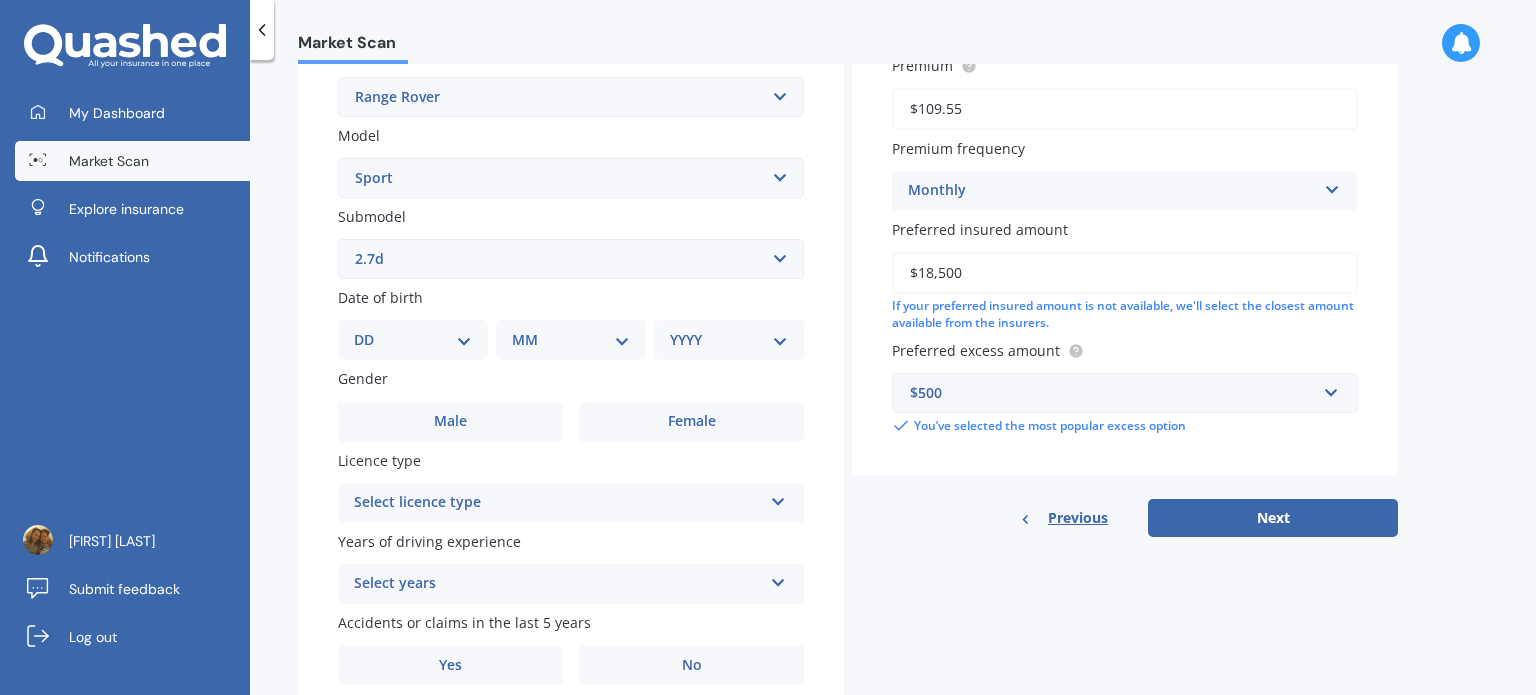 click on "DD 01 02 03 04 05 06 07 08 09 10 11 12 13 14 15 16 17 18 19 20 21 22 23 24 25 26 27 28 29 30 31" at bounding box center [413, 340] 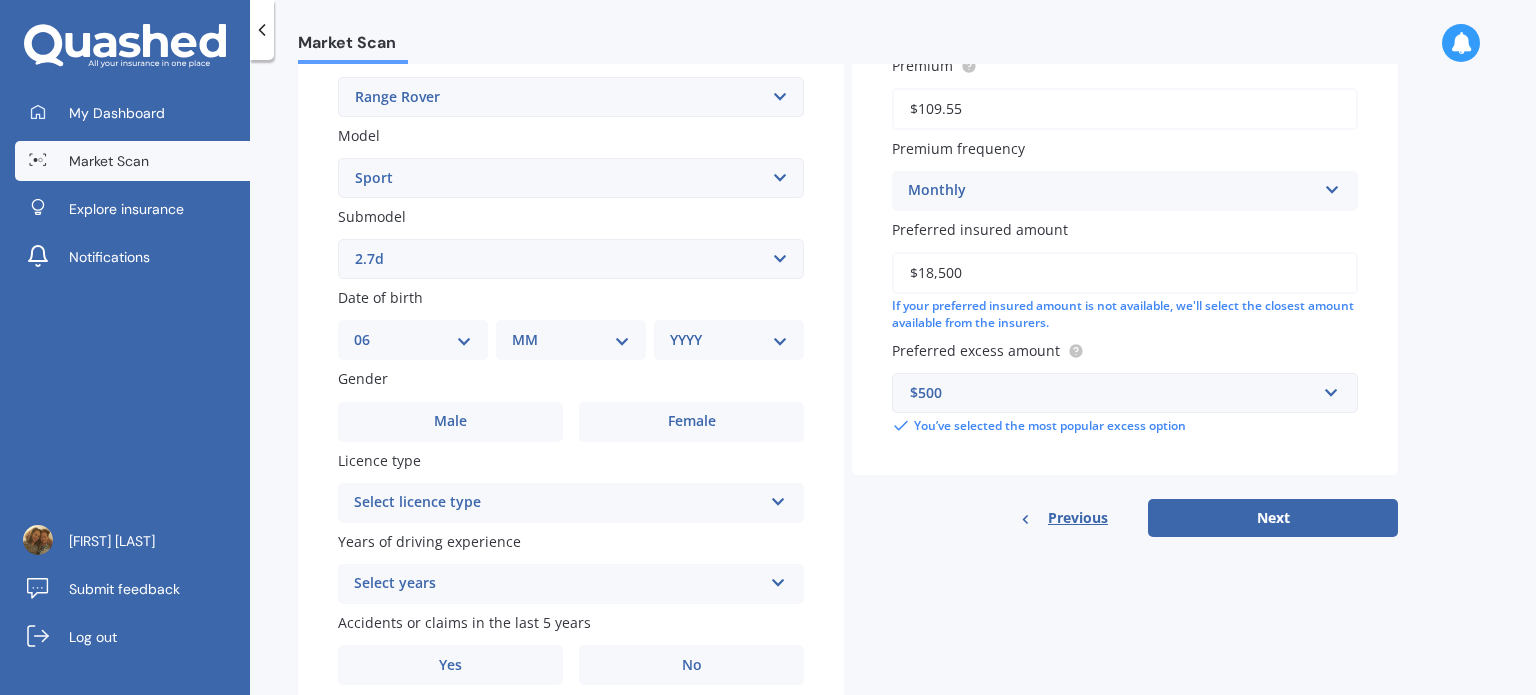 click on "DD 01 02 03 04 05 06 07 08 09 10 11 12 13 14 15 16 17 18 19 20 21 22 23 24 25 26 27 28 29 30 31" at bounding box center [413, 340] 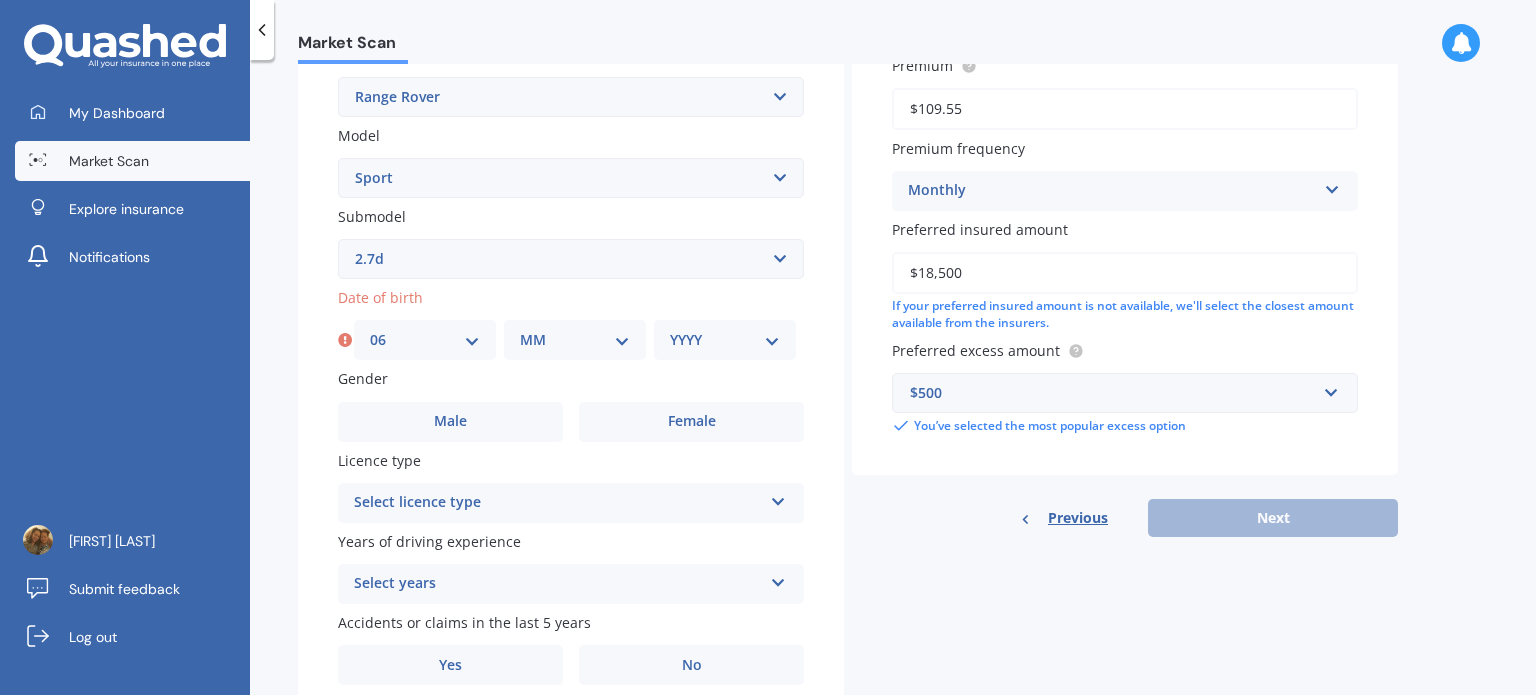 click on "MM 01 02 03 04 05 06 07 08 09 10 11 12" at bounding box center [575, 340] 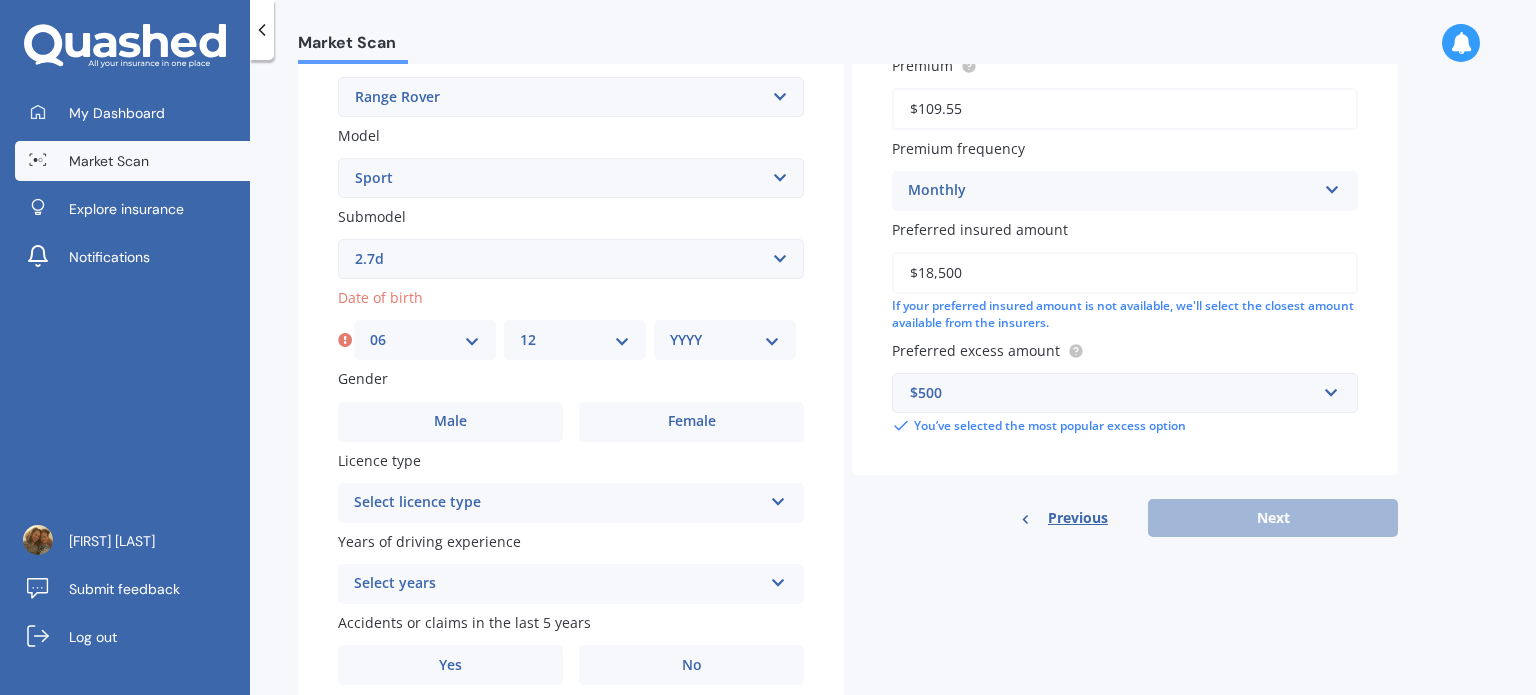 click on "MM 01 02 03 04 05 06 07 08 09 10 11 12" at bounding box center (575, 340) 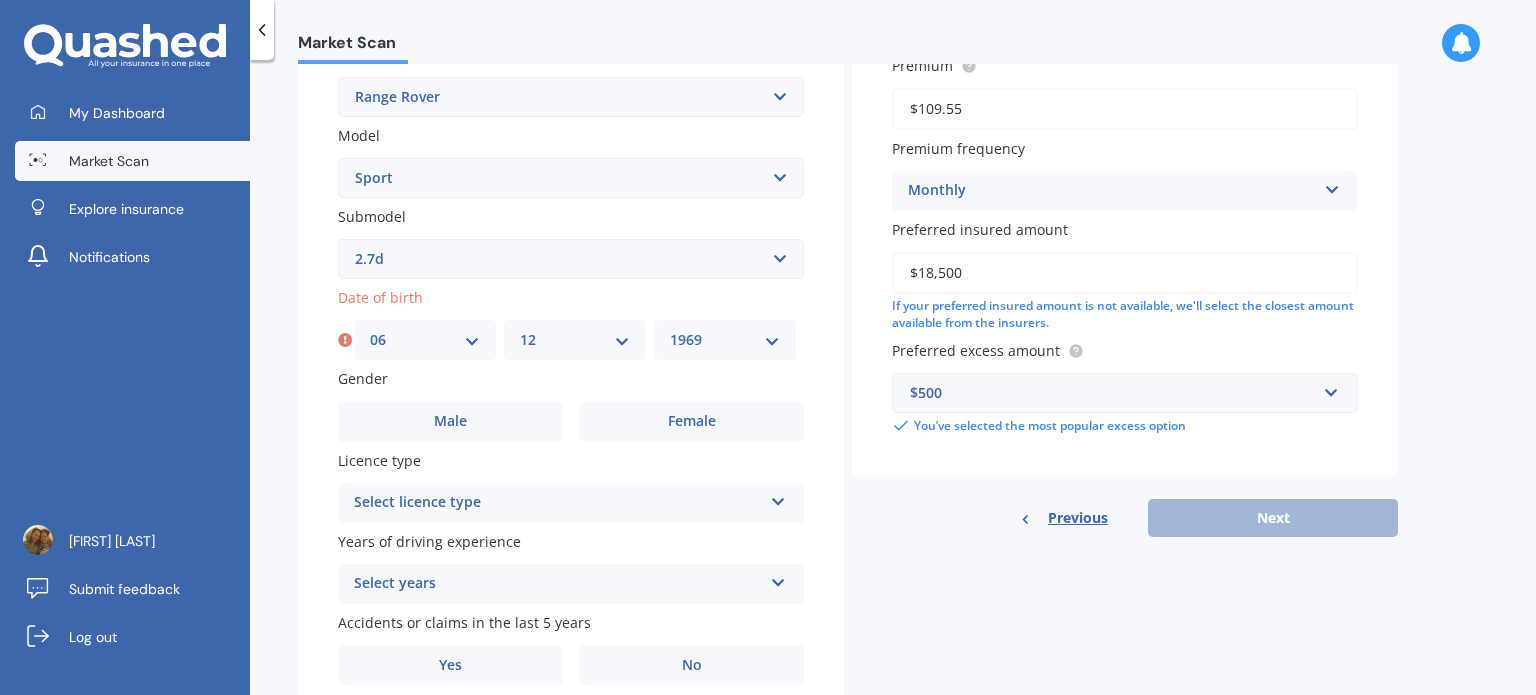 click on "YYYY 2025 2024 2023 2022 2021 2020 2019 2018 2017 2016 2015 2014 2013 2012 2011 2010 2009 2008 2007 2006 2005 2004 2003 2002 2001 2000 1999 1998 1997 1996 1995 1994 1993 1992 1991 1990 1989 1988 1987 1986 1985 1984 1983 1982 1981 1980 1979 1978 1977 1976 1975 1974 1973 1972 1971 1970 1969 1968 1967 1966 1965 1964 1963 1962 1961 1960 1959 1958 1957 1956 1955 1954 1953 1952 1951 1950 1949 1948 1947 1946 1945 1944 1943 1942 1941 1940 1939 1938 1937 1936 1935 1934 1933 1932 1931 1930 1929 1928 1927 1926" at bounding box center [725, 340] 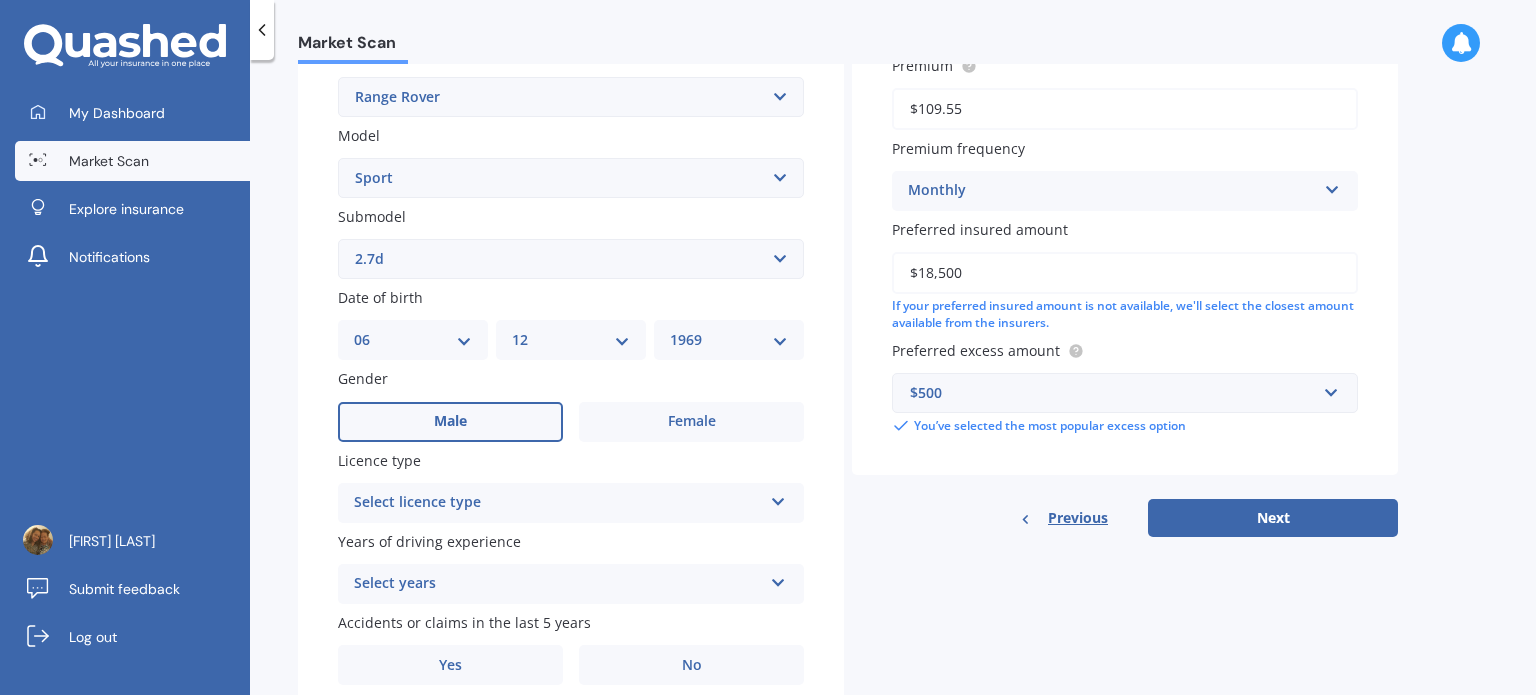 click on "Male" at bounding box center (450, 422) 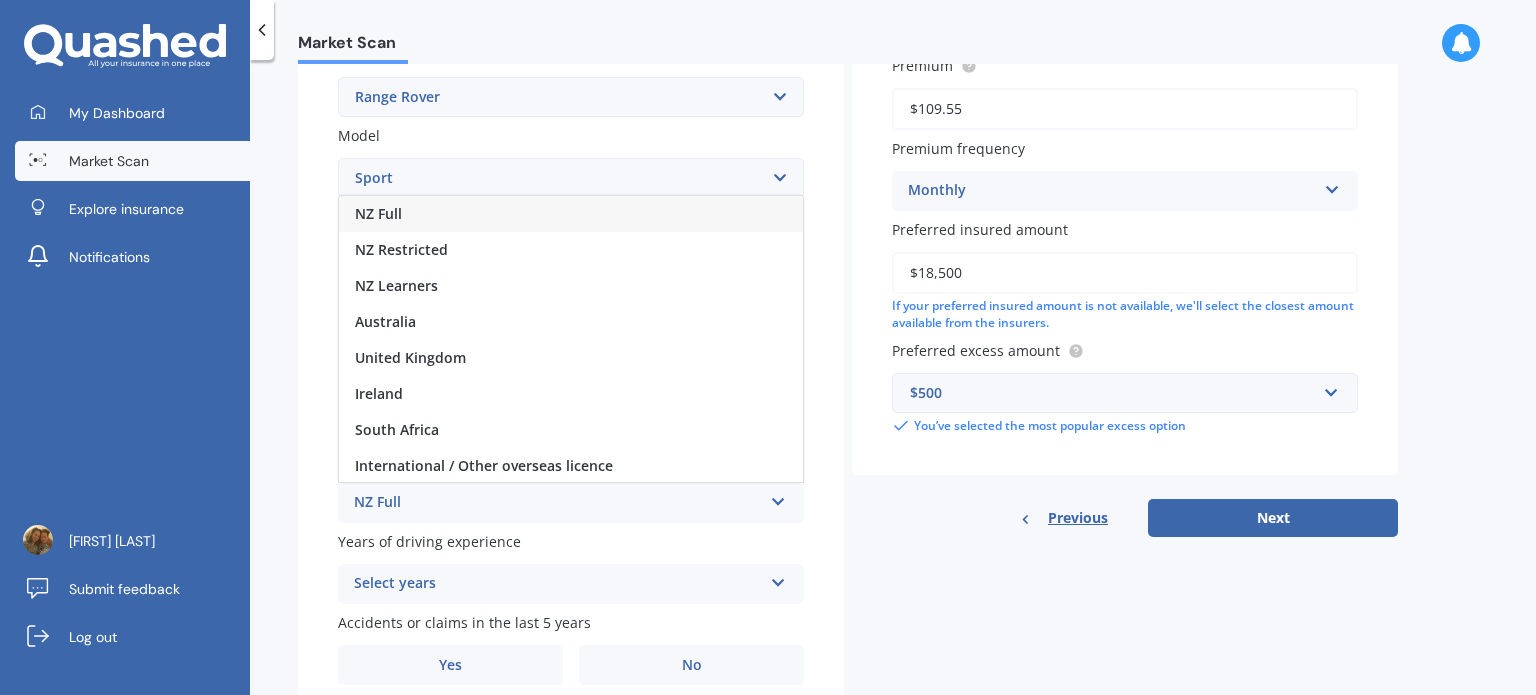 click on "NZ Full" at bounding box center (571, 214) 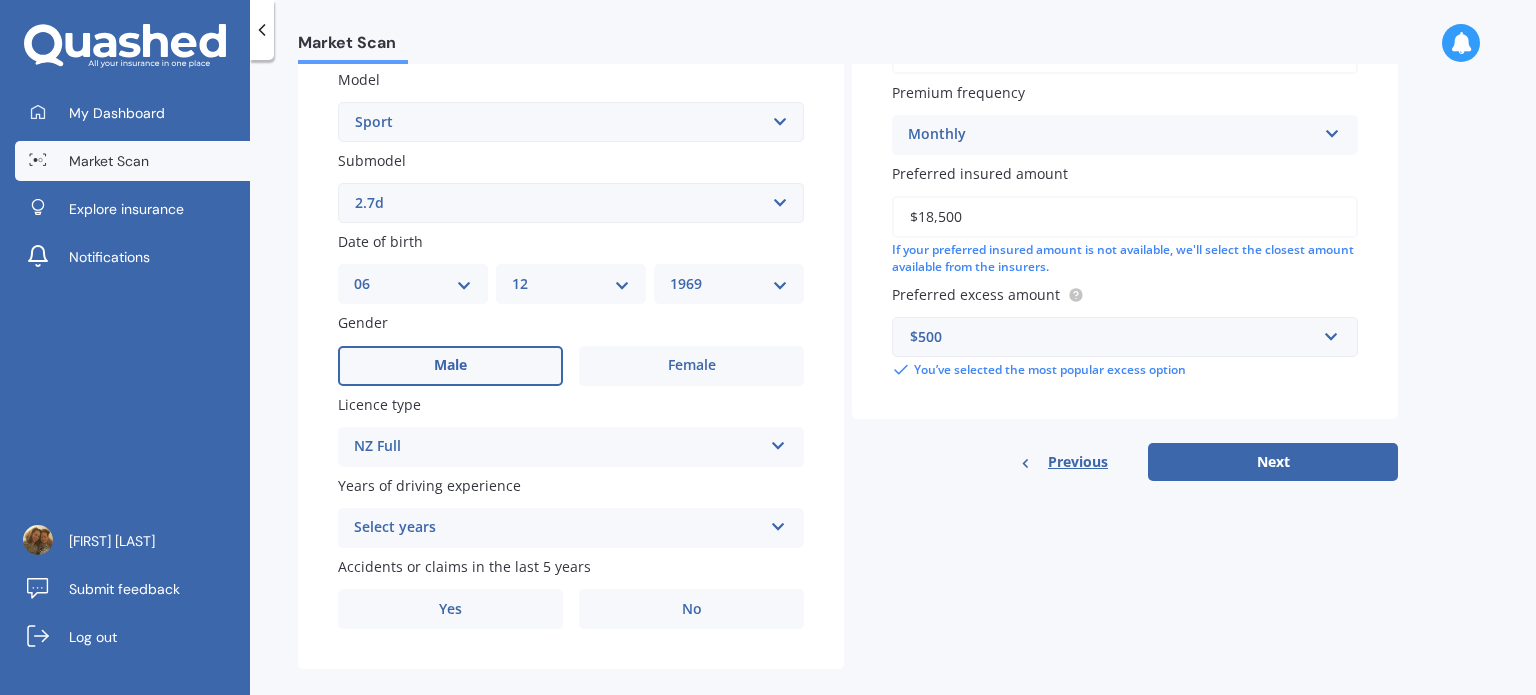 scroll, scrollTop: 482, scrollLeft: 0, axis: vertical 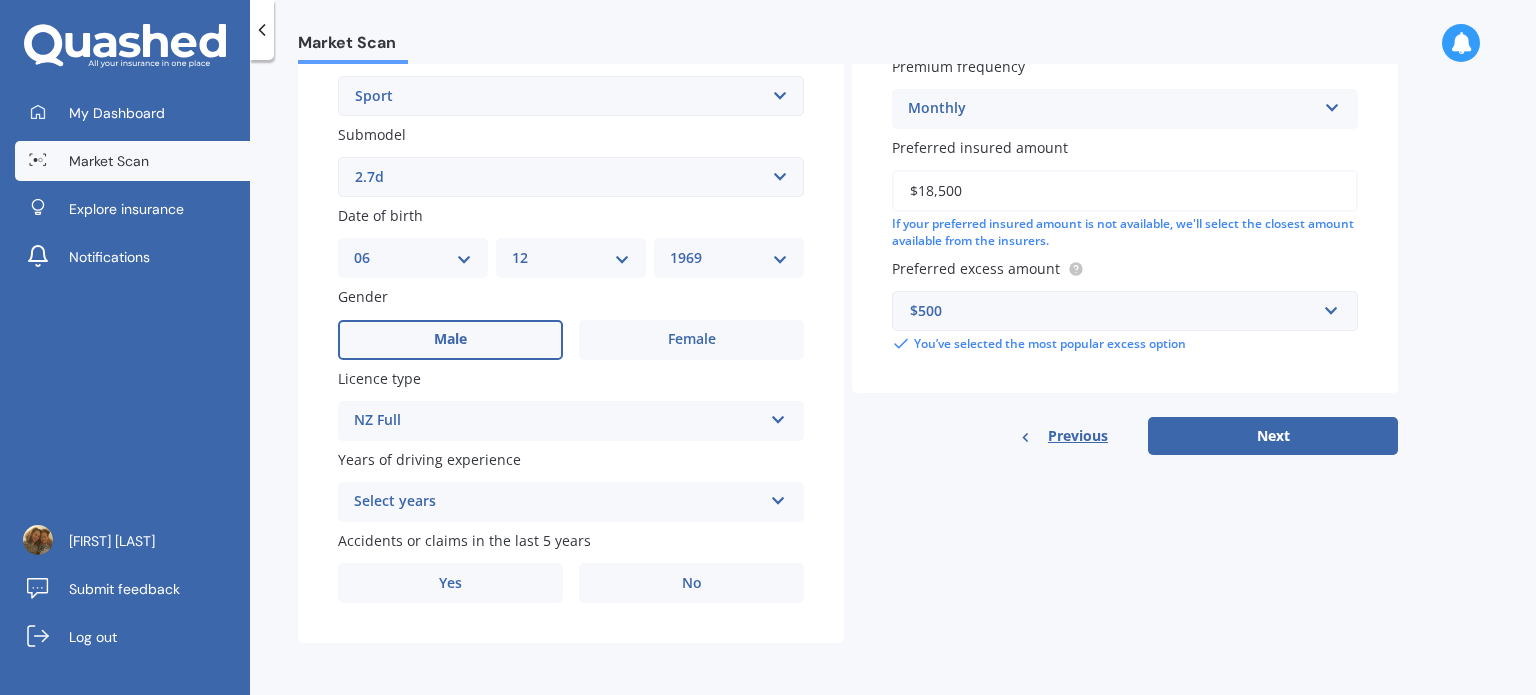 click on "Select years" at bounding box center [558, 502] 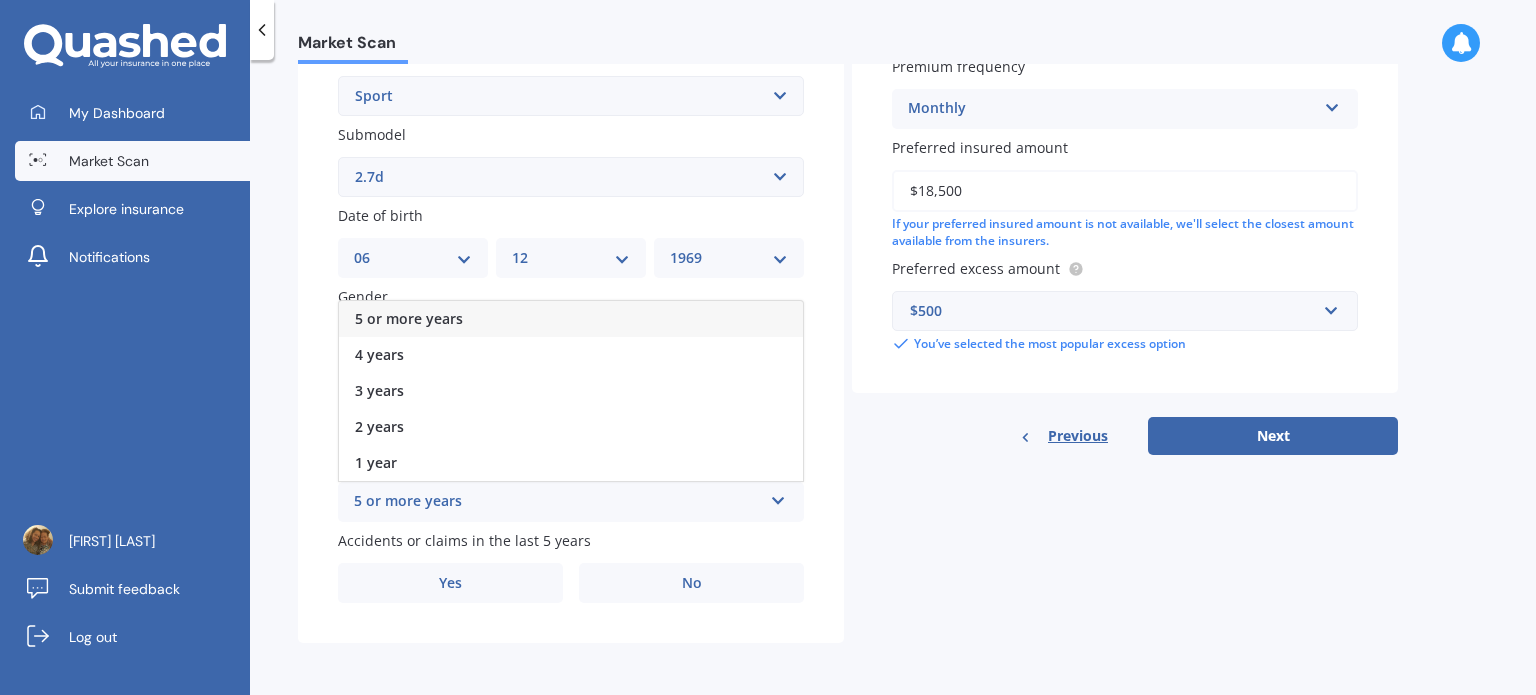 click on "5 or more years" at bounding box center (571, 319) 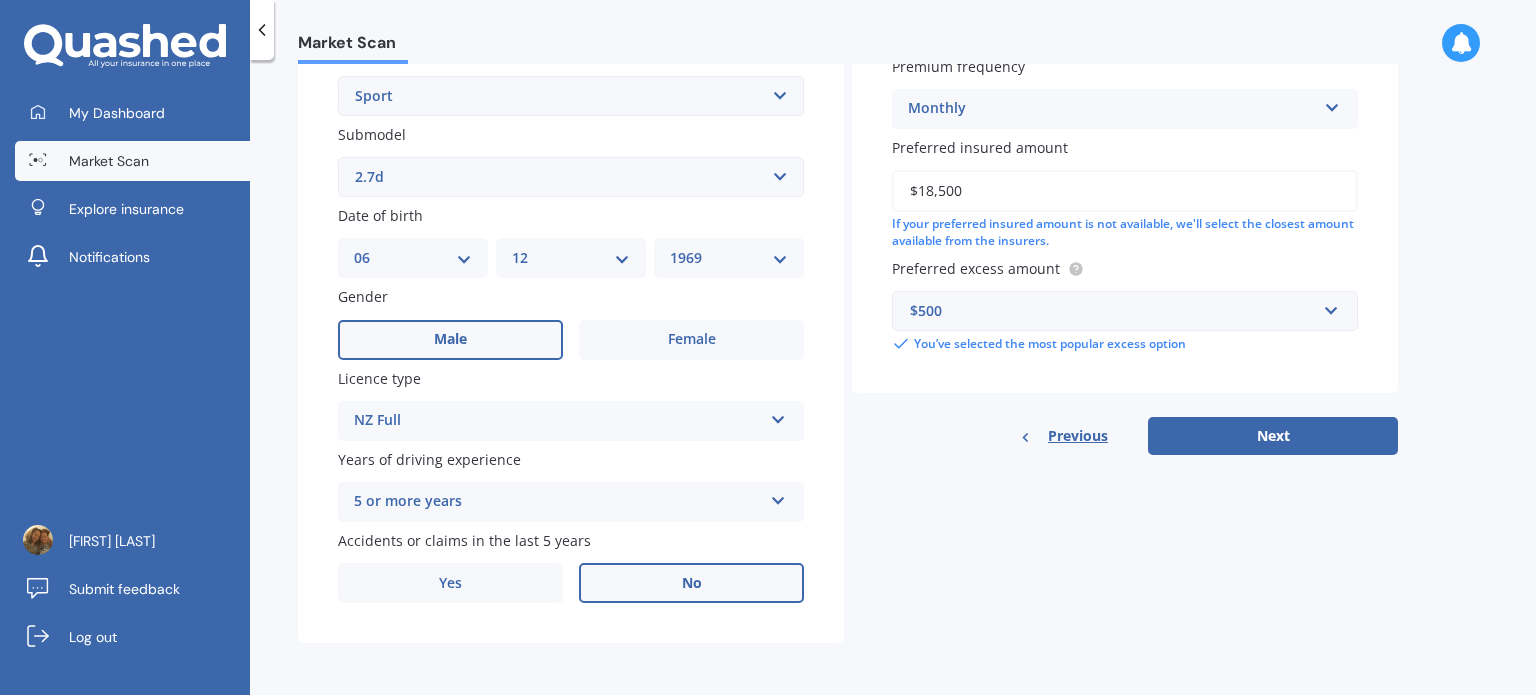 drag, startPoint x: 646, startPoint y: 593, endPoint x: 684, endPoint y: 582, distance: 39.56008 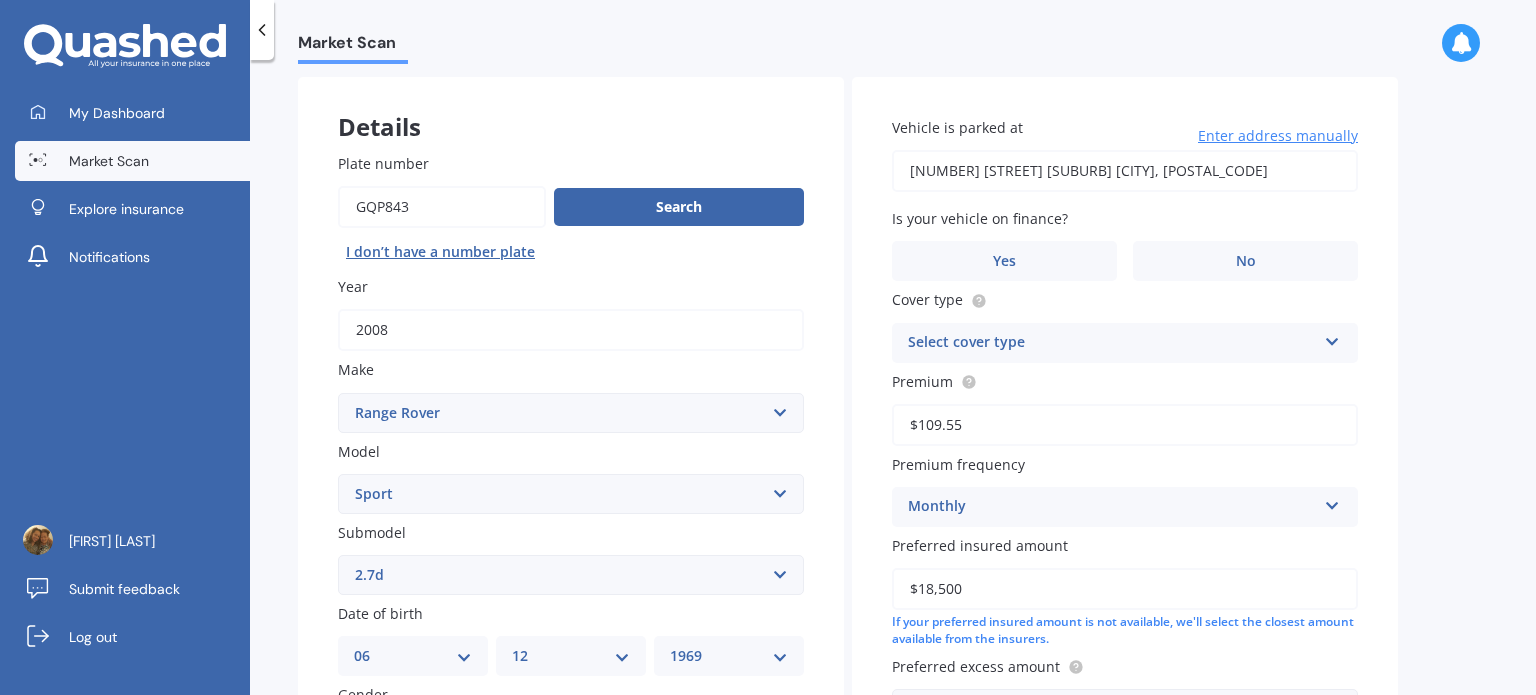 scroll, scrollTop: 82, scrollLeft: 0, axis: vertical 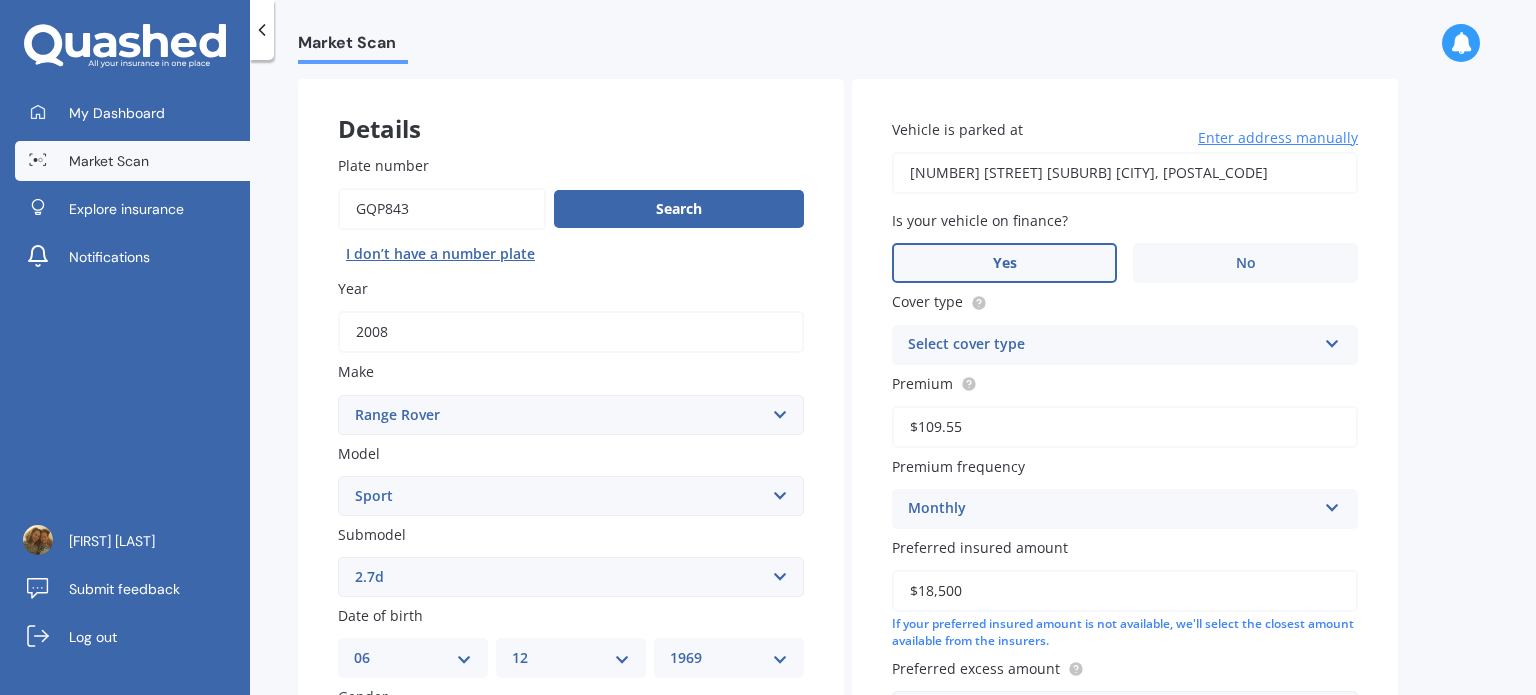 click on "Yes" at bounding box center (1005, 263) 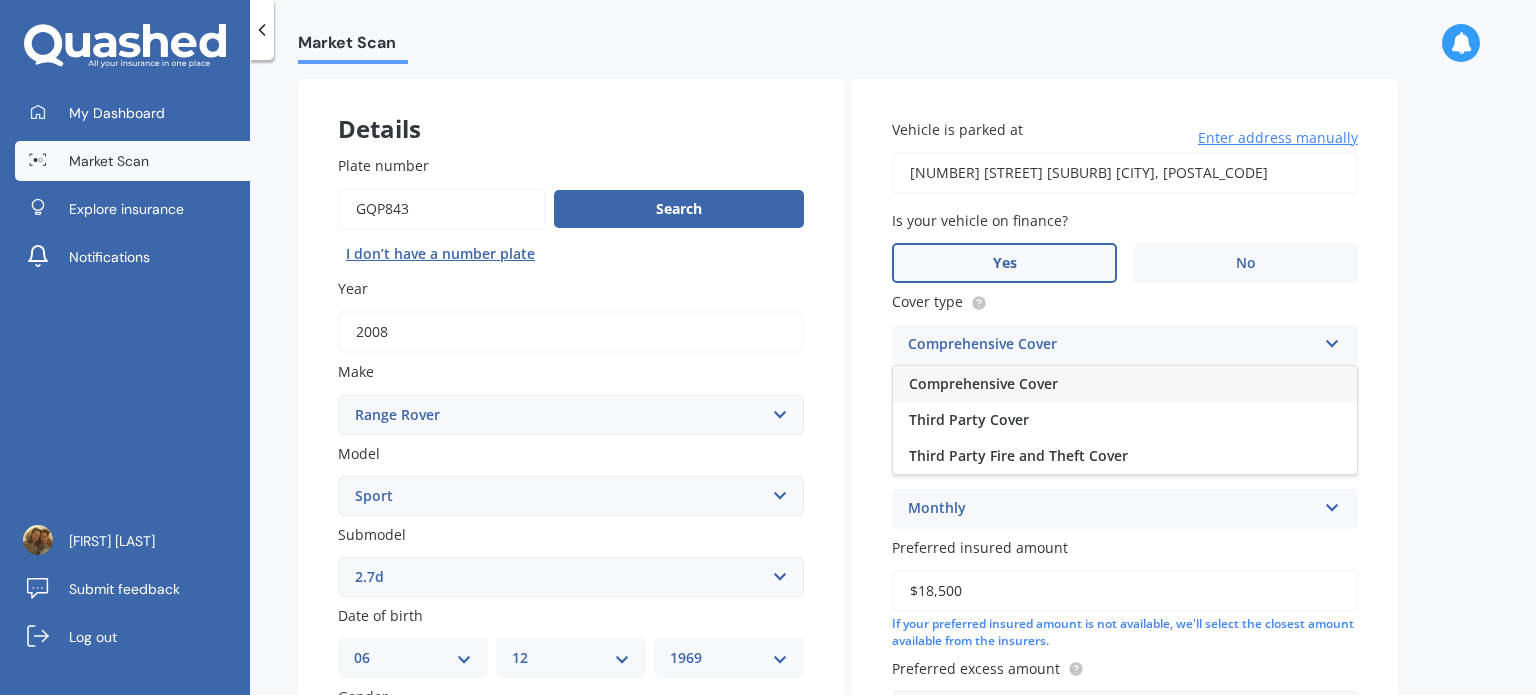 click on "Comprehensive Cover" at bounding box center [1125, 384] 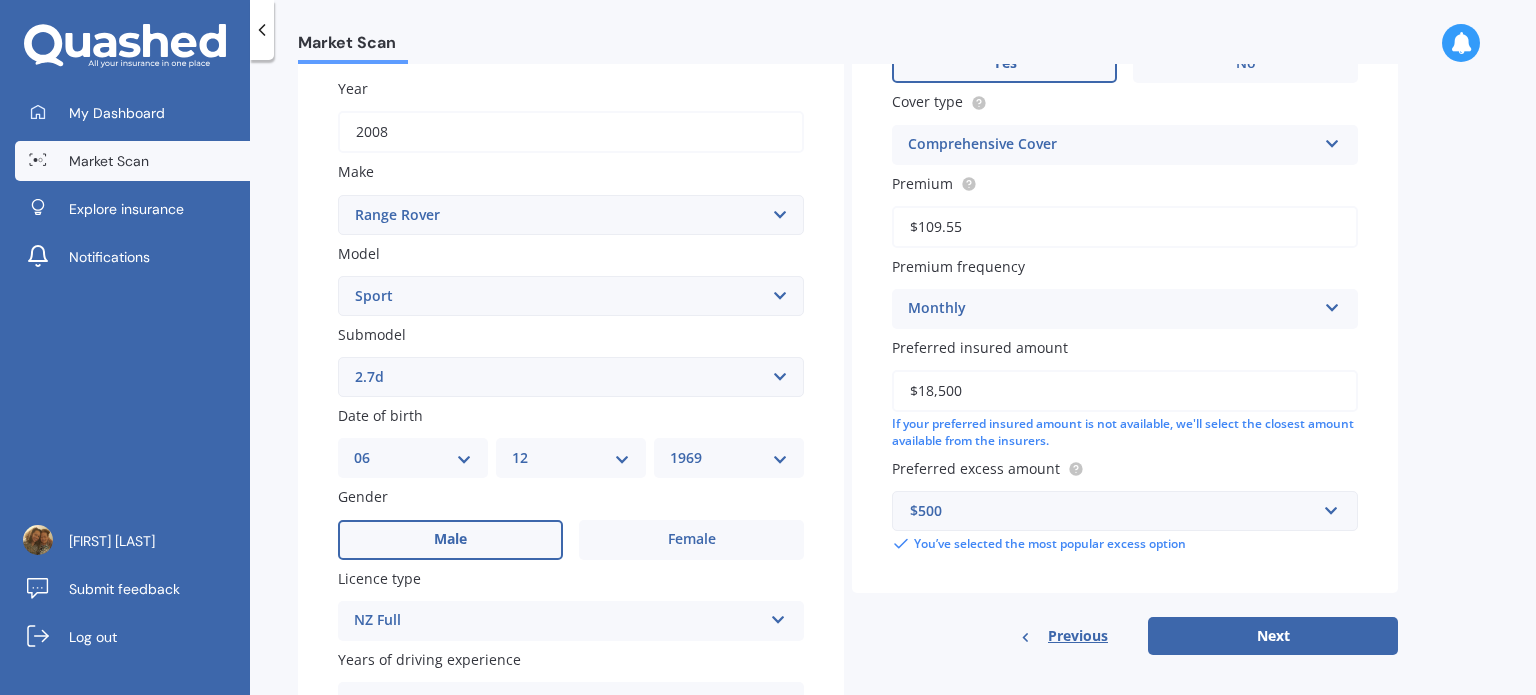 scroll, scrollTop: 382, scrollLeft: 0, axis: vertical 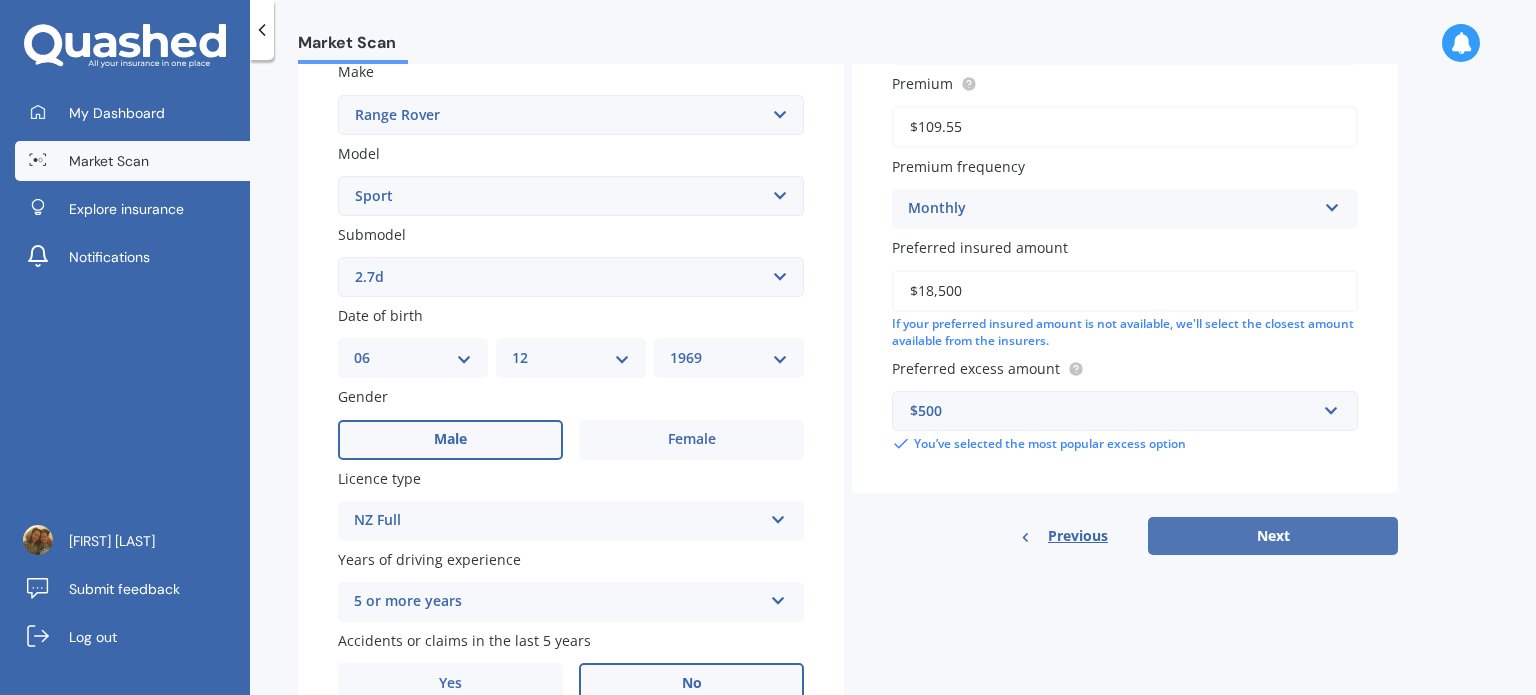 click on "Next" at bounding box center (1273, 536) 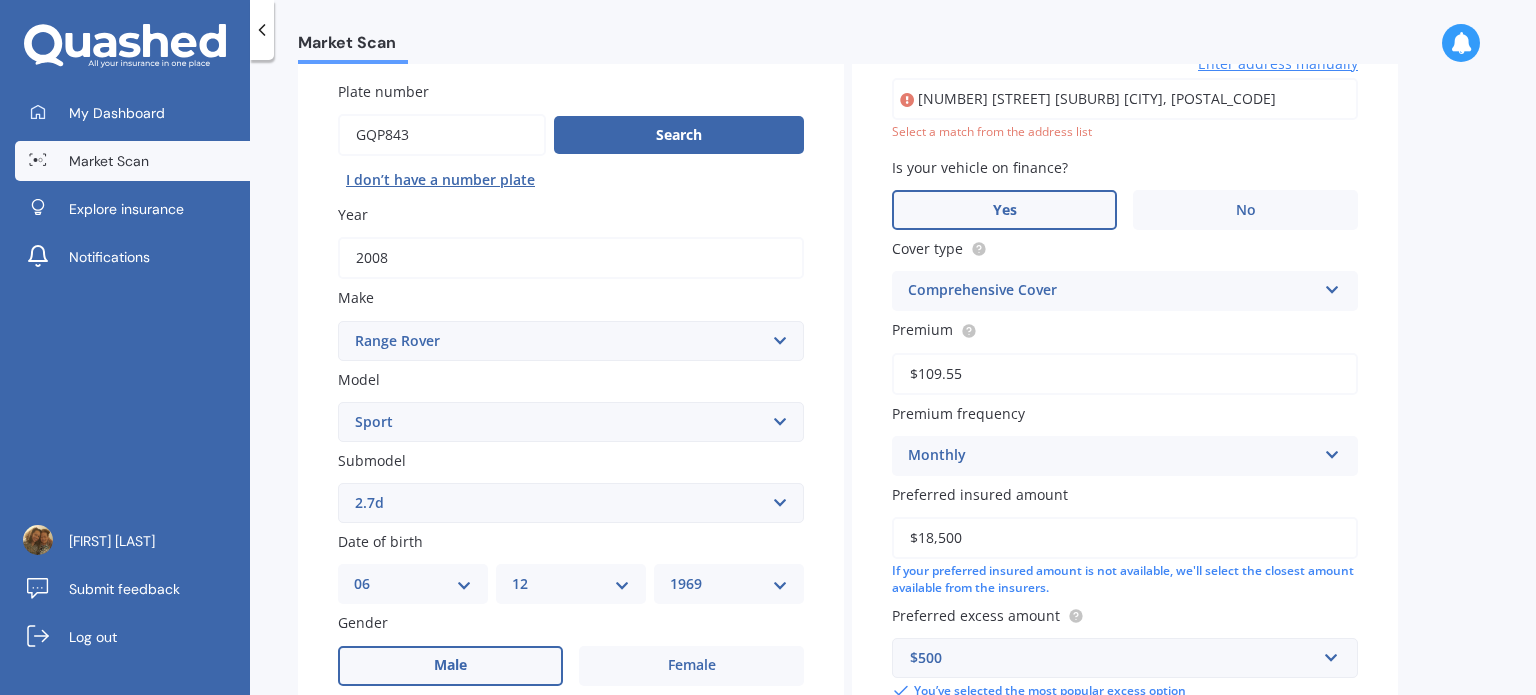 scroll, scrollTop: 136, scrollLeft: 0, axis: vertical 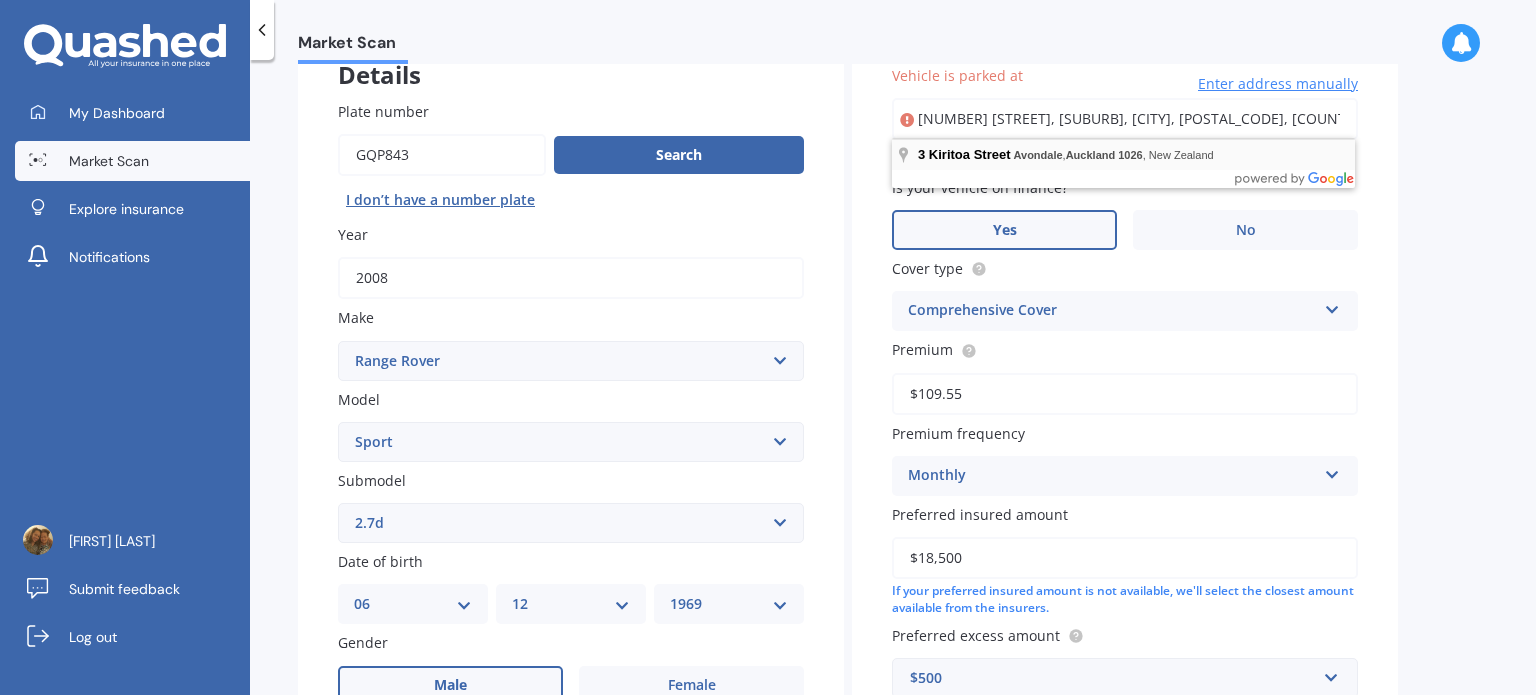 drag, startPoint x: 1043, startPoint y: 153, endPoint x: 1059, endPoint y: 151, distance: 16.124516 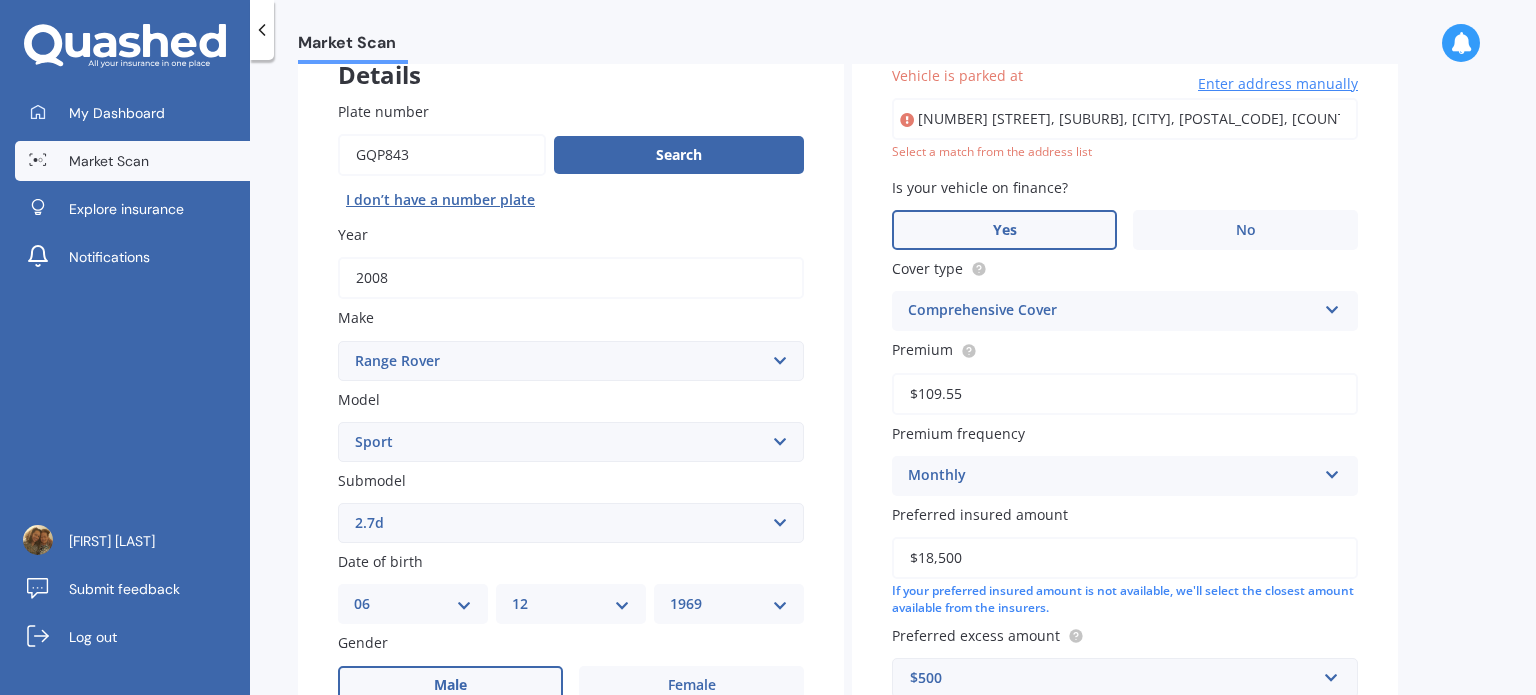 type on "[NUMBER] [STREET], [SUBURB], [CITY] [POSTAL_CODE]" 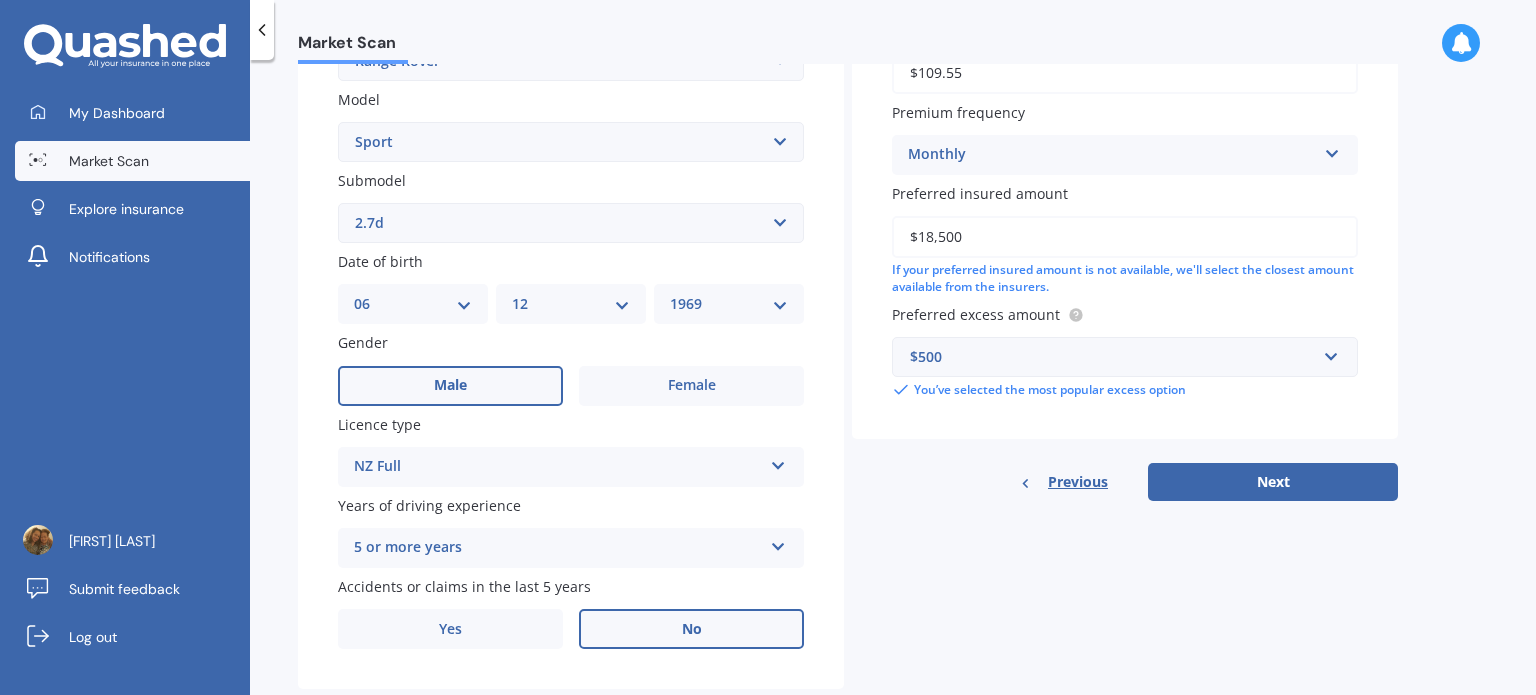 scroll, scrollTop: 482, scrollLeft: 0, axis: vertical 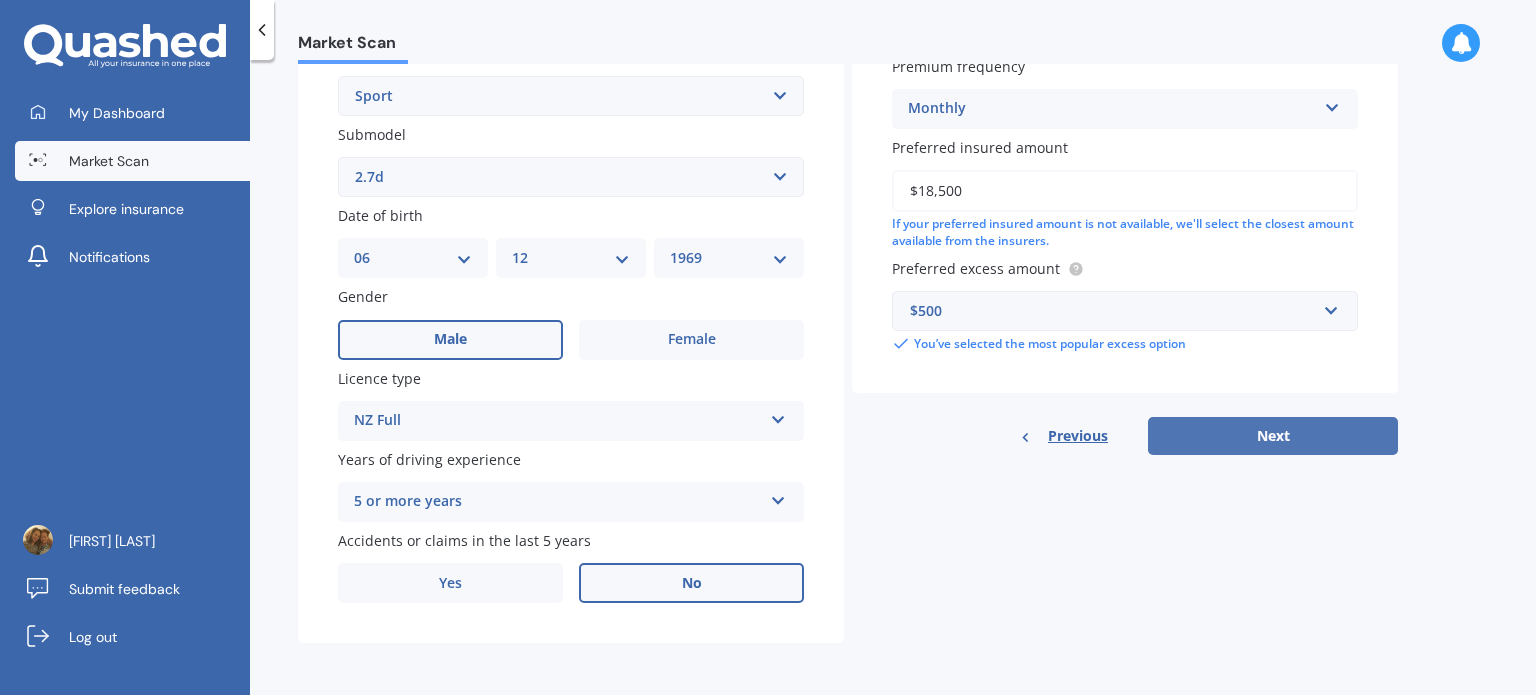 click on "Next" at bounding box center [1273, 436] 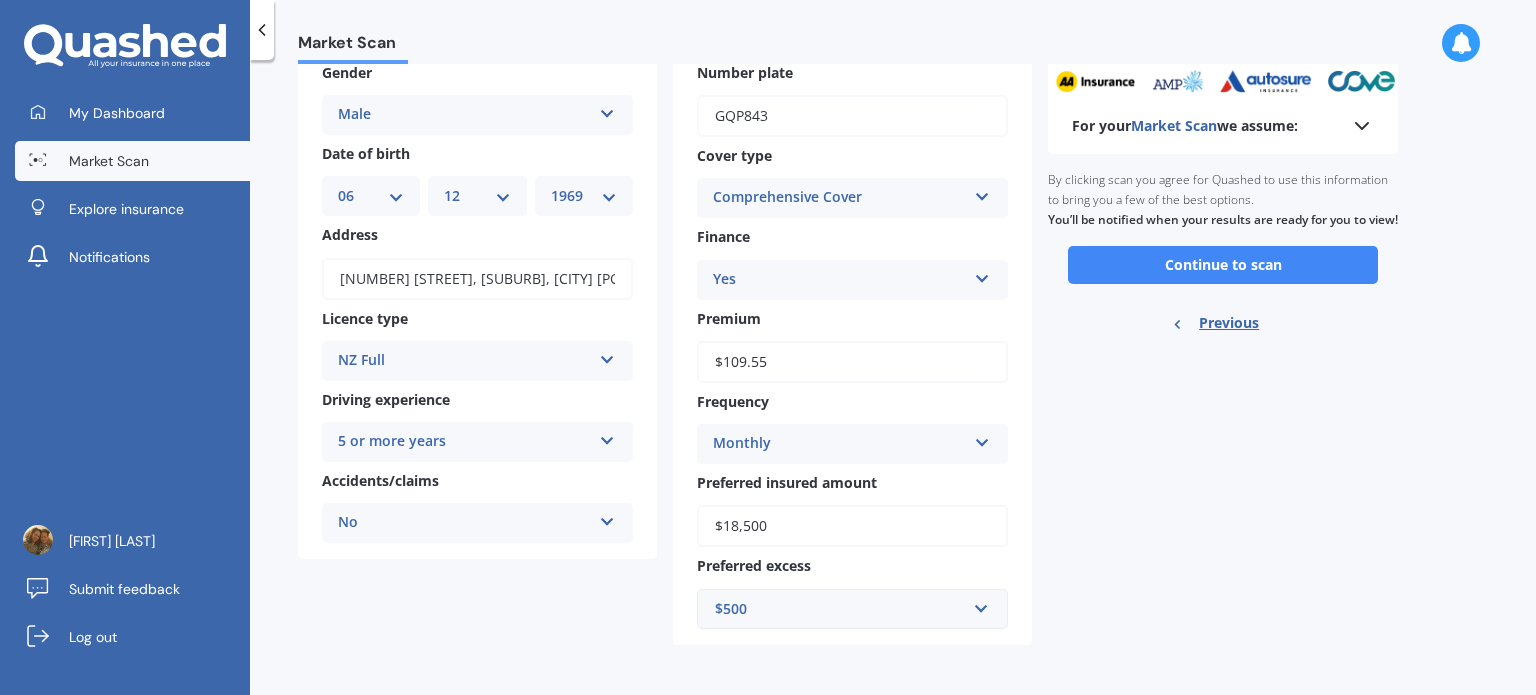 scroll, scrollTop: 0, scrollLeft: 0, axis: both 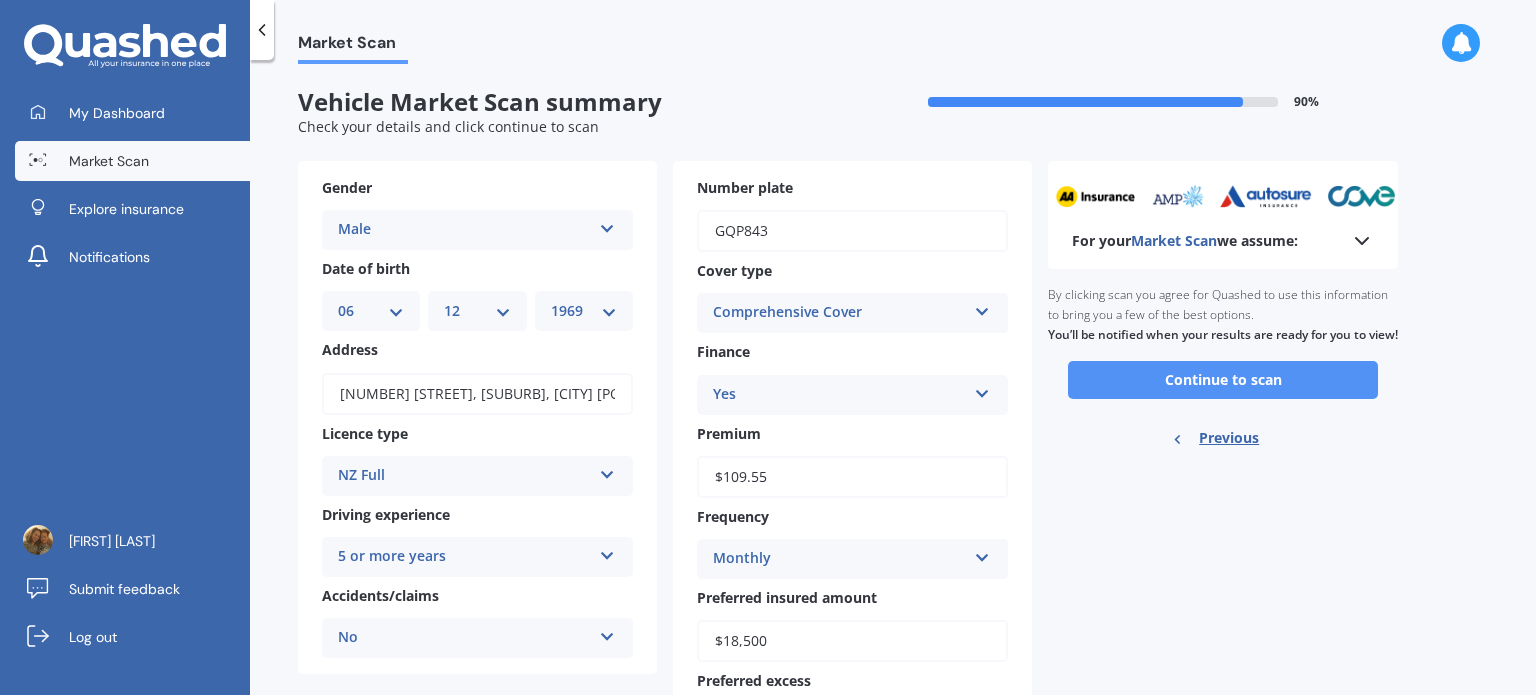 click on "Continue to scan" at bounding box center [1223, 380] 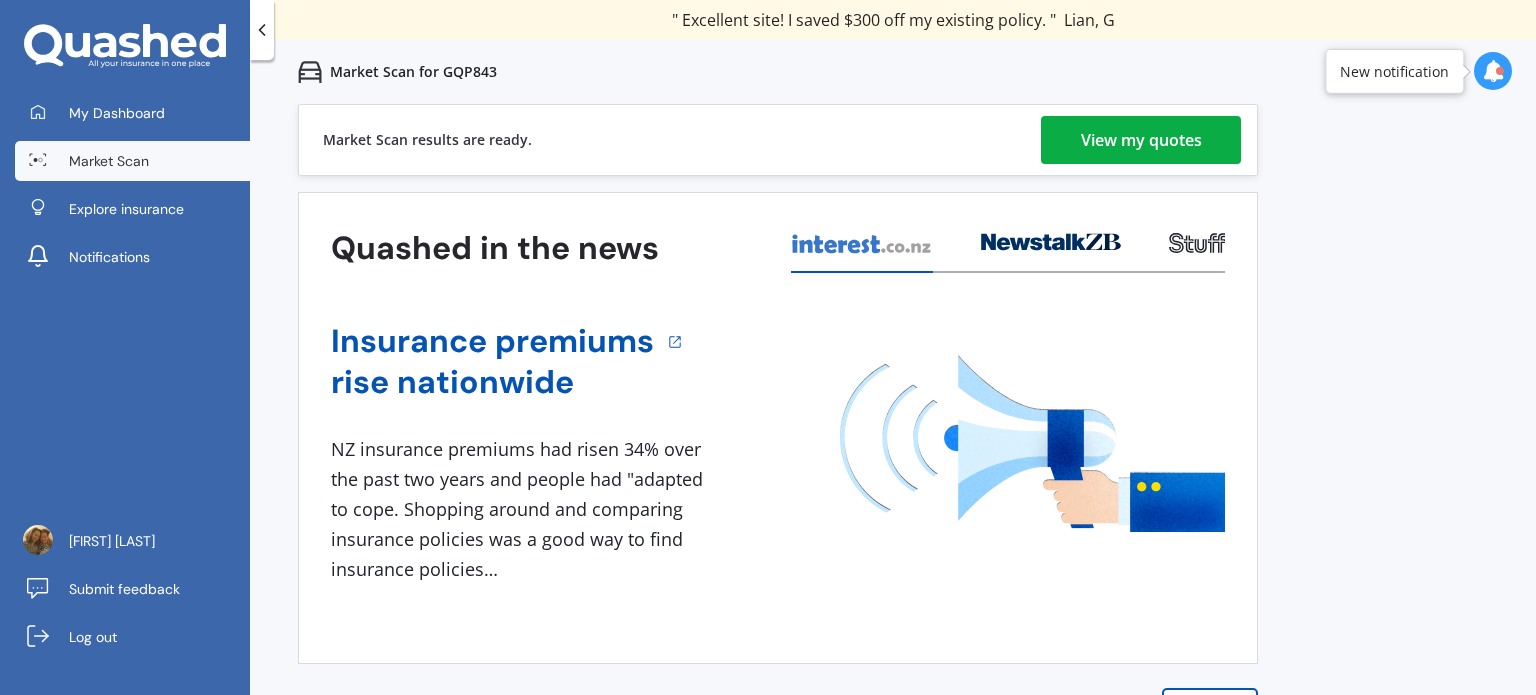 click on "View my quotes" at bounding box center (1141, 140) 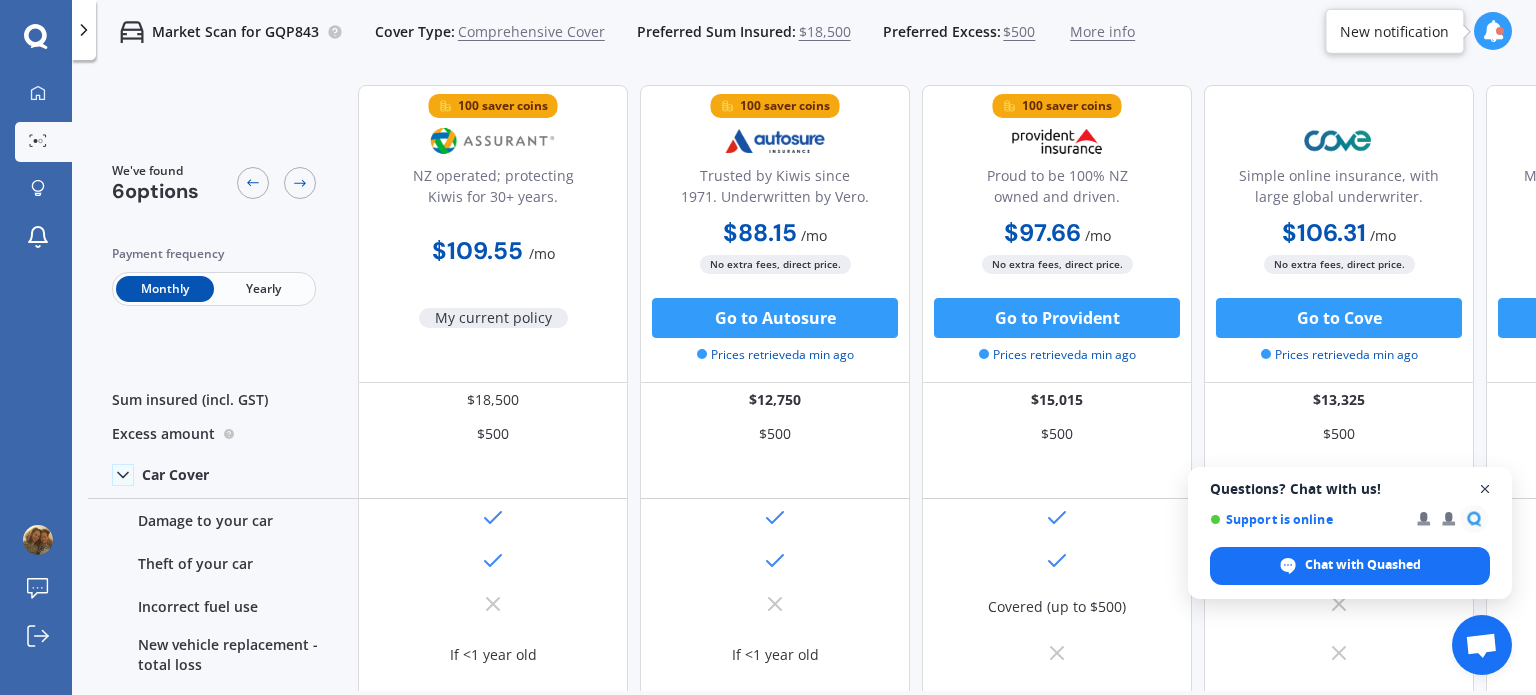 click at bounding box center [1485, 489] 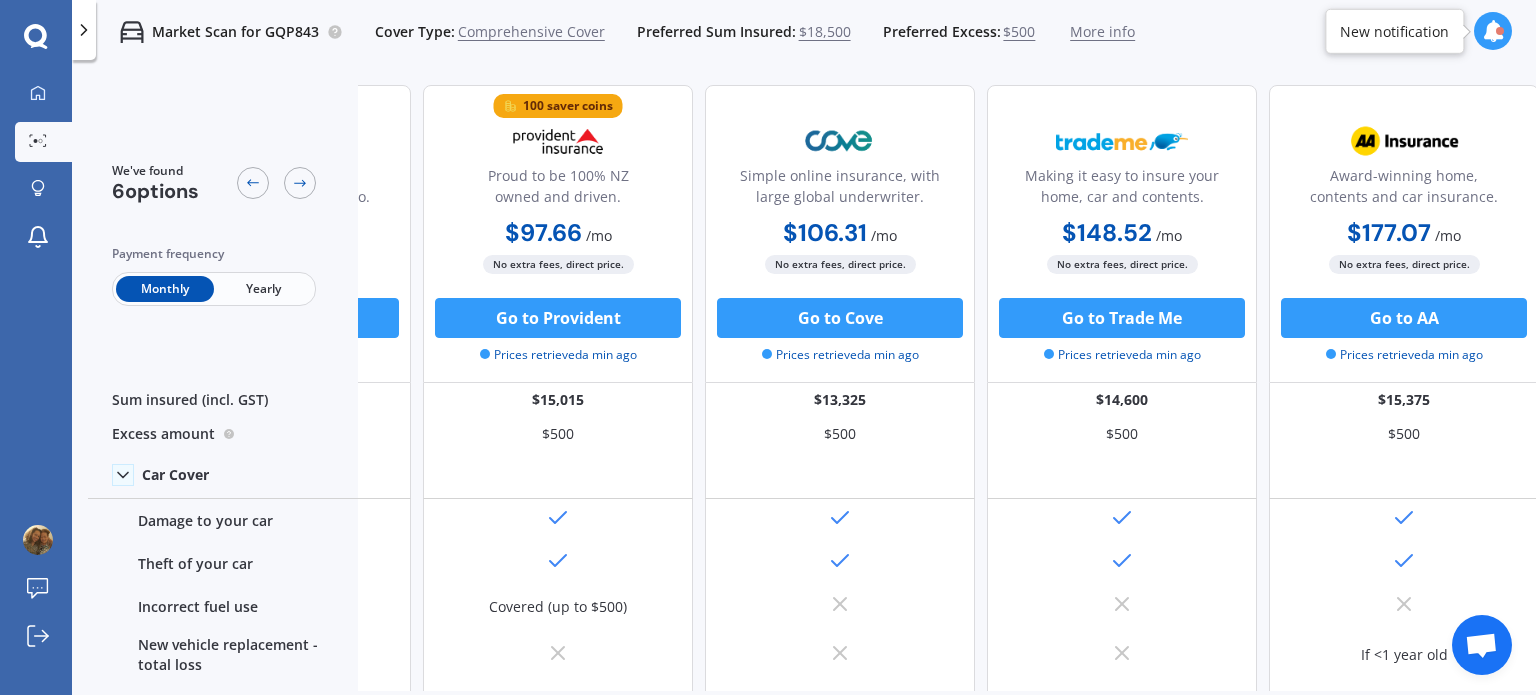 scroll, scrollTop: 0, scrollLeft: 512, axis: horizontal 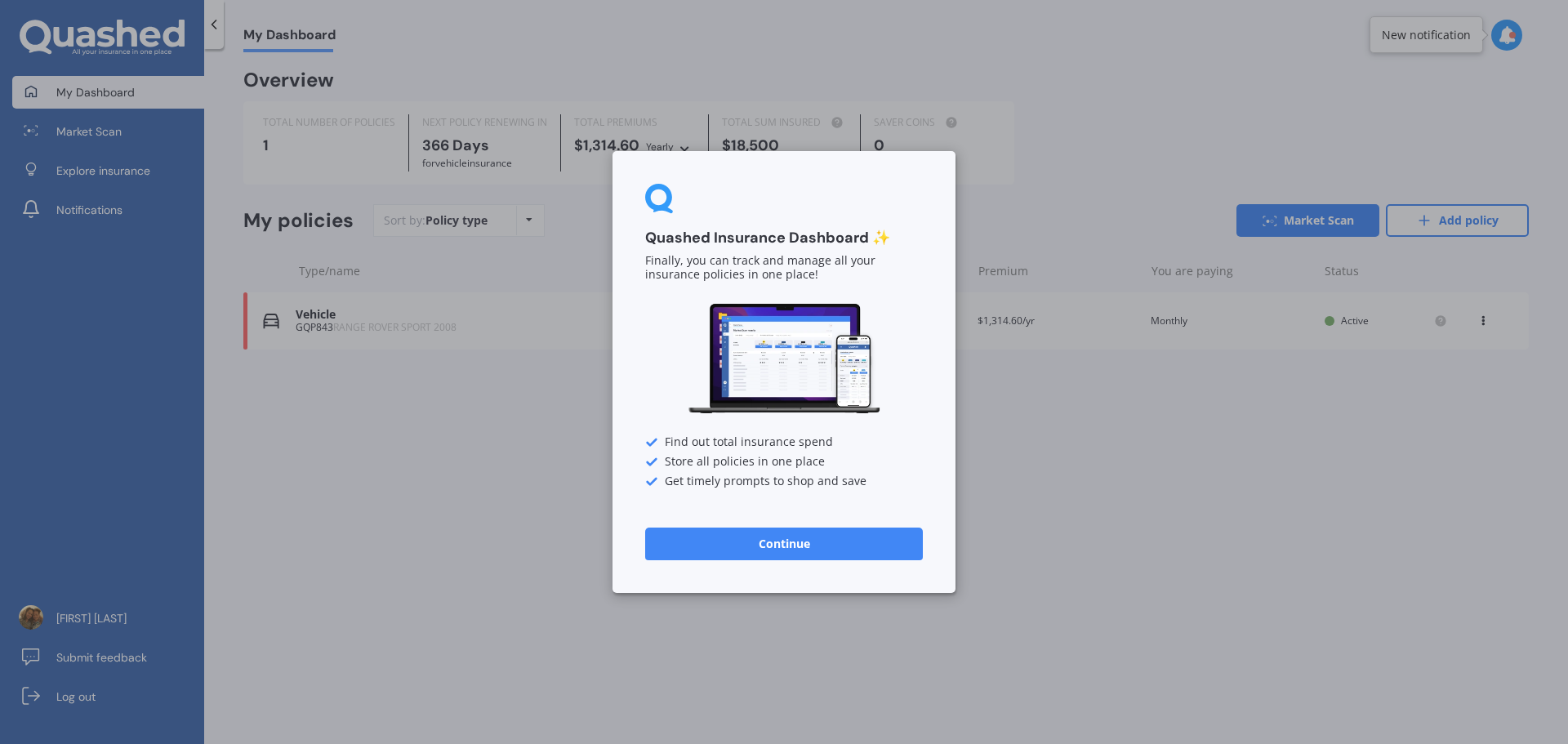 click on "Continue" at bounding box center (784, 544) 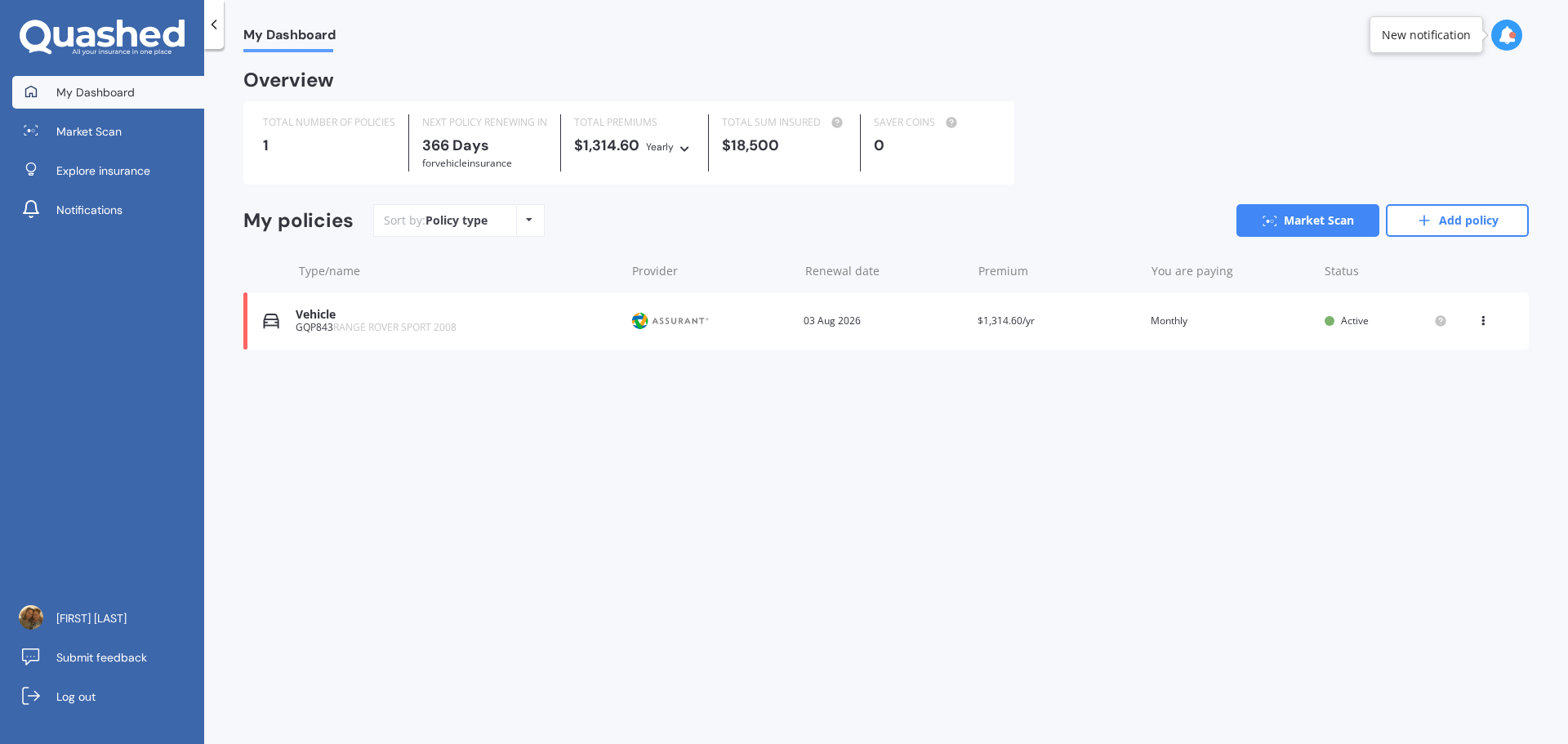 click on "My Dashboard" at bounding box center (96, 92) 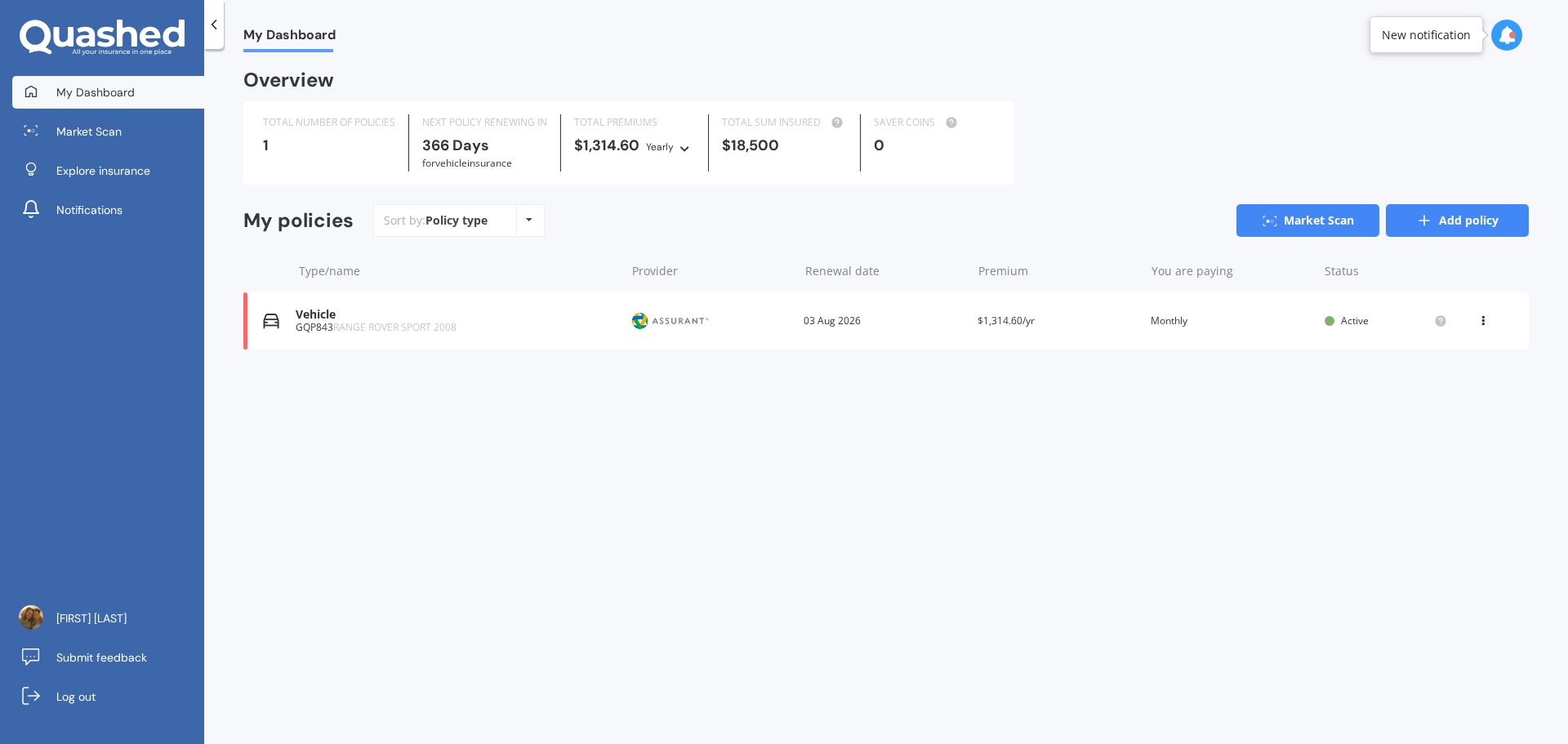 click on "Add policy" at bounding box center (1457, 221) 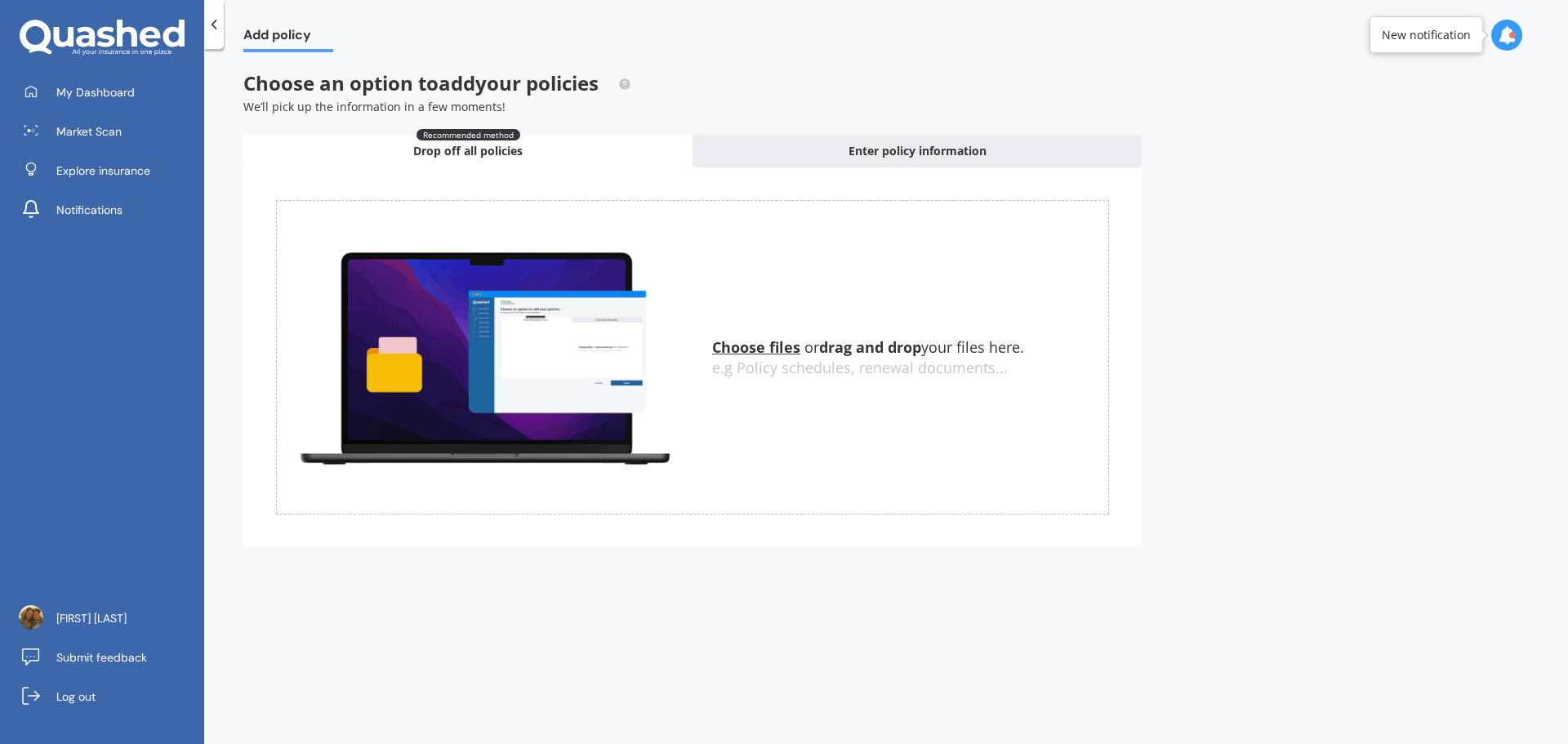 click on "Choose files" at bounding box center [756, 347] 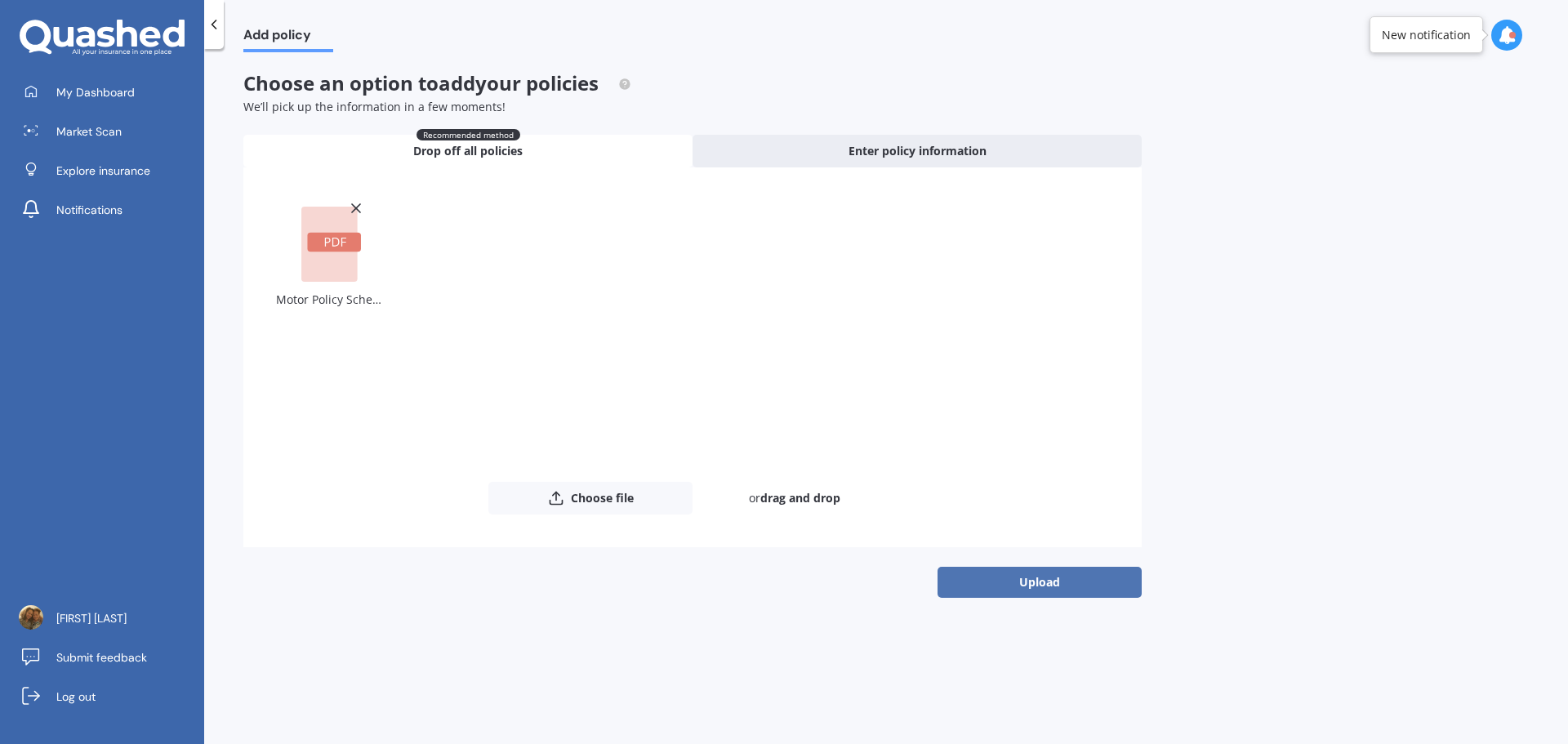 click on "Upload" at bounding box center [1040, 582] 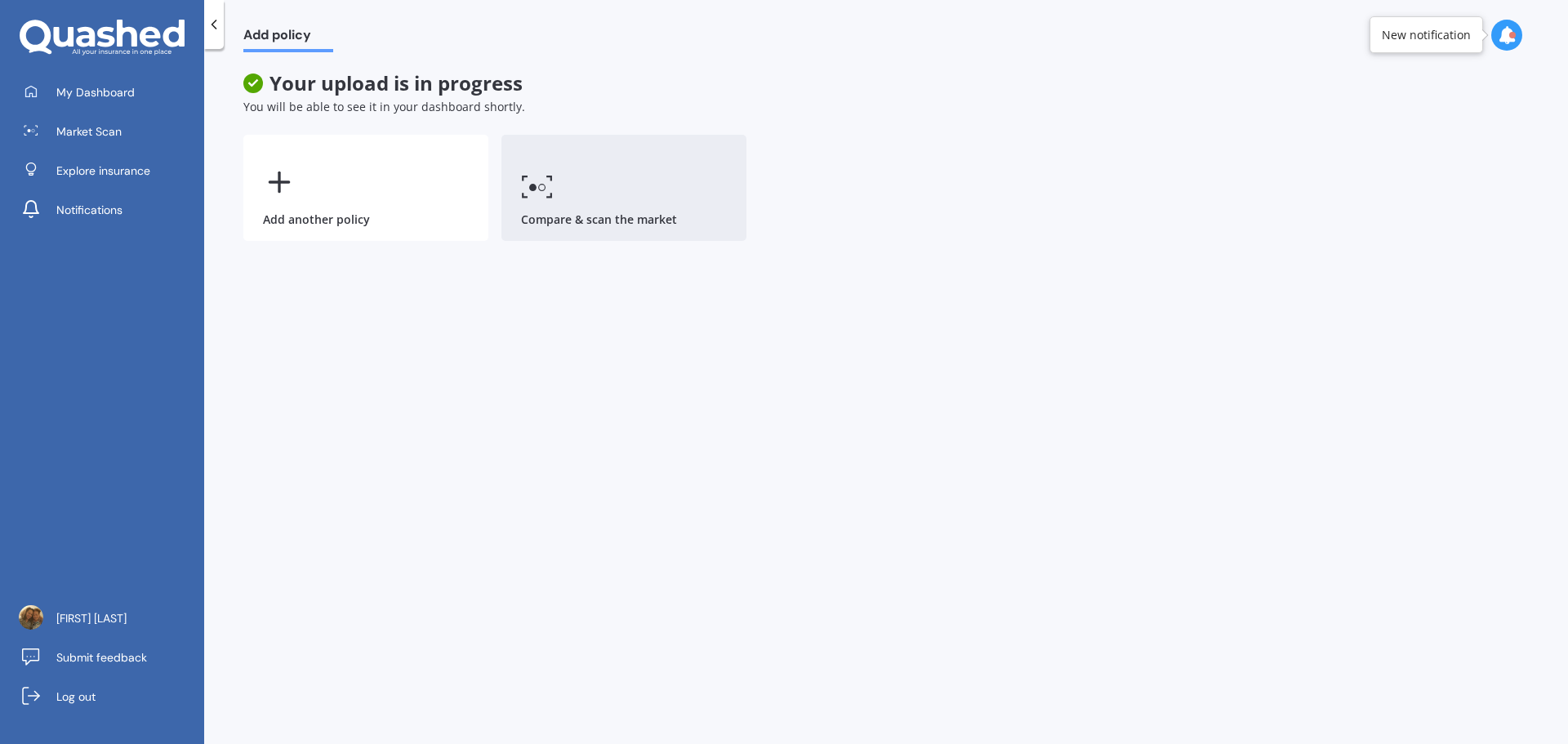 click 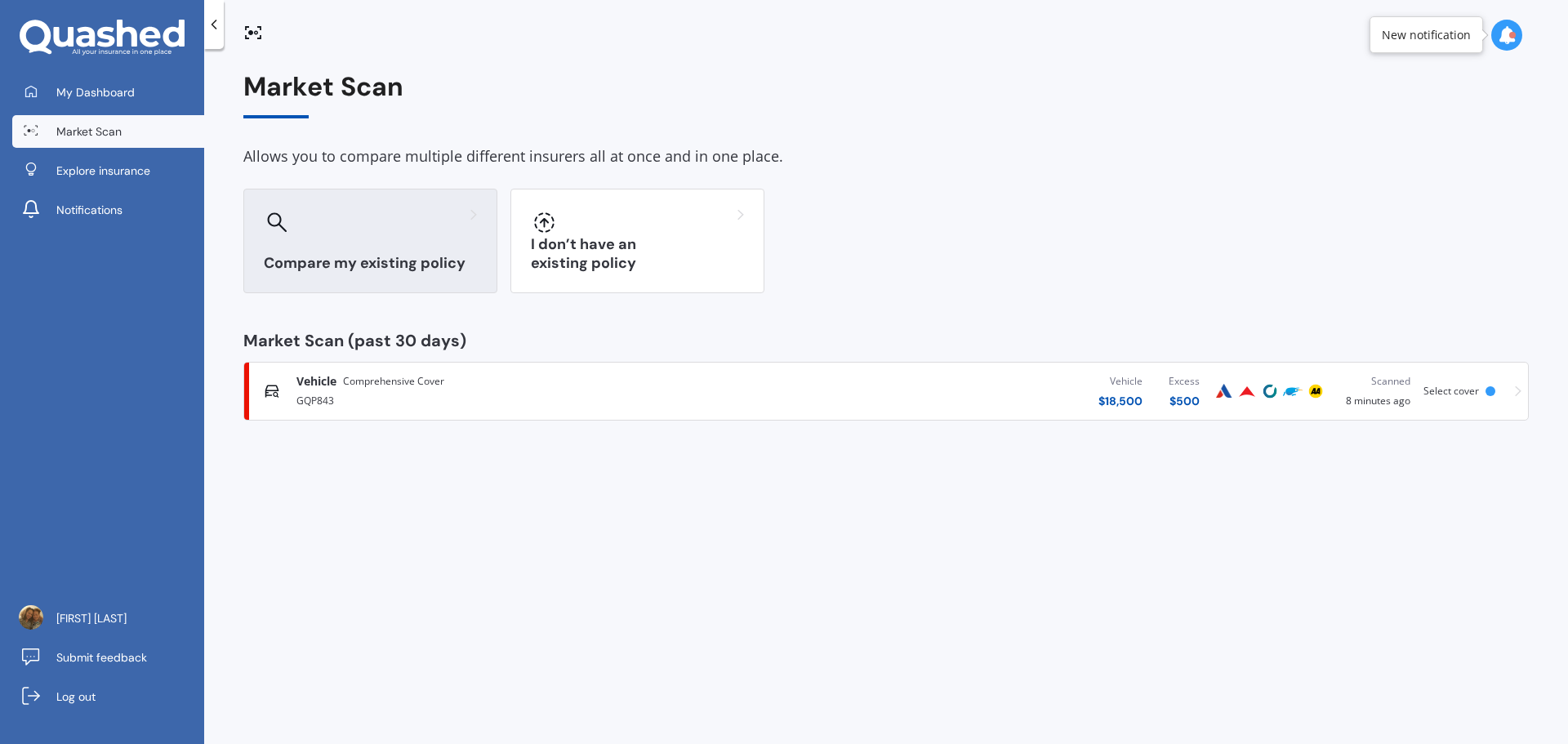 click on "Compare my existing policy" at bounding box center (370, 263) 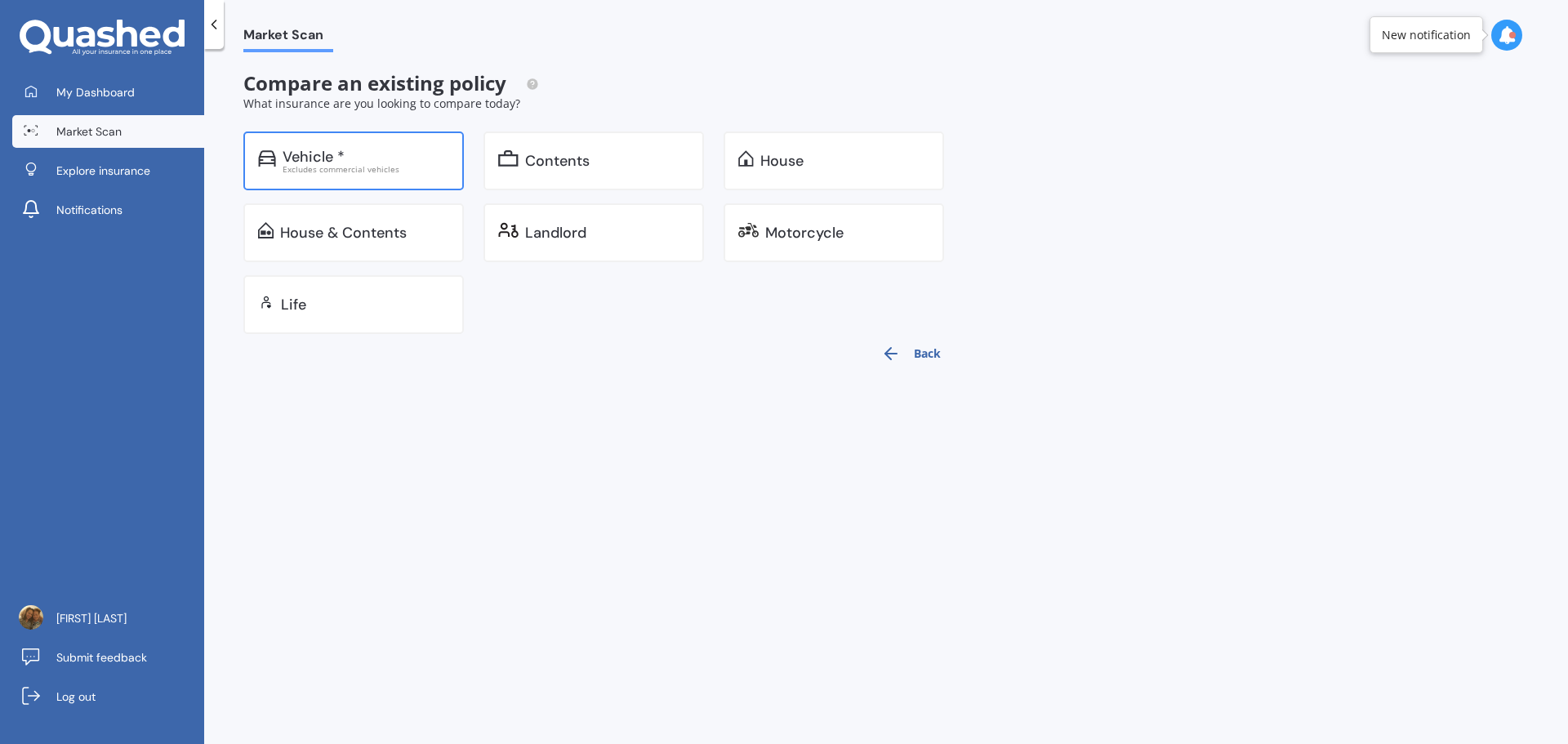 click on "Excludes commercial vehicles" at bounding box center [366, 169] 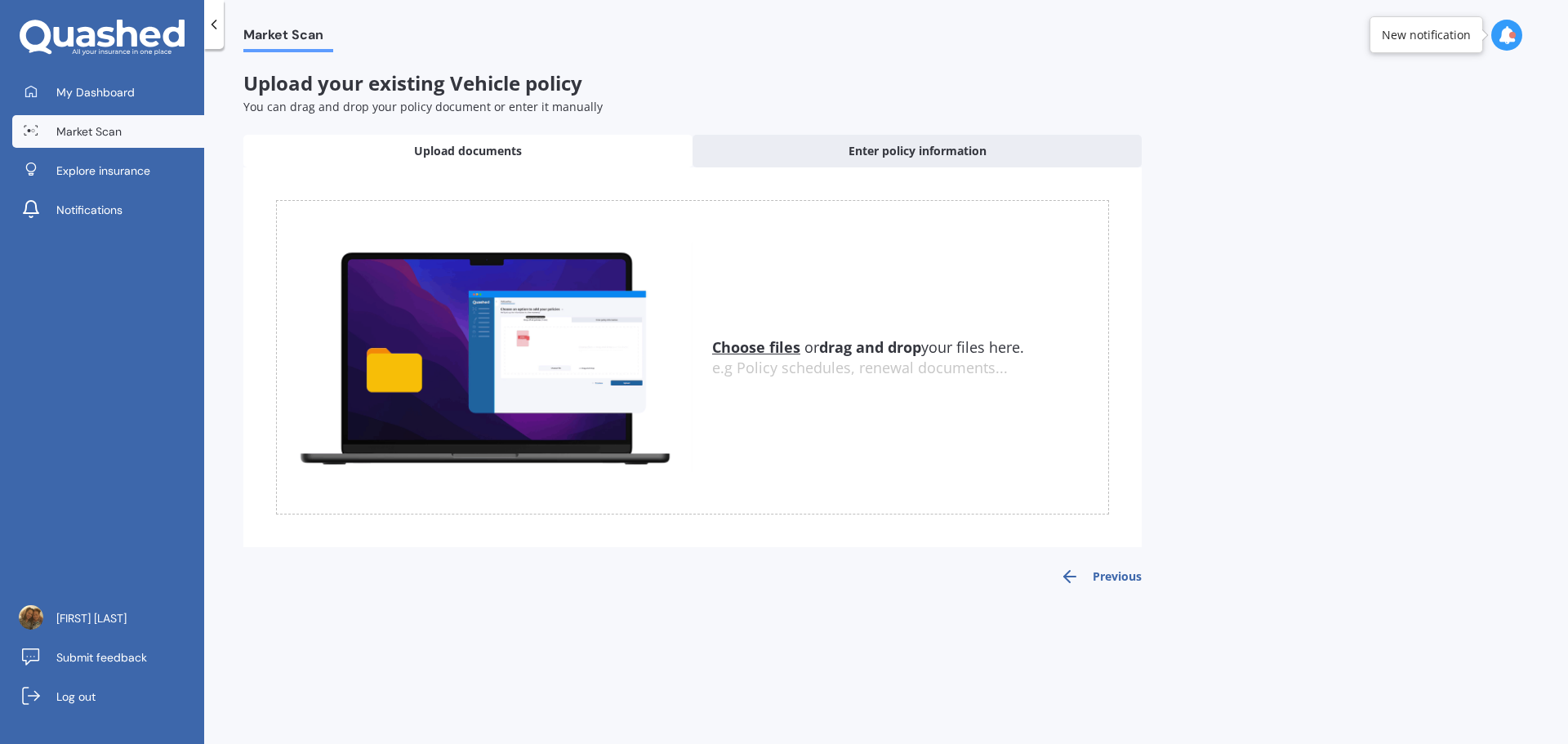 click on "Choose files" at bounding box center (756, 347) 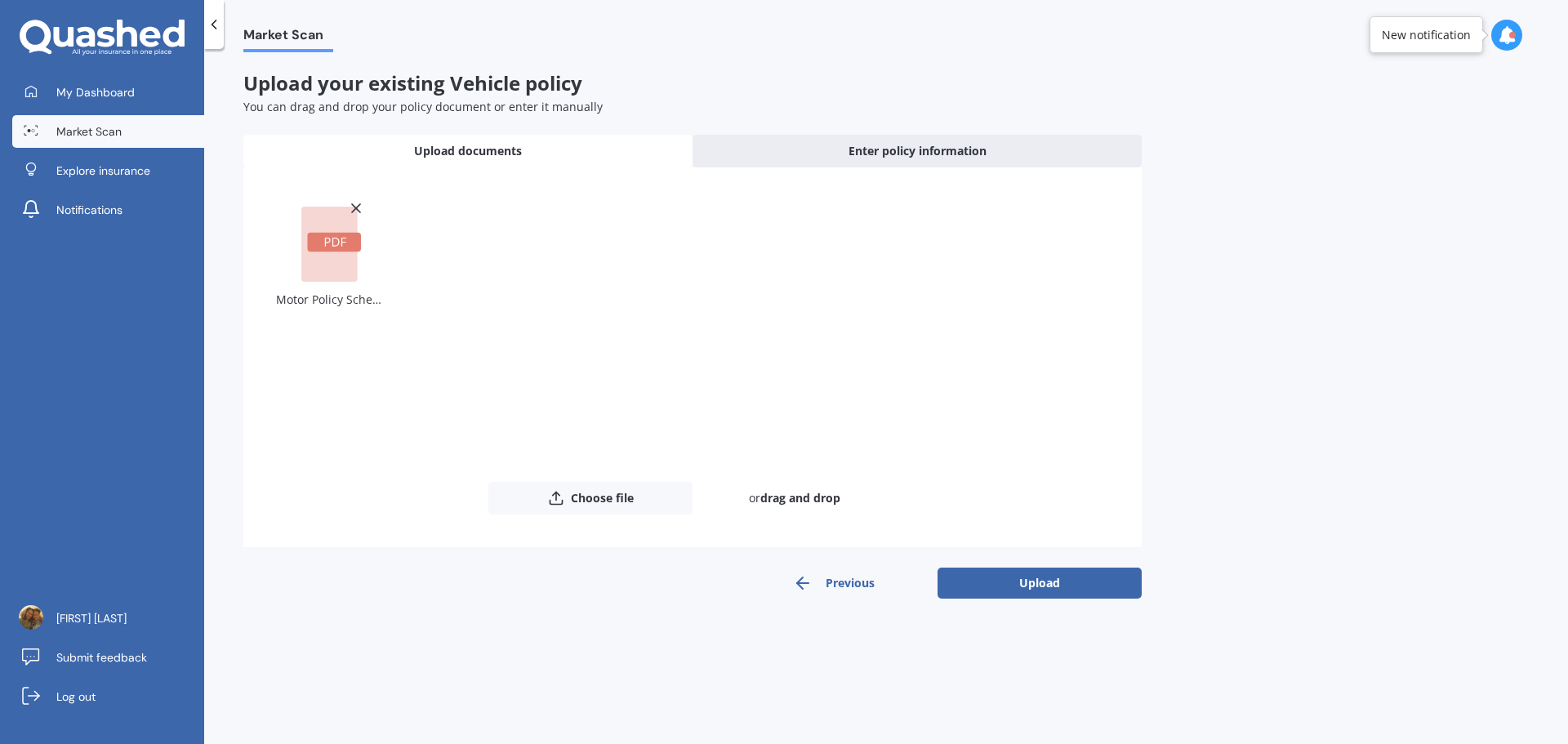 click 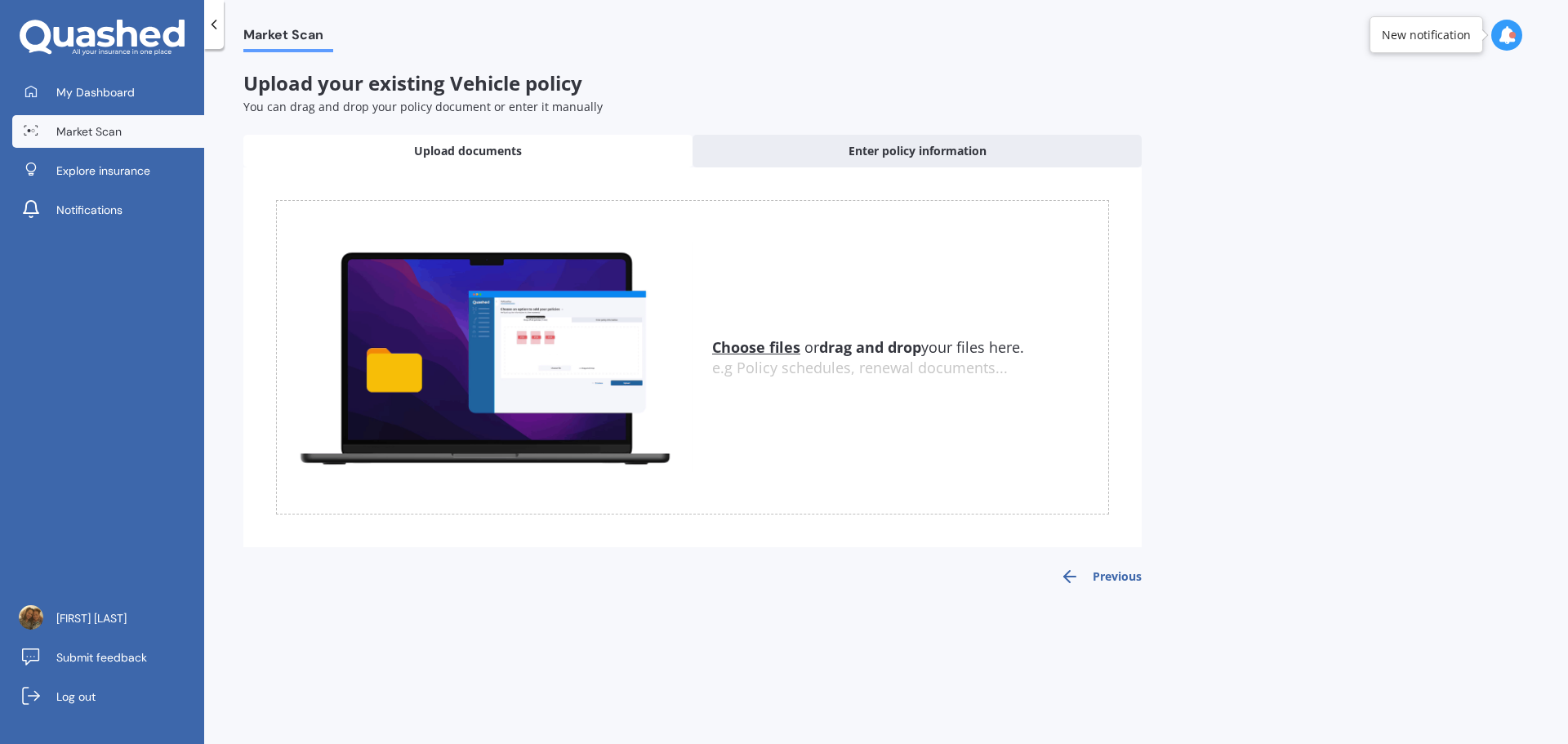 click on "Choose files" at bounding box center [756, 347] 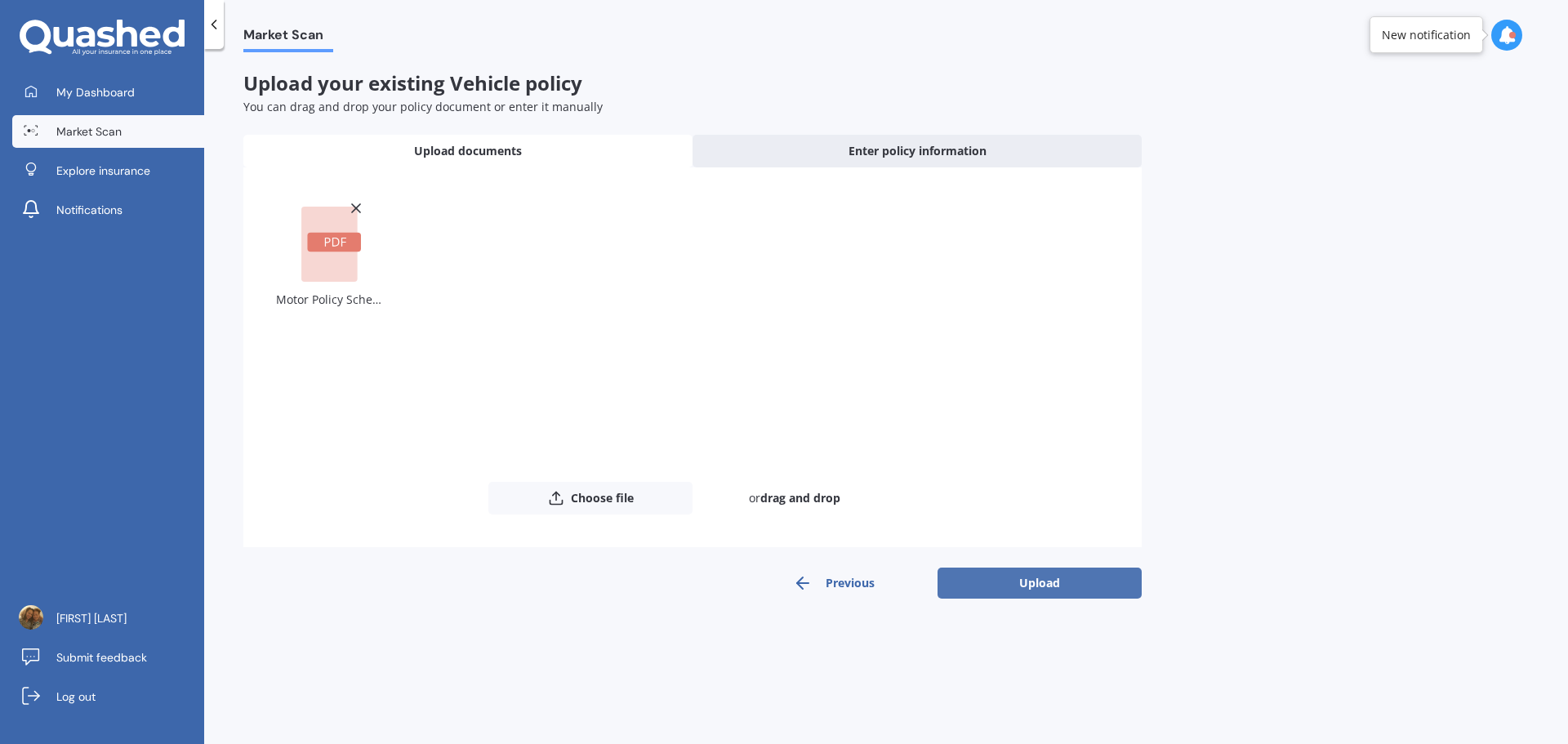 click on "Upload" at bounding box center (1040, 583) 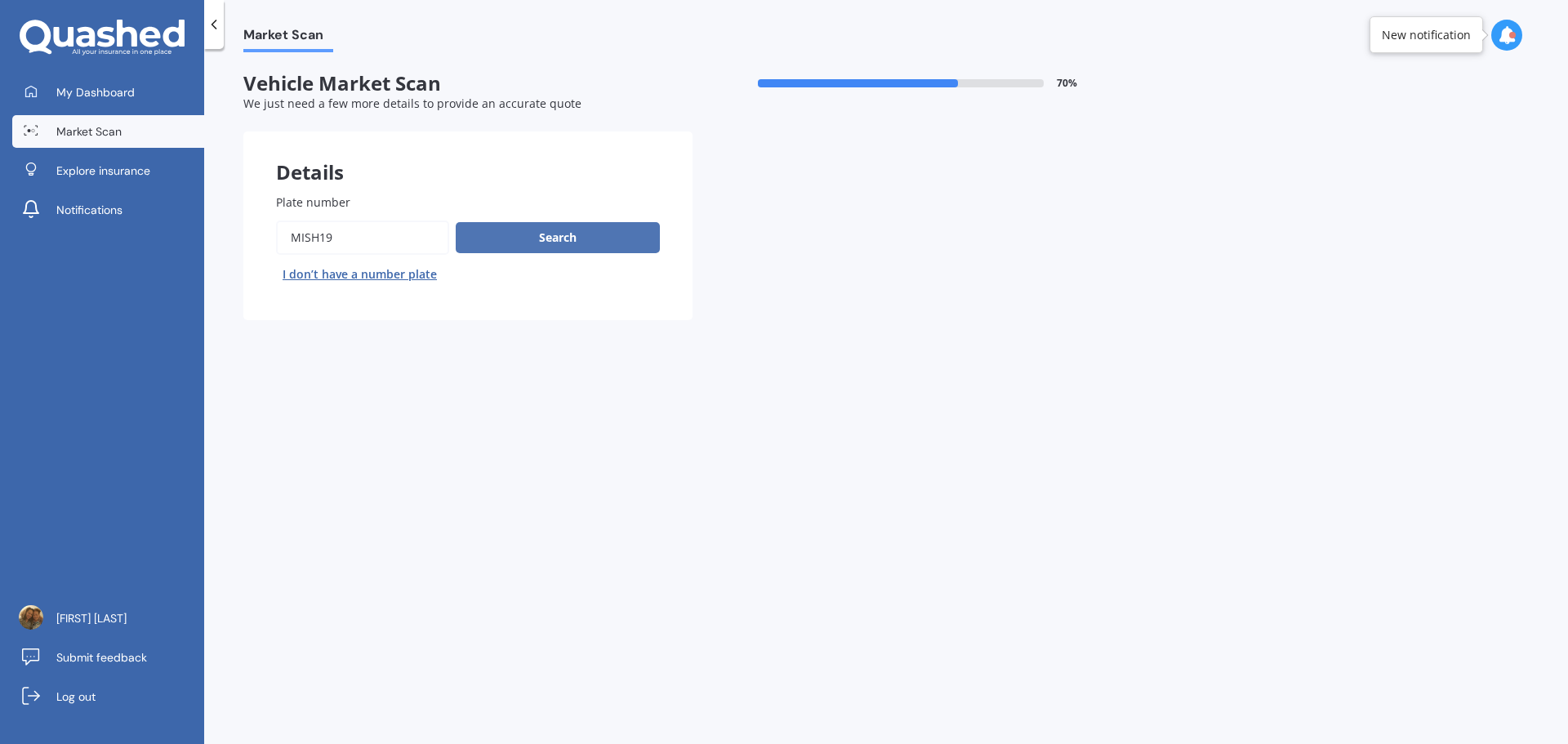 click on "Search" at bounding box center [558, 238] 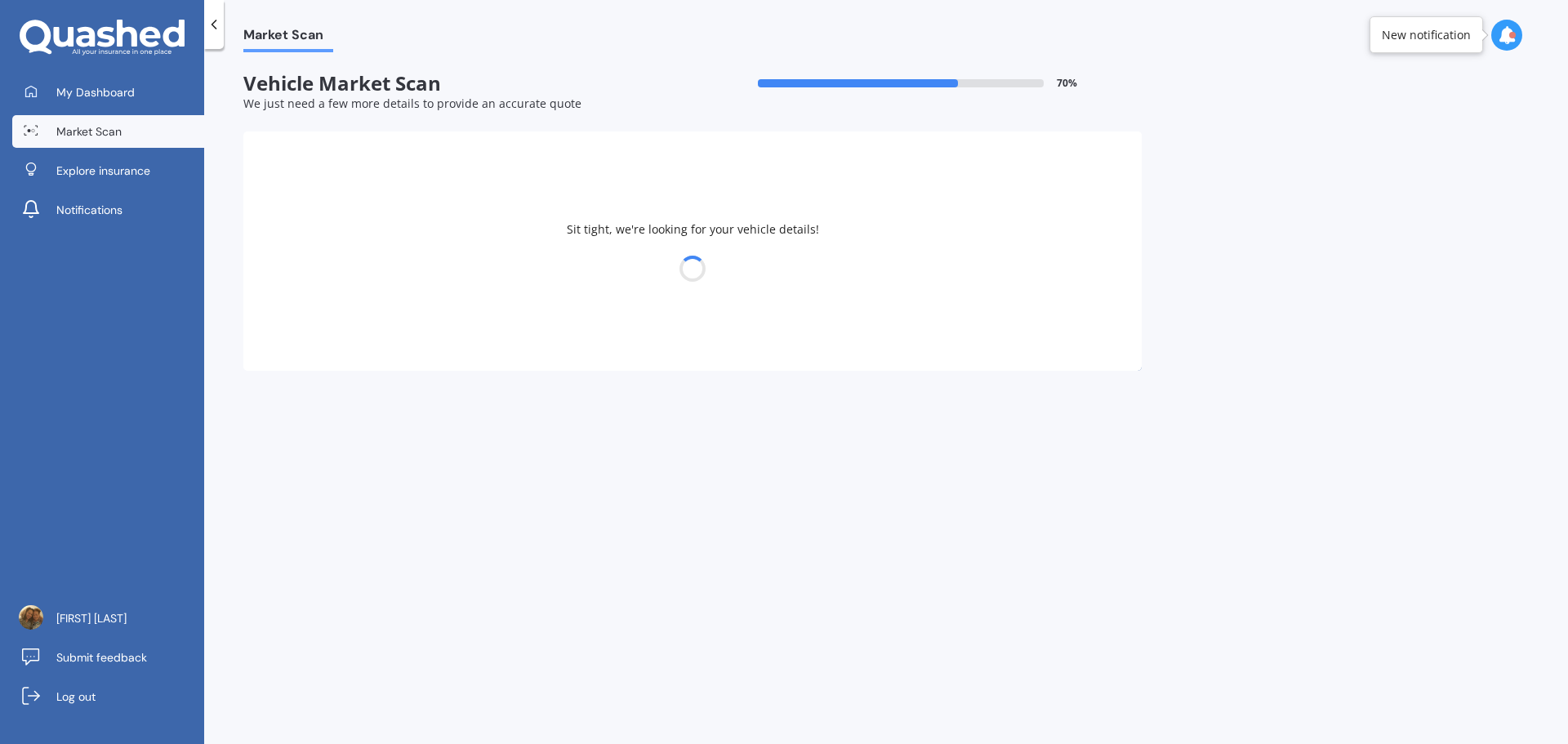 select on "MITSUBISHI" 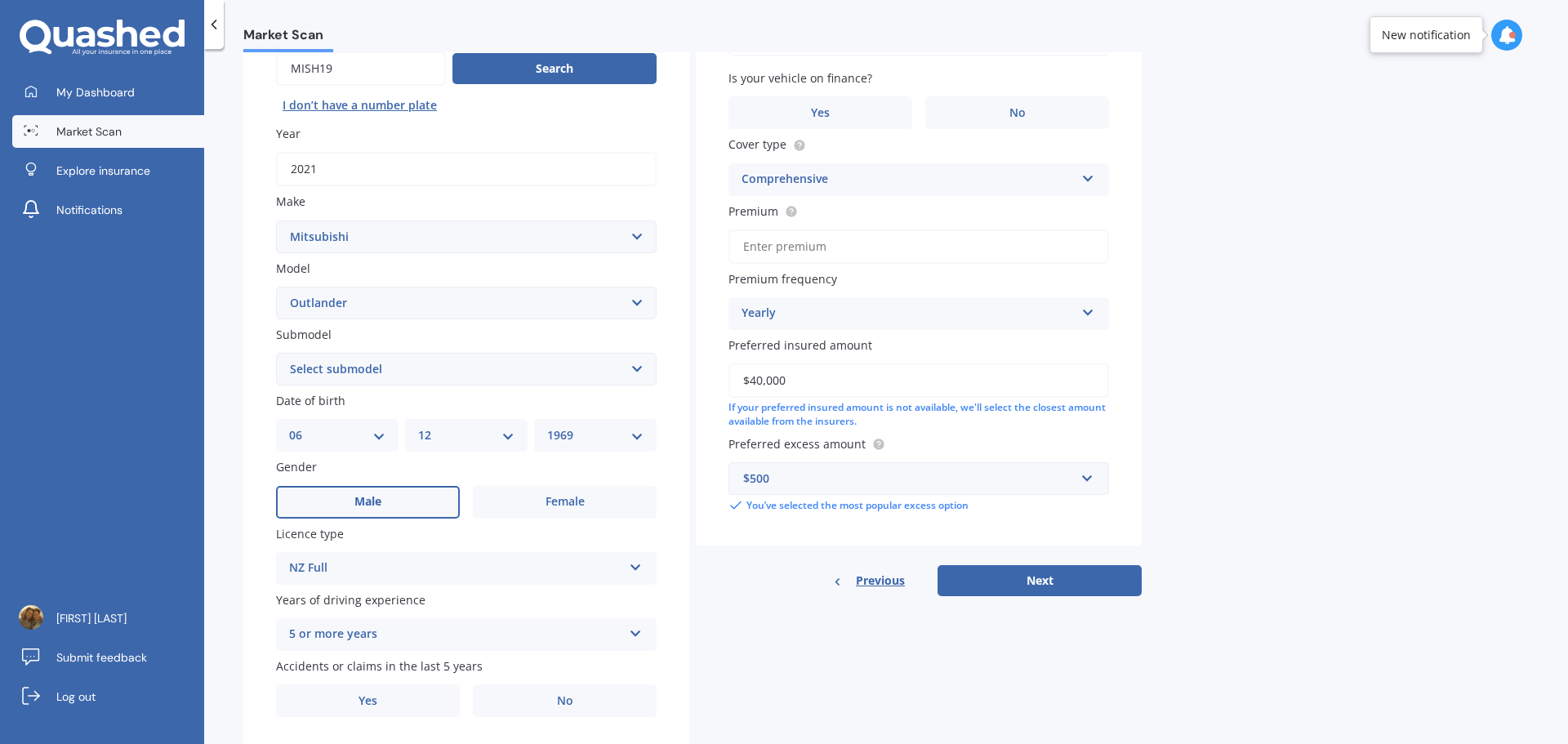 scroll, scrollTop: 217, scrollLeft: 0, axis: vertical 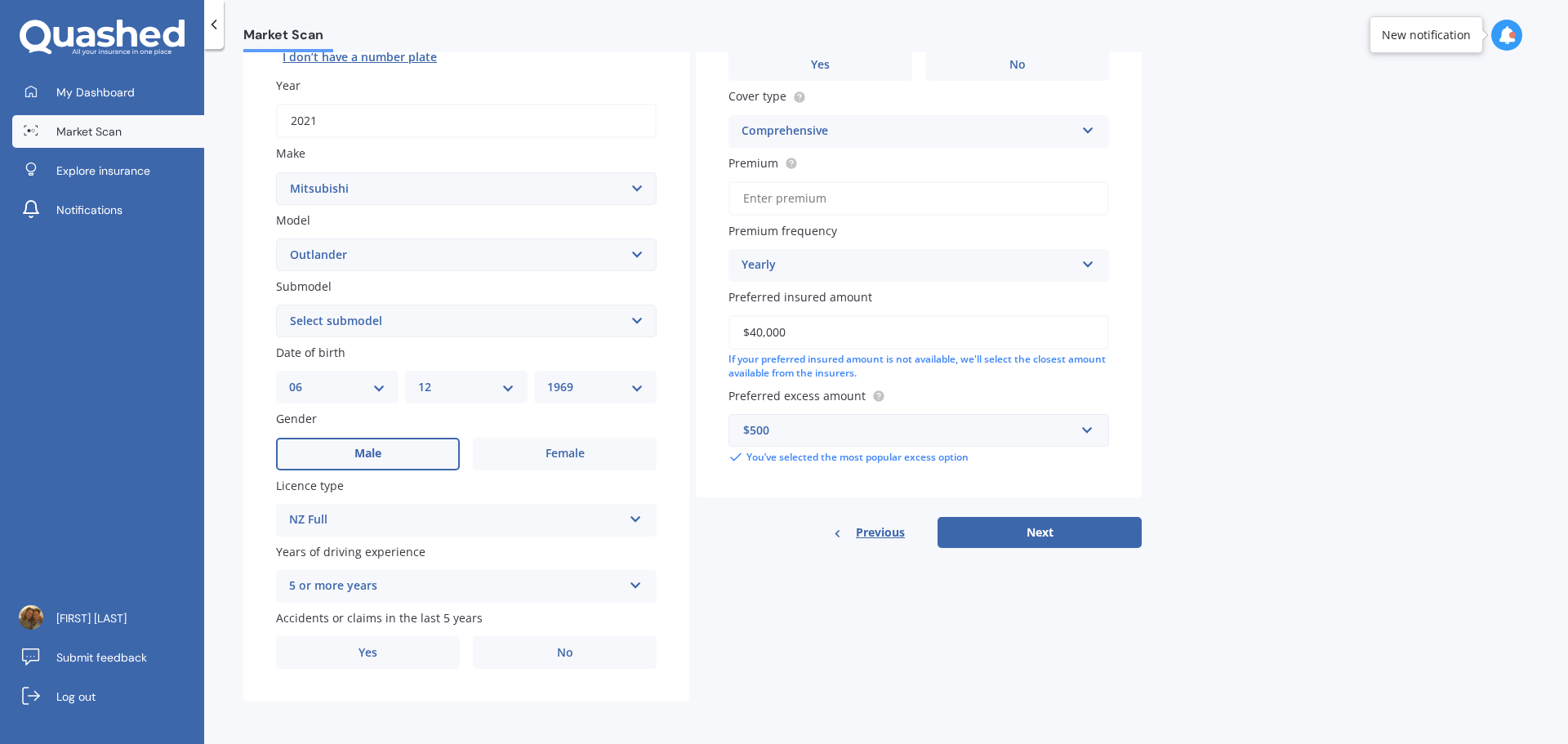 click on "Select submodel (All other) 2.4 Litre Station Wagon 3.0 Litre AWD 3.0 VRX Auto 4WD Petrol Hybrid LS LS 2.0P/CVT LS 2.4P/CVT PHEV Petrol/Hybrid PHEV VRX 4WD Hybrid PHEV XLS 4WD Hybrid SP Station Wagon turbo SPORT 2.5P/CVT VRX 2.5P/4WD/CVT VRX 2.5P/CVT VRX turbo diesel XLS XLS Diesel" at bounding box center [466, 321] 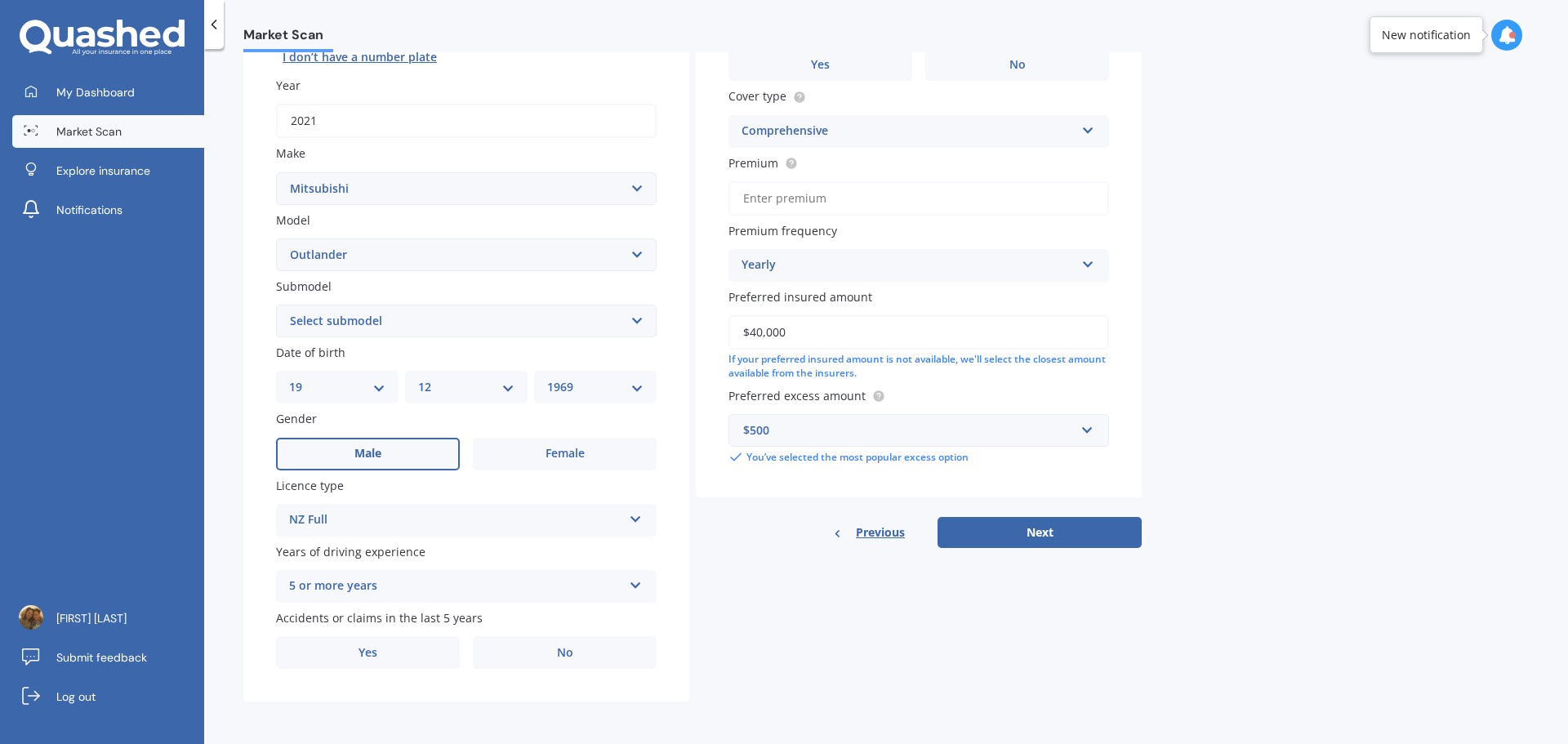 click on "DD 01 02 03 04 05 06 07 08 09 10 11 12 13 14 15 16 17 18 19 20 21 22 23 24 25 26 27 28 29 30 31" at bounding box center [337, 387] 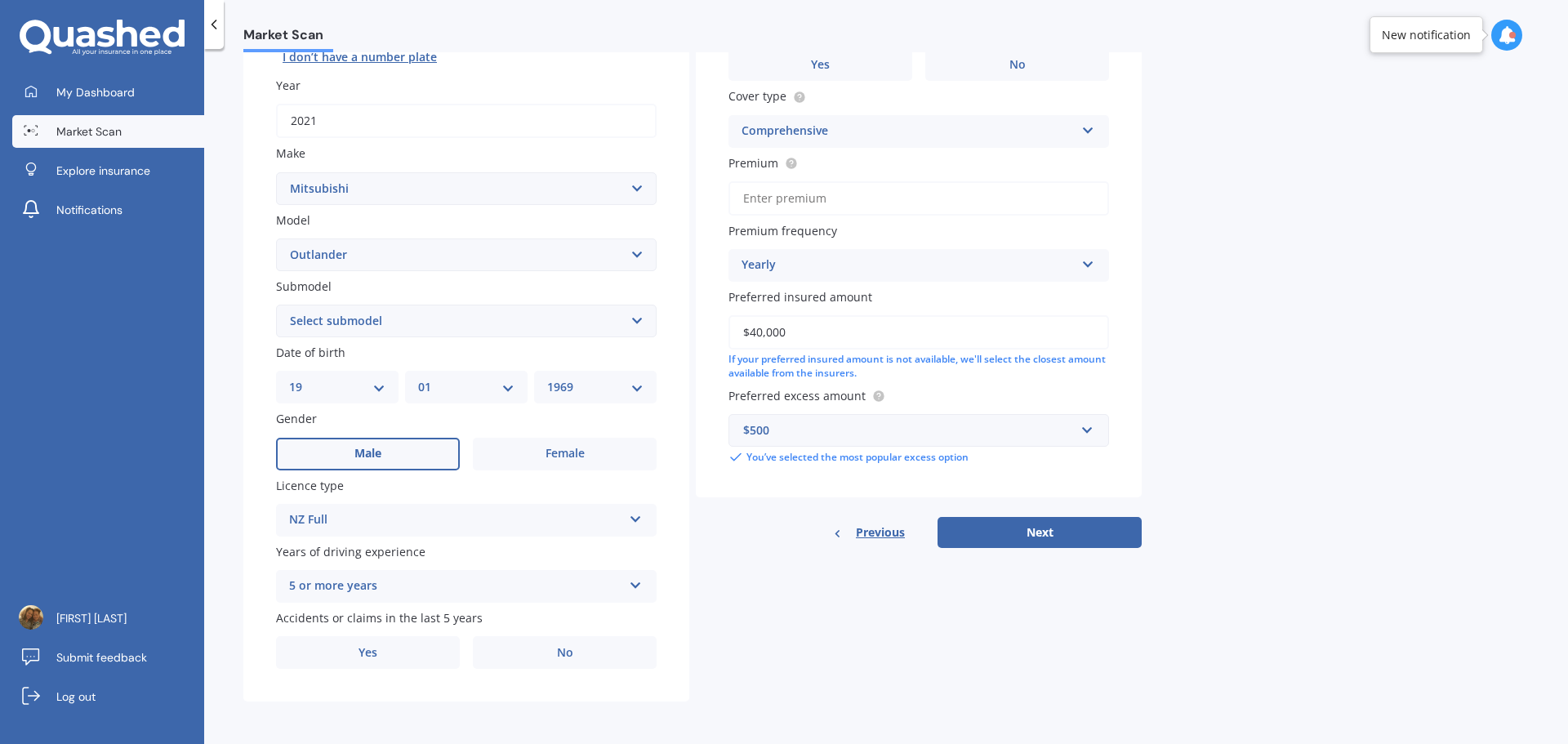 click on "MM 01 02 03 04 05 06 07 08 09 10 11 12" at bounding box center [466, 387] 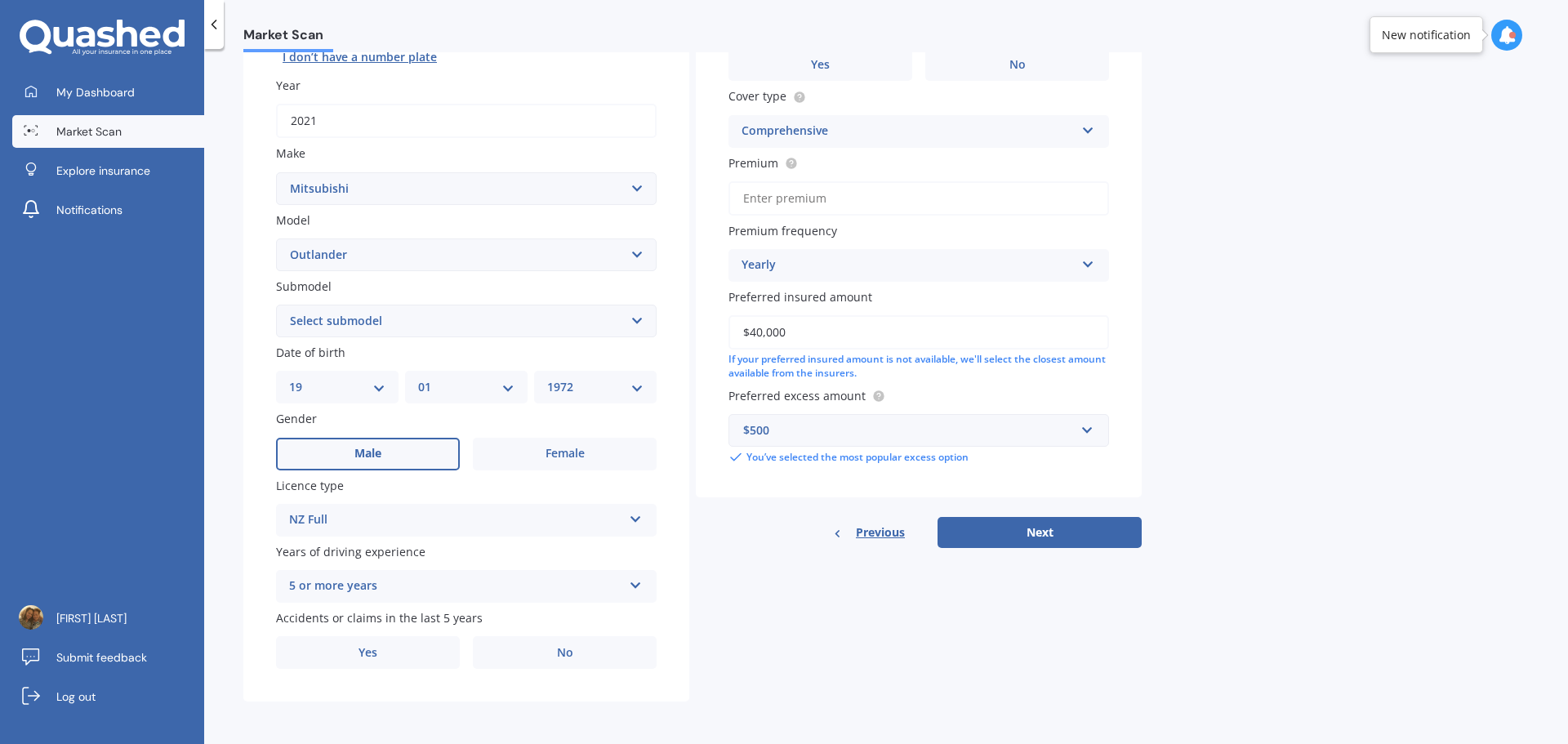 click on "YYYY 2025 2024 2023 2022 2021 2020 2019 2018 2017 2016 2015 2014 2013 2012 2011 2010 2009 2008 2007 2006 2005 2004 2003 2002 2001 2000 1999 1998 1997 1996 1995 1994 1993 1992 1991 1990 1989 1988 1987 1986 1985 1984 1983 1982 1981 1980 1979 1978 1977 1976 1975 1974 1973 1972 1971 1970 1969 1968 1967 1966 1965 1964 1963 1962 1961 1960 1959 1958 1957 1956 1955 1954 1953 1952 1951 1950 1949 1948 1947 1946 1945 1944 1943 1942 1941 1940 1939 1938 1937 1936 1935 1934 1933 1932 1931 1930 1929 1928 1927 1926" at bounding box center [595, 387] 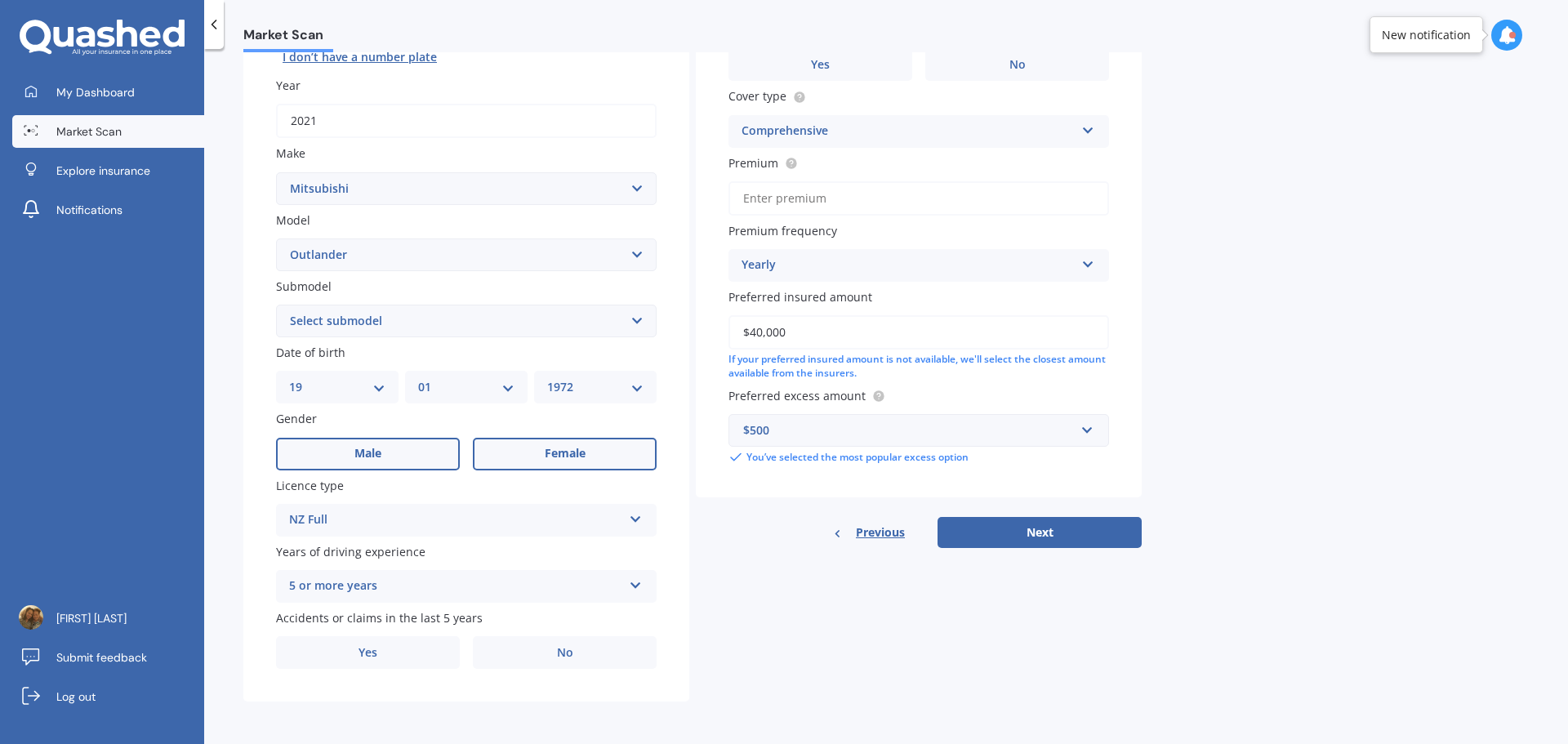click on "Female" at bounding box center (565, 453) 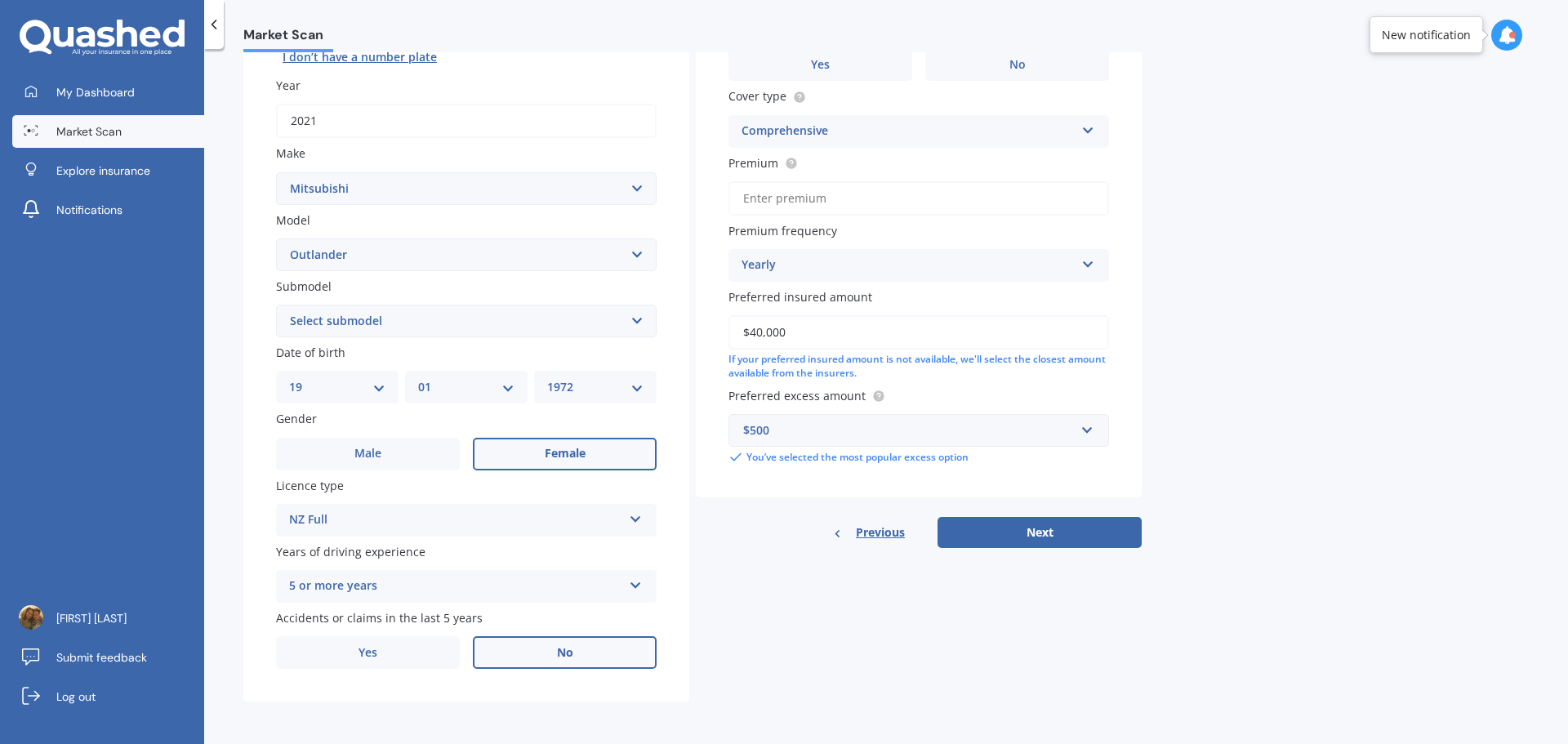 drag, startPoint x: 550, startPoint y: 647, endPoint x: 559, endPoint y: 644, distance: 9.486833 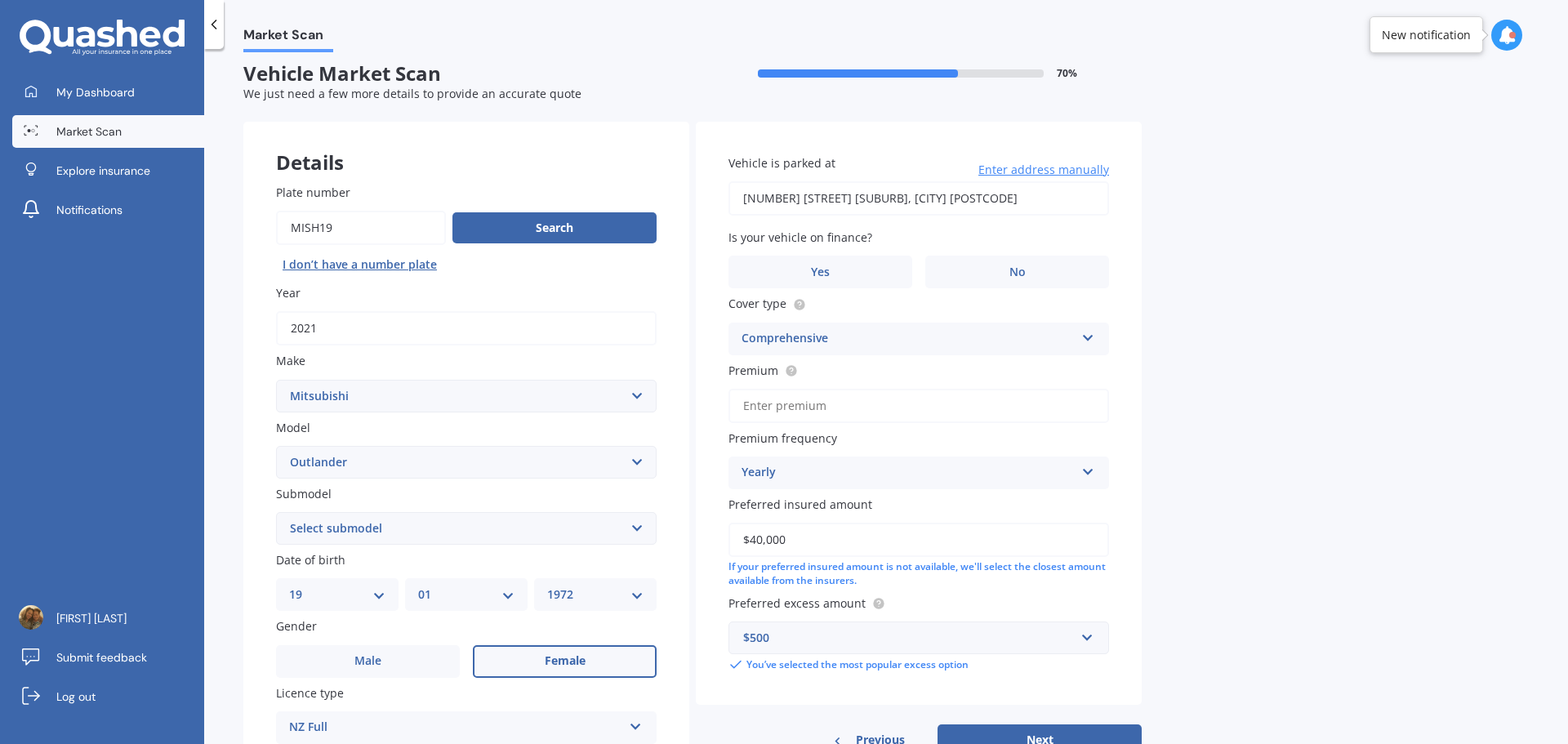 scroll, scrollTop: 0, scrollLeft: 0, axis: both 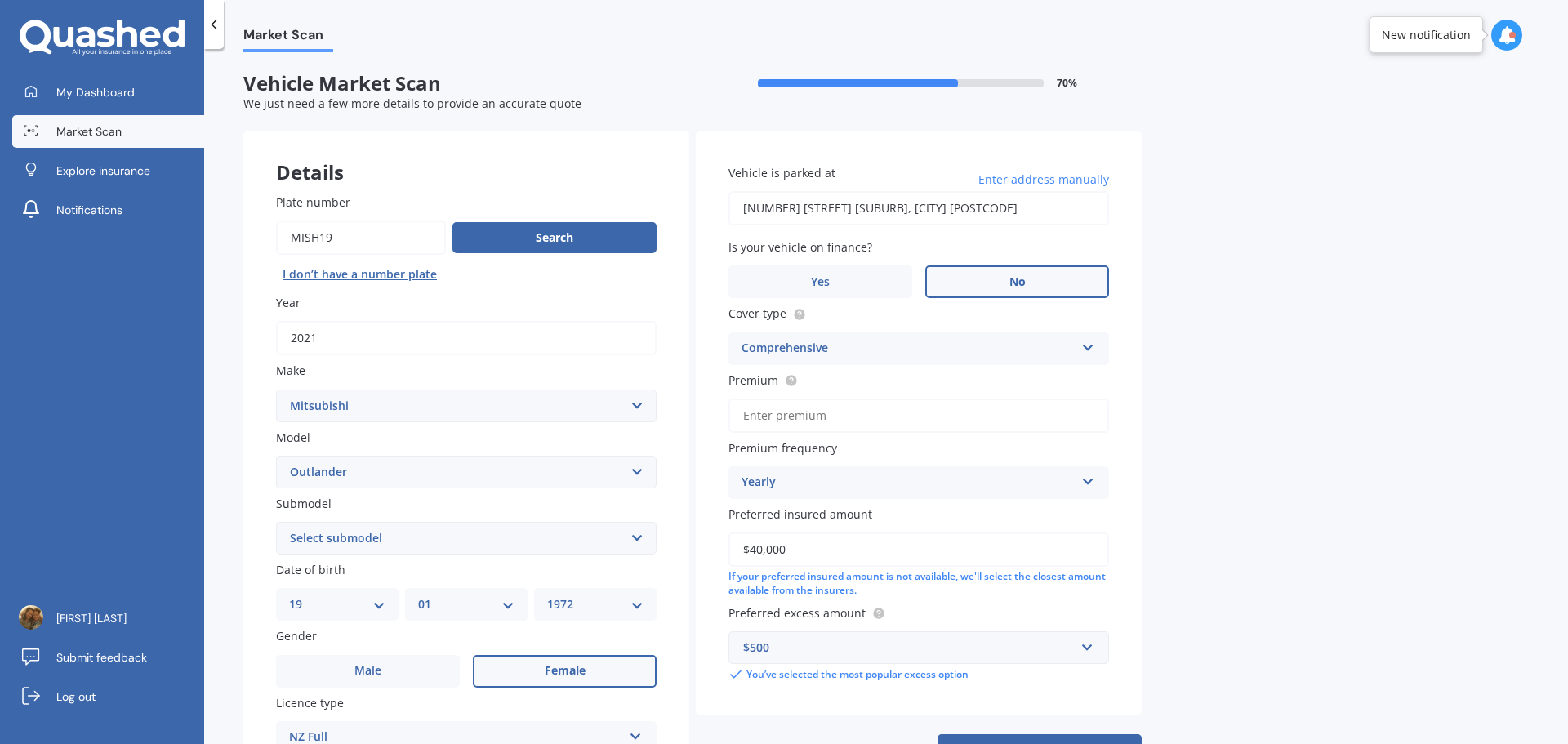 click on "No" at bounding box center [1017, 282] 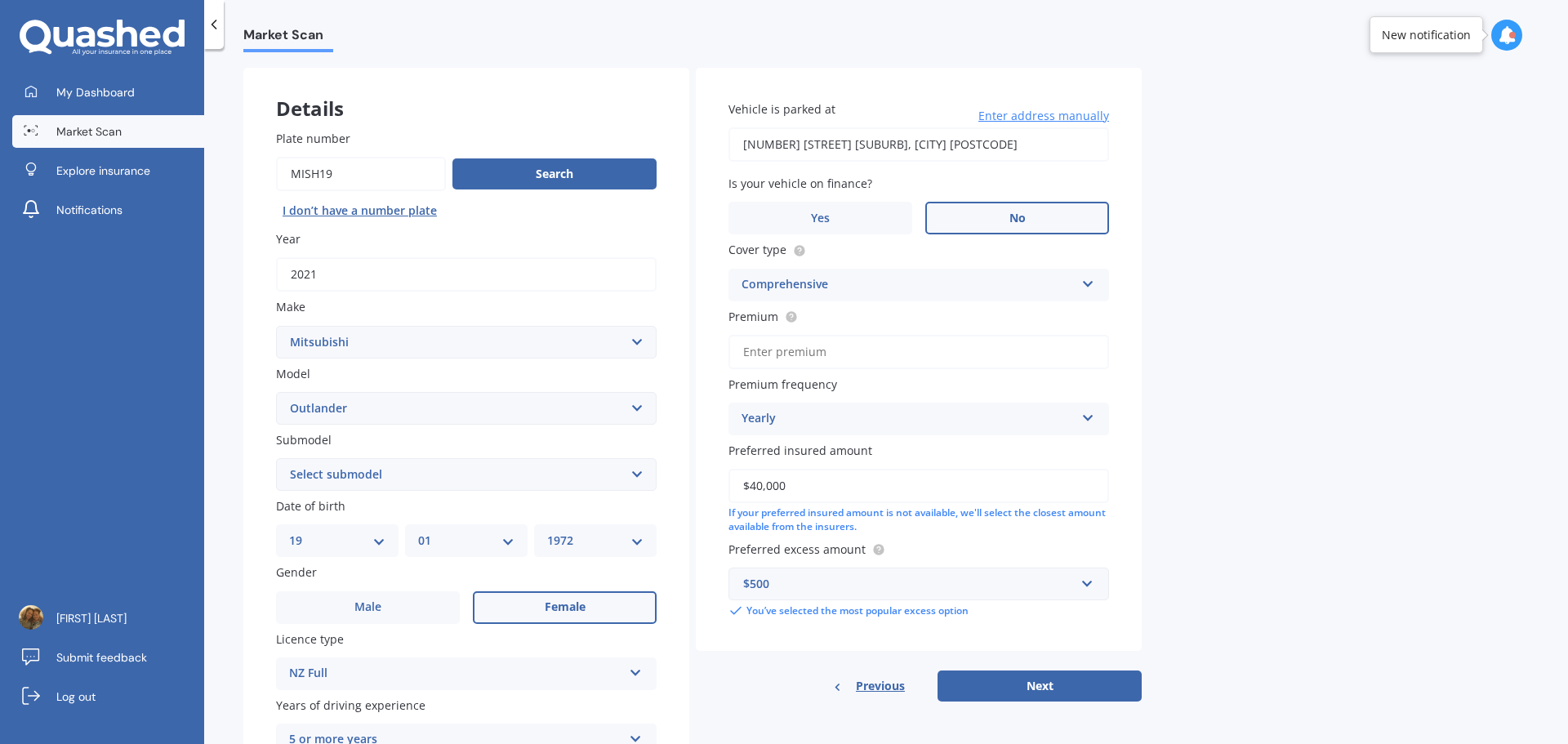 scroll, scrollTop: 82, scrollLeft: 0, axis: vertical 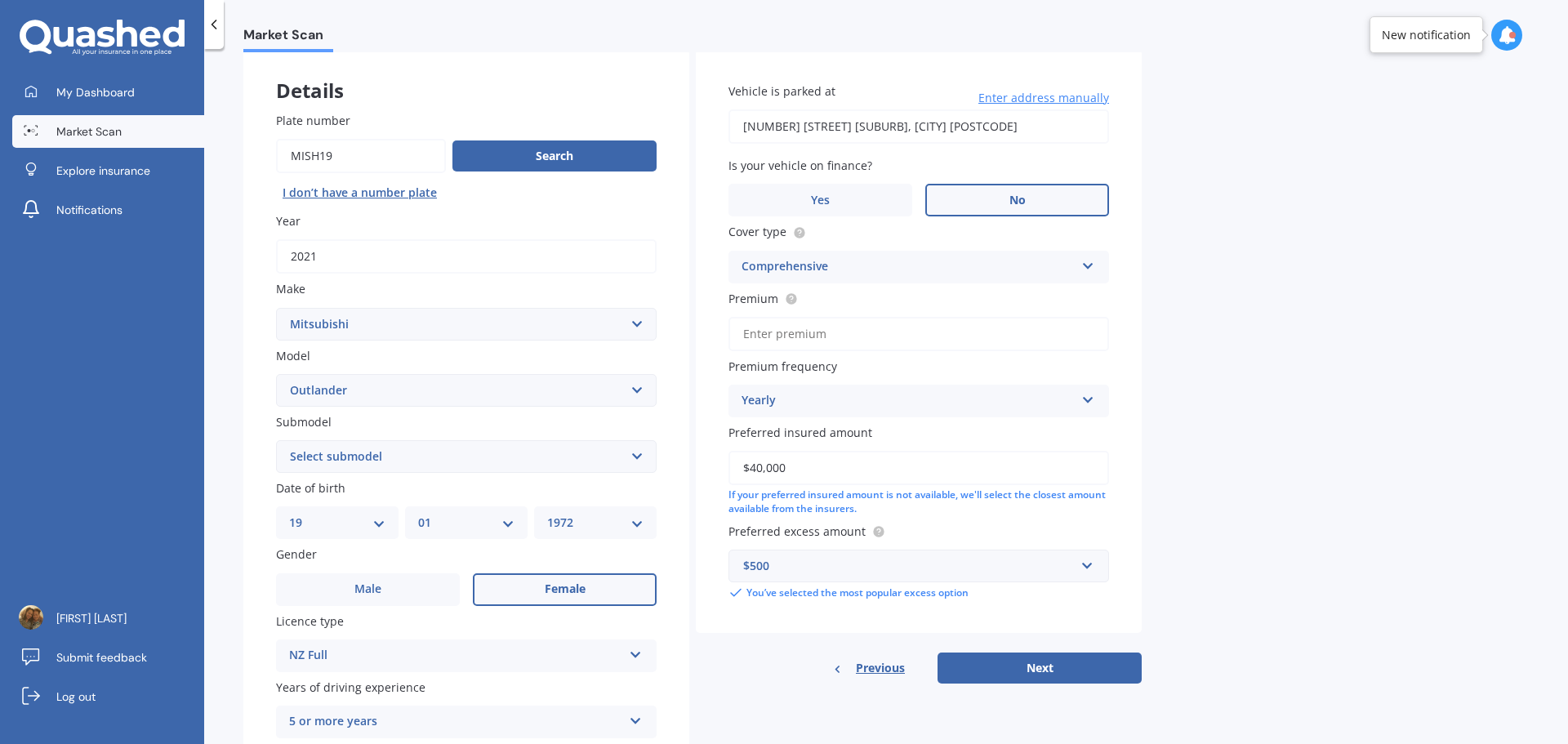 click on "Yearly" at bounding box center (908, 401) 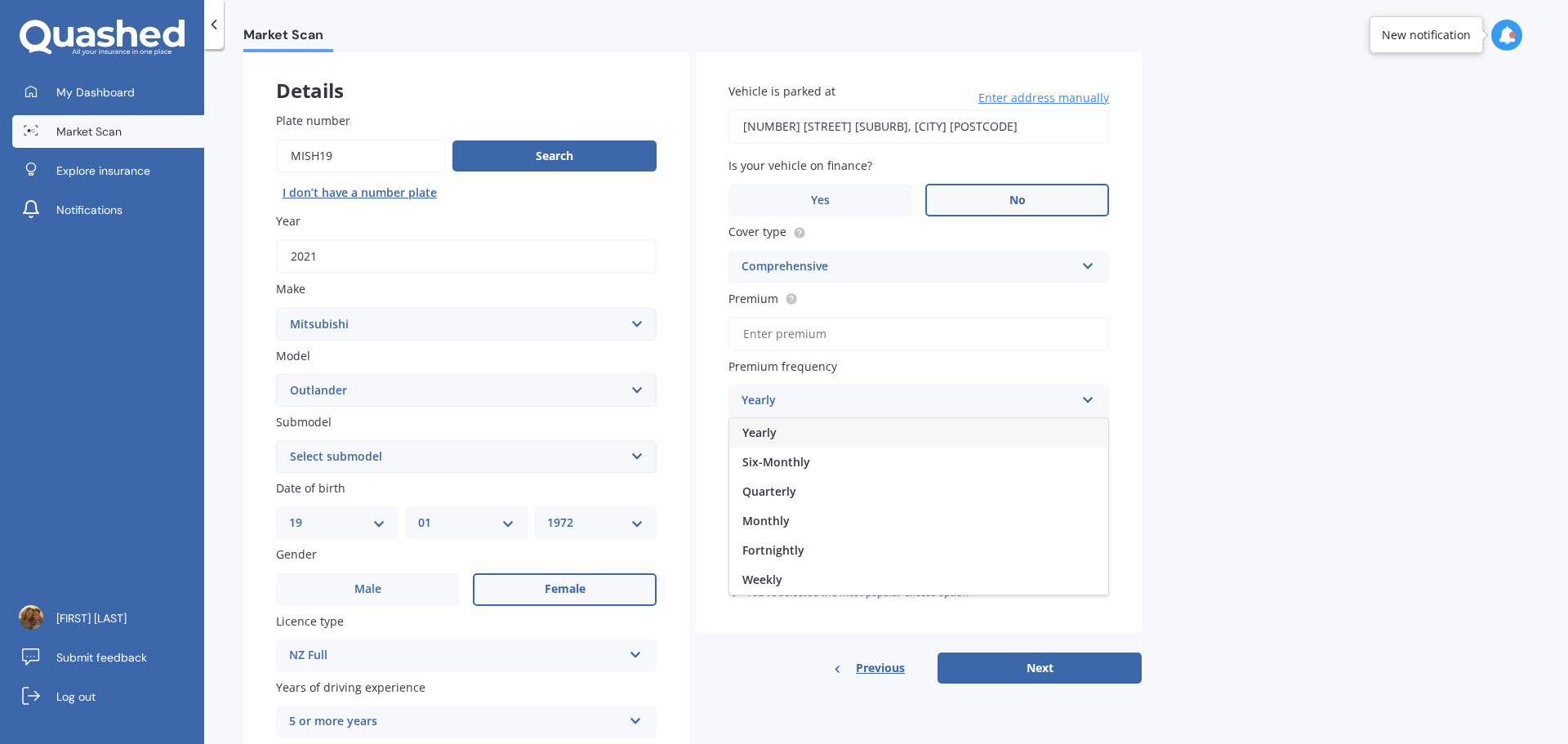 drag, startPoint x: 796, startPoint y: 522, endPoint x: 874, endPoint y: 488, distance: 85.0882 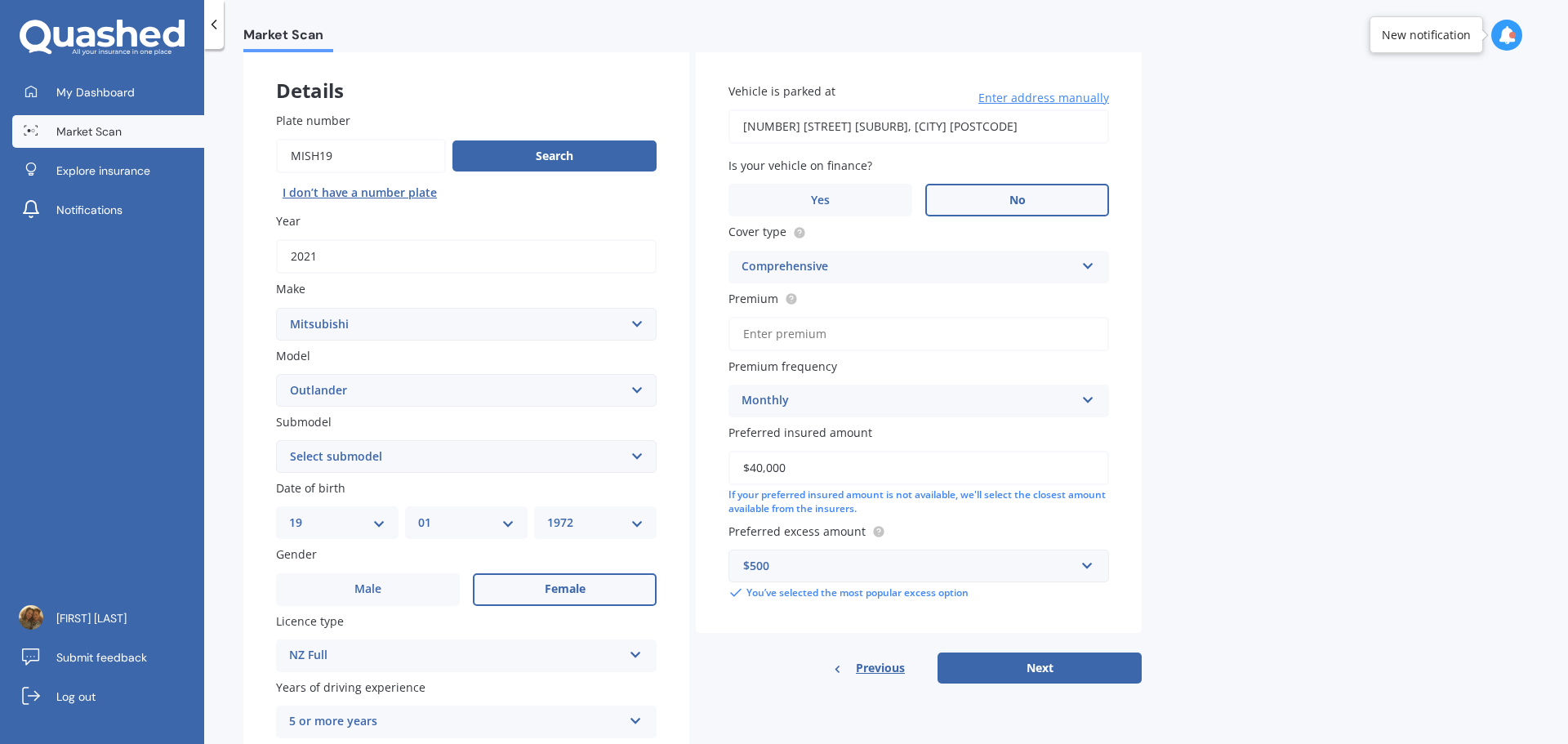 click on "Monthly" at bounding box center (908, 401) 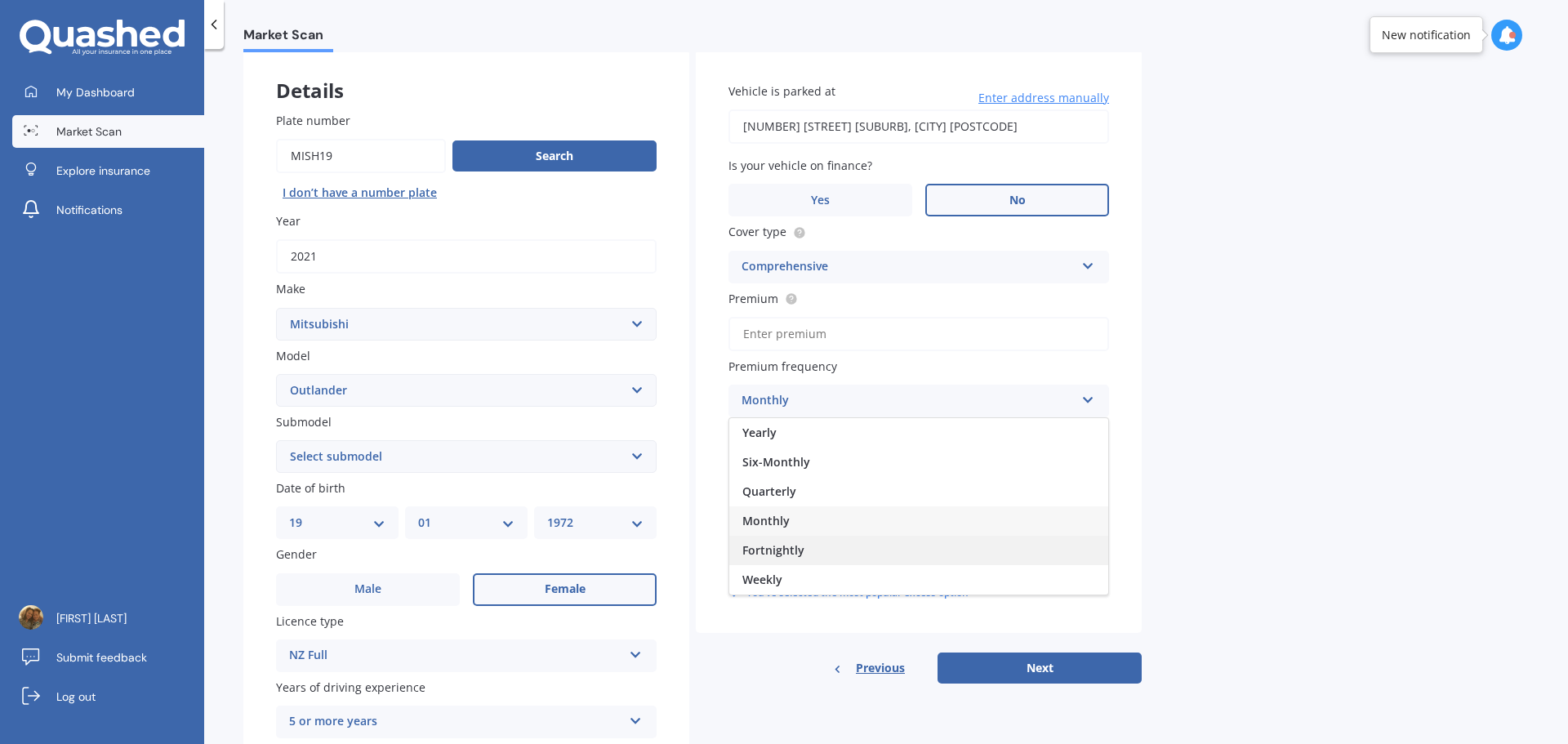 click on "Fortnightly" at bounding box center [773, 550] 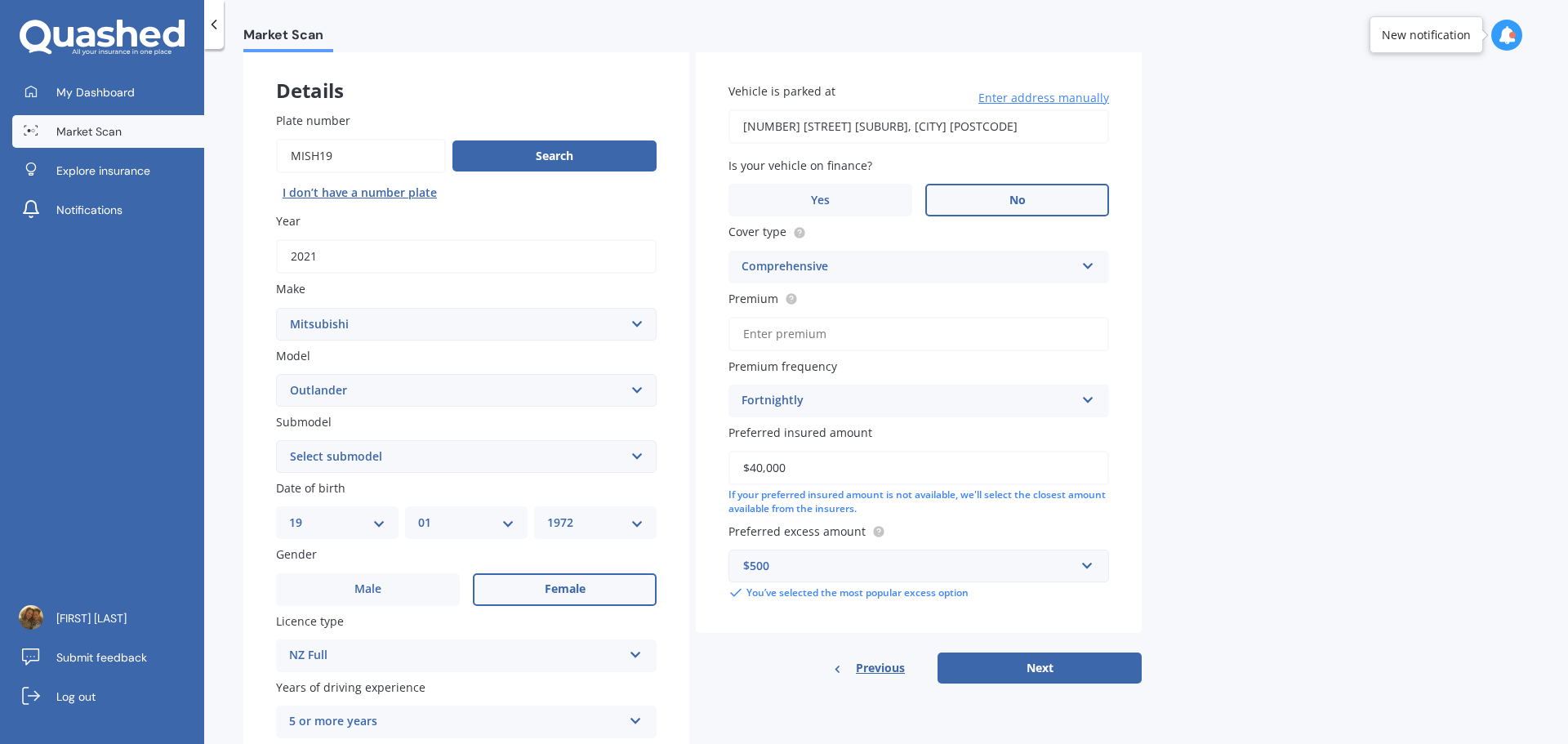 click on "Select submodel (All other) 2.4 Litre Station Wagon 3.0 Litre AWD 3.0 VRX Auto 4WD Petrol Hybrid LS LS 2.0P/CVT LS 2.4P/CVT PHEV Petrol/Hybrid PHEV VRX 4WD Hybrid PHEV XLS 4WD Hybrid SP Station Wagon turbo SPORT 2.5P/CVT VRX 2.5P/4WD/CVT VRX 2.5P/CVT VRX turbo diesel XLS XLS Diesel" at bounding box center [466, 457] 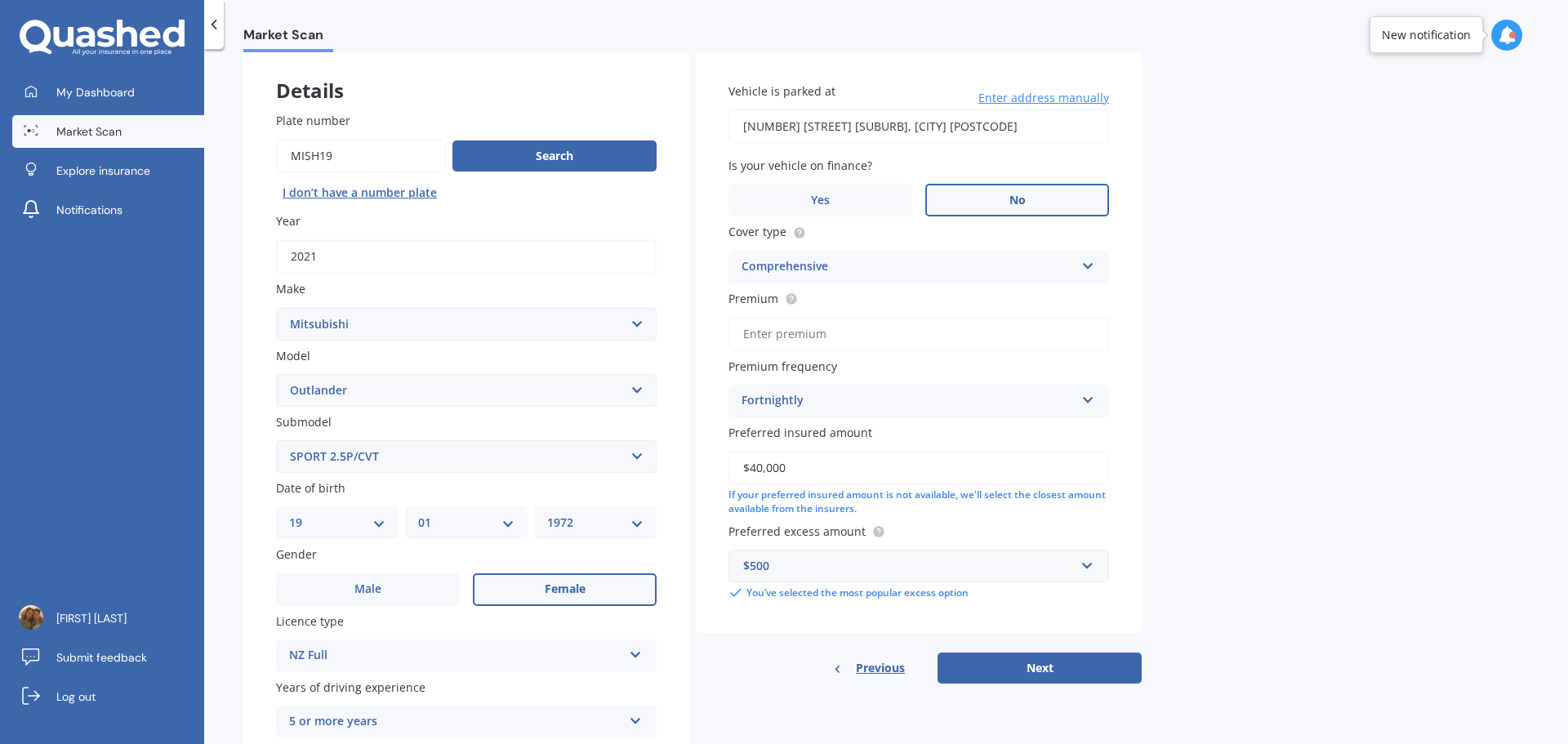 click on "Select submodel (All other) 2.4 Litre Station Wagon 3.0 Litre AWD 3.0 VRX Auto 4WD Petrol Hybrid LS LS 2.0P/CVT LS 2.4P/CVT PHEV Petrol/Hybrid PHEV VRX 4WD Hybrid PHEV XLS 4WD Hybrid SP Station Wagon turbo SPORT 2.5P/CVT VRX 2.5P/4WD/CVT VRX 2.5P/CVT VRX turbo diesel XLS XLS Diesel" at bounding box center [466, 457] 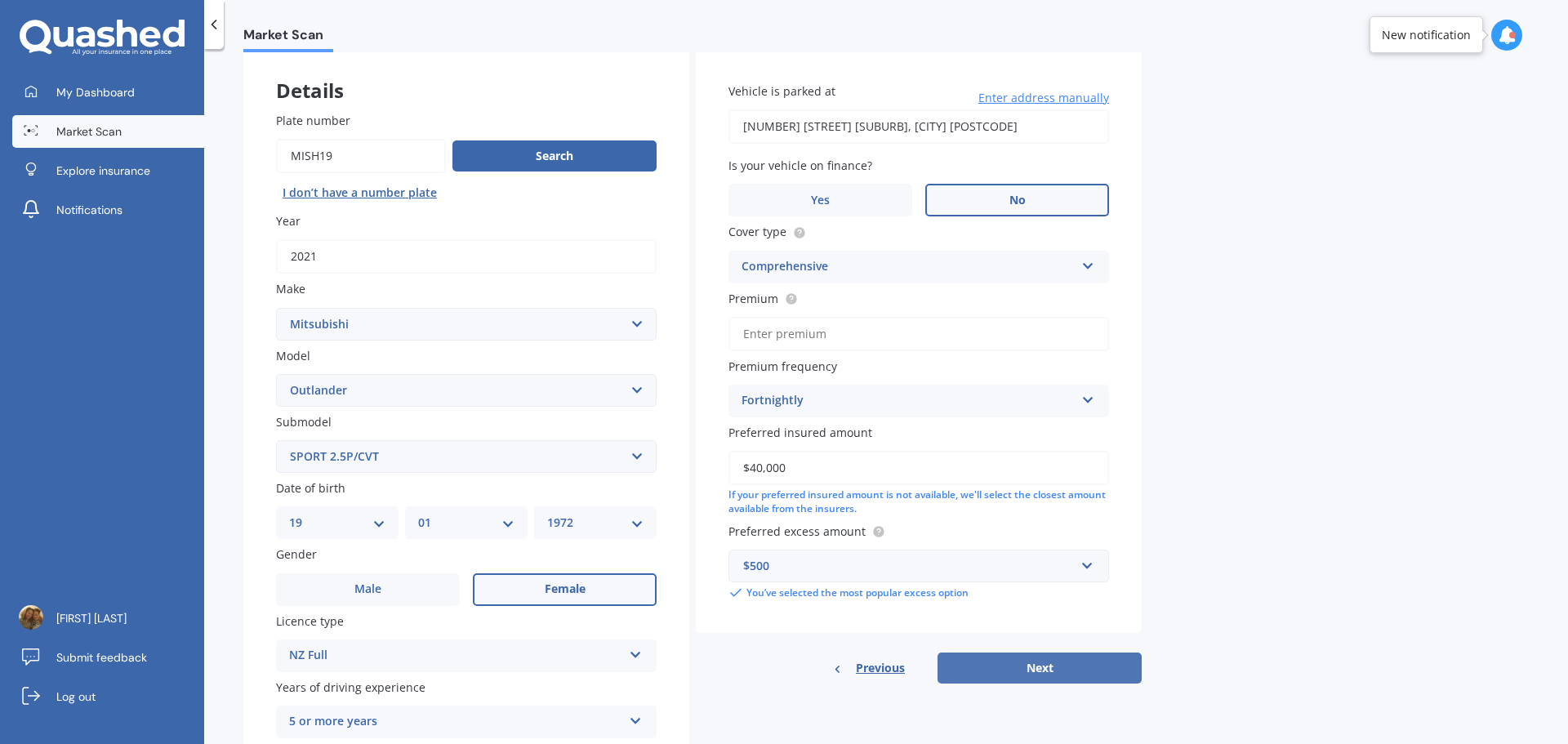 click on "Next" at bounding box center (1040, 668) 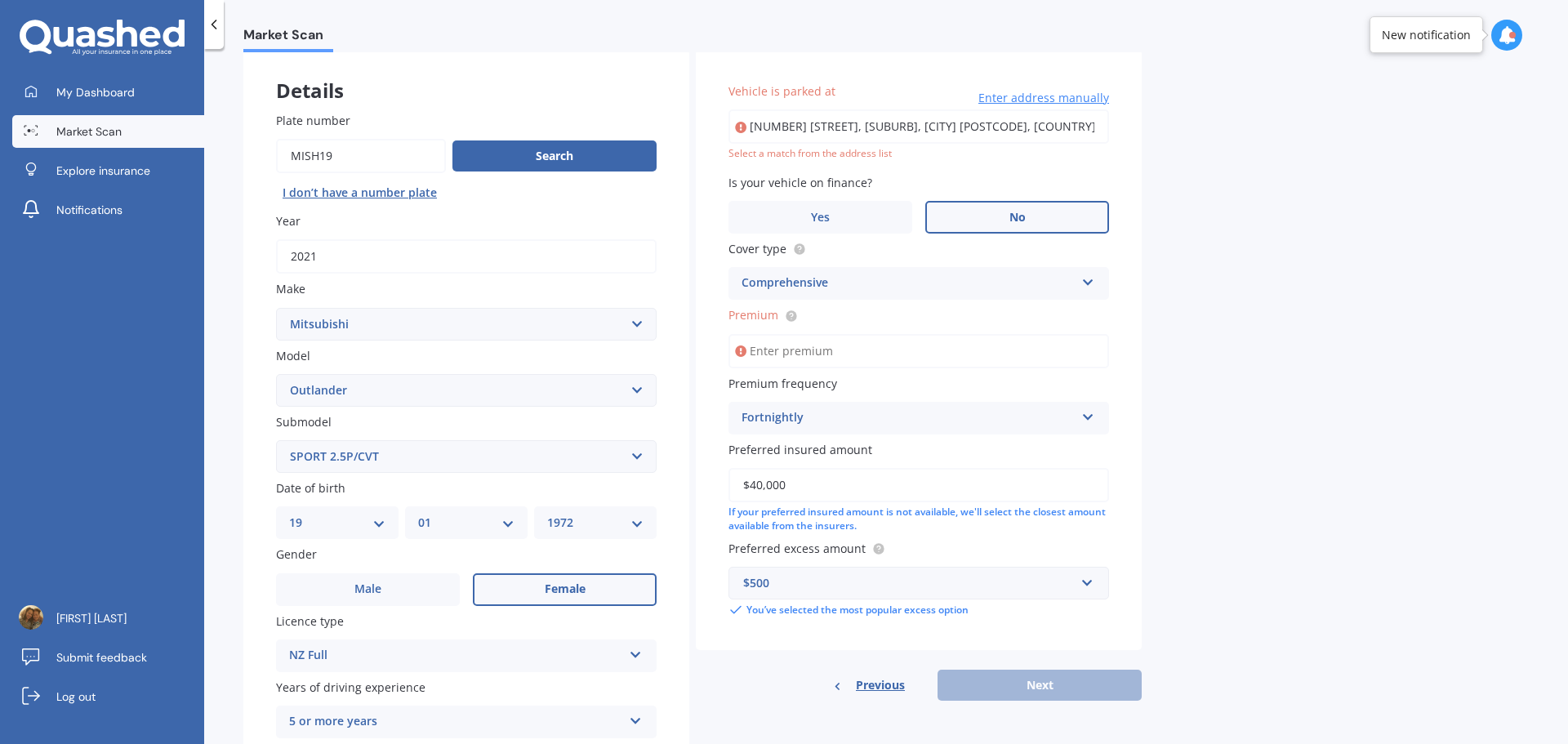 drag, startPoint x: 853, startPoint y: 159, endPoint x: 980, endPoint y: 179, distance: 128.56516 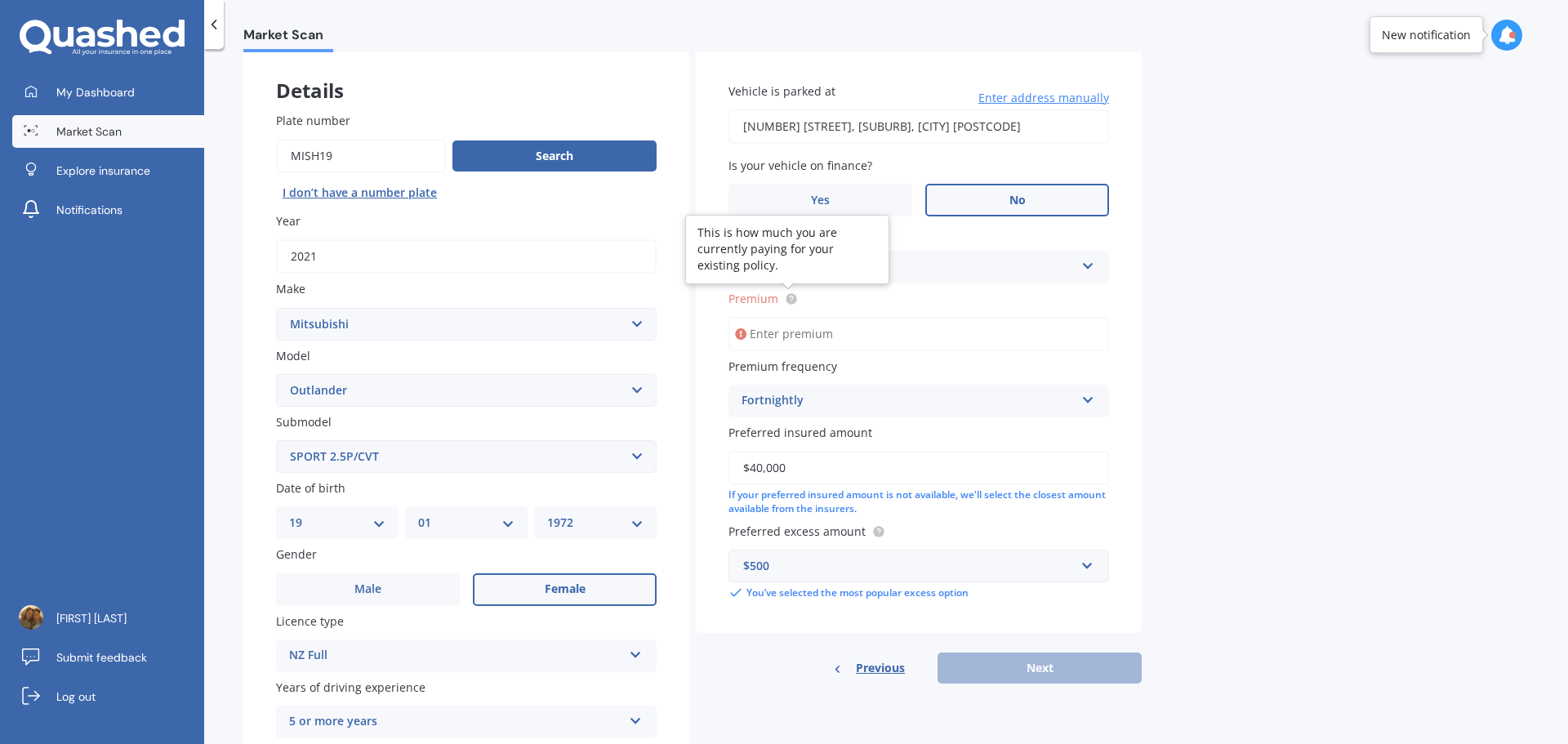 click 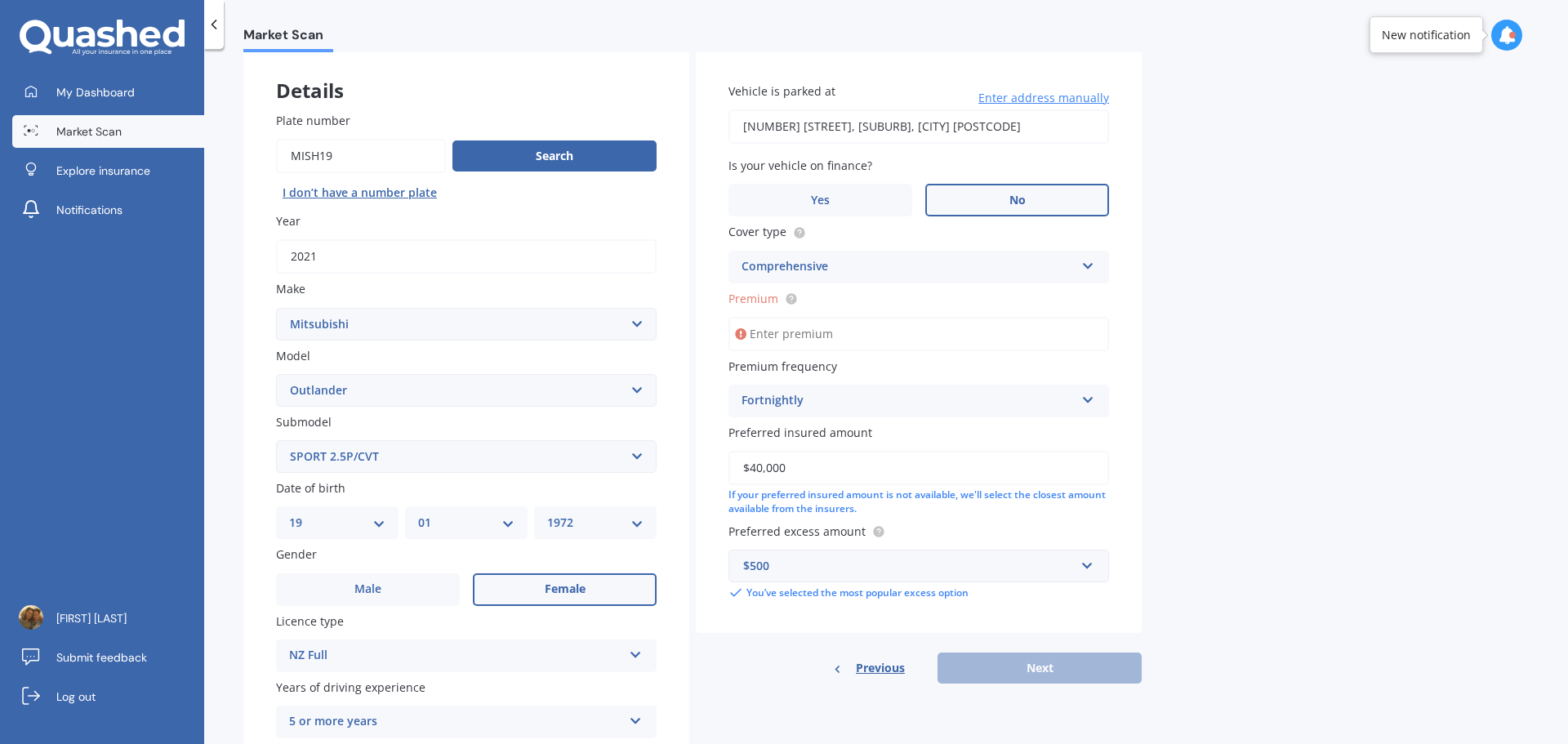click on "Premium" at bounding box center (919, 334) 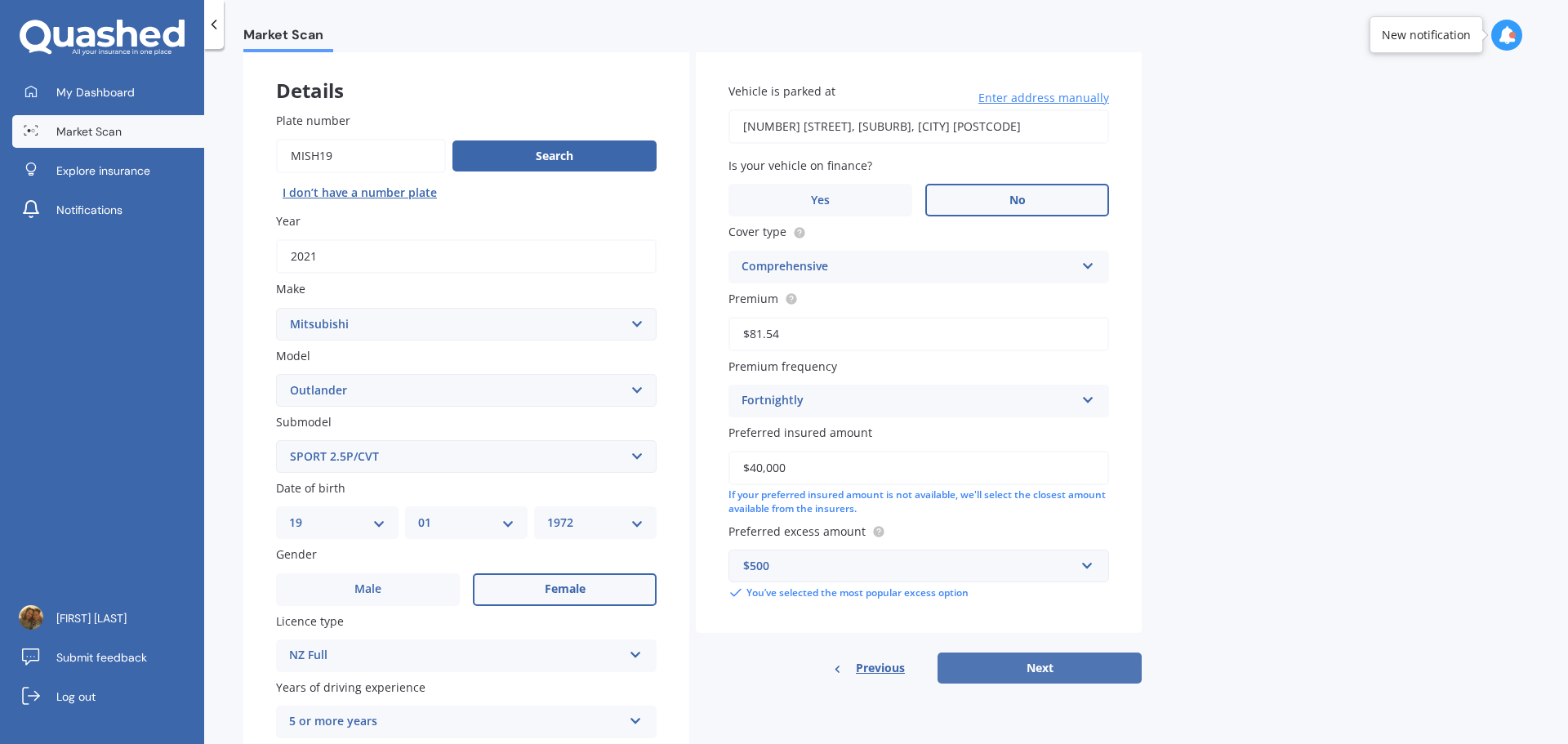 type on "$81.54" 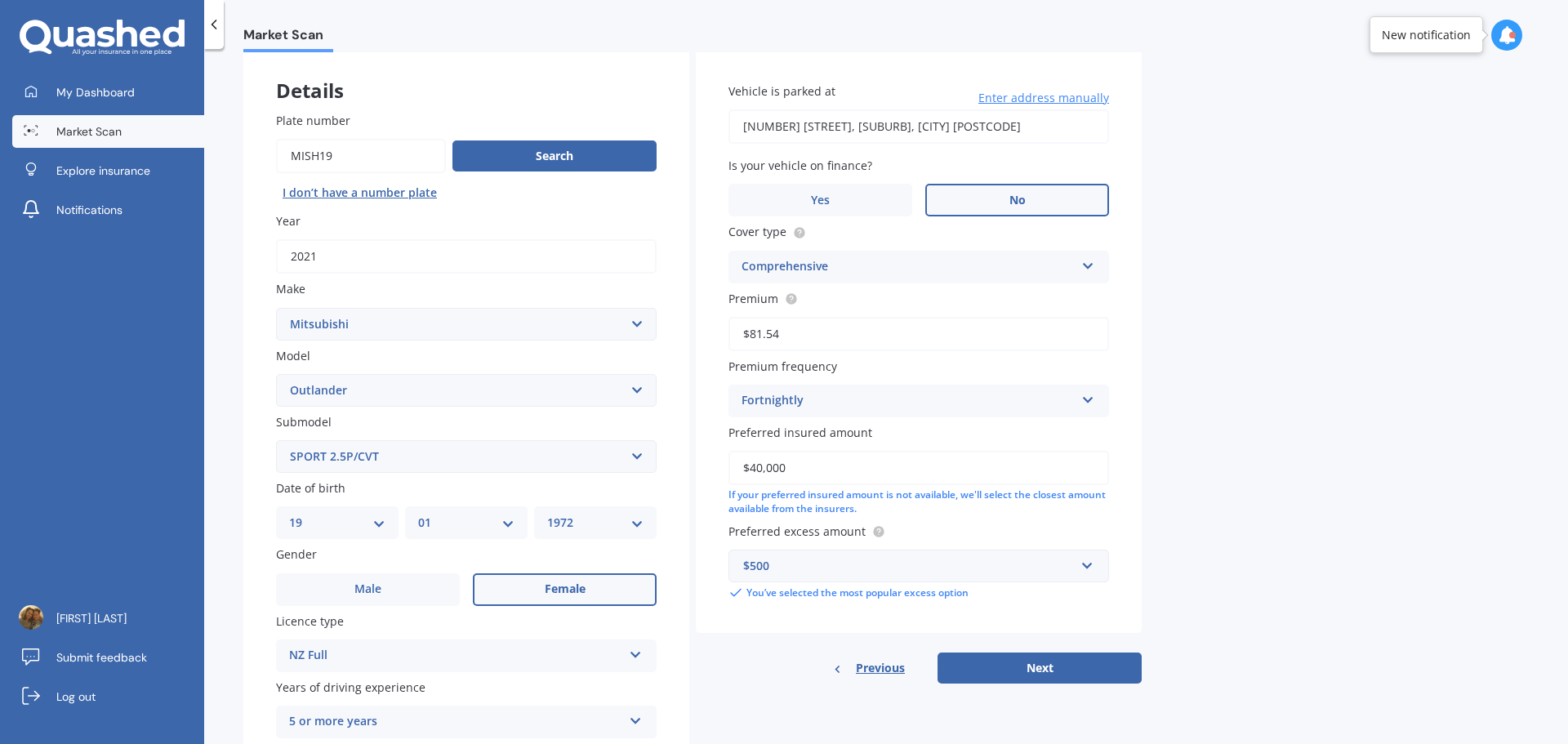 scroll, scrollTop: 0, scrollLeft: 0, axis: both 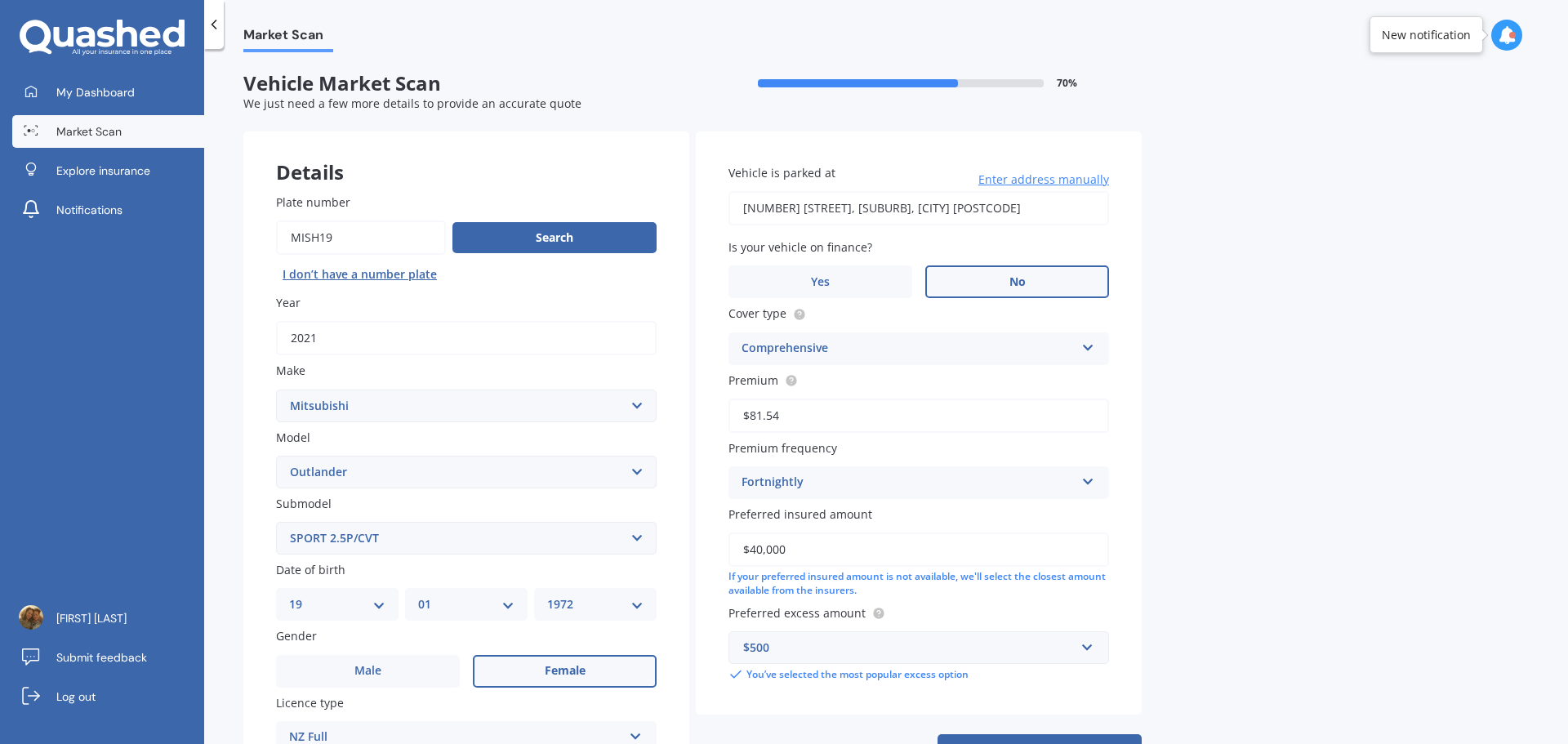 select on "19" 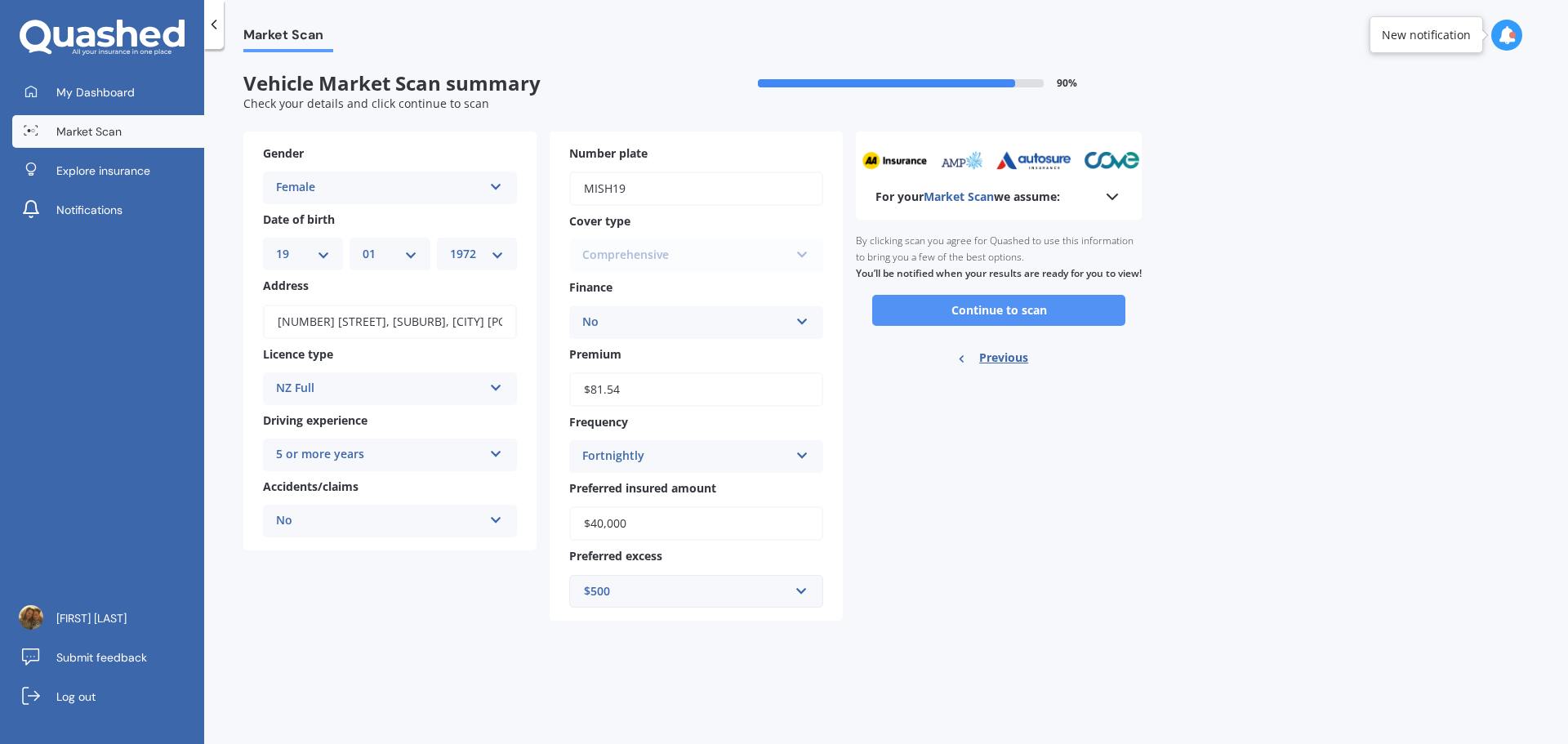 click on "Continue to scan" at bounding box center [999, 310] 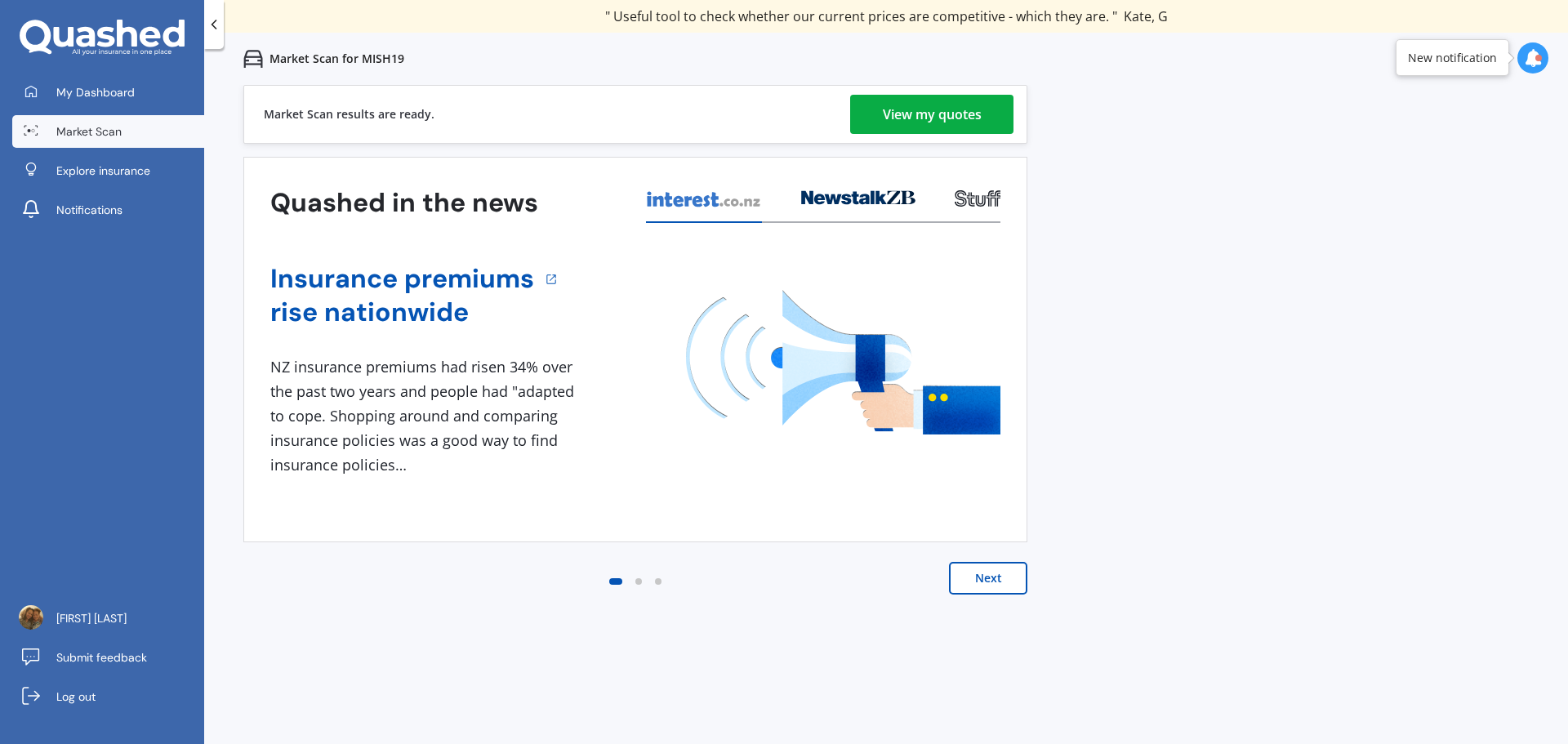 click on "View my quotes" at bounding box center (932, 114) 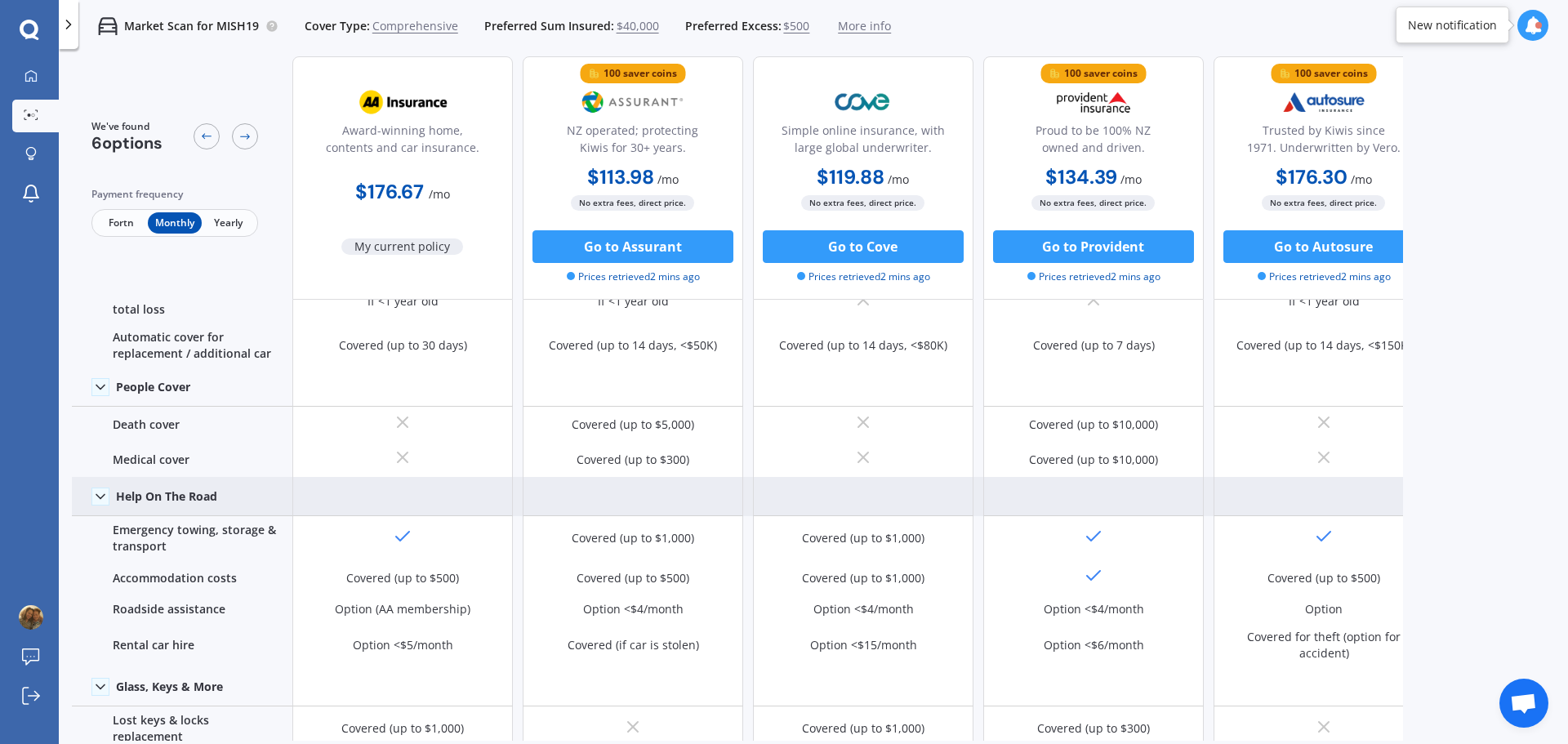 scroll, scrollTop: 0, scrollLeft: 0, axis: both 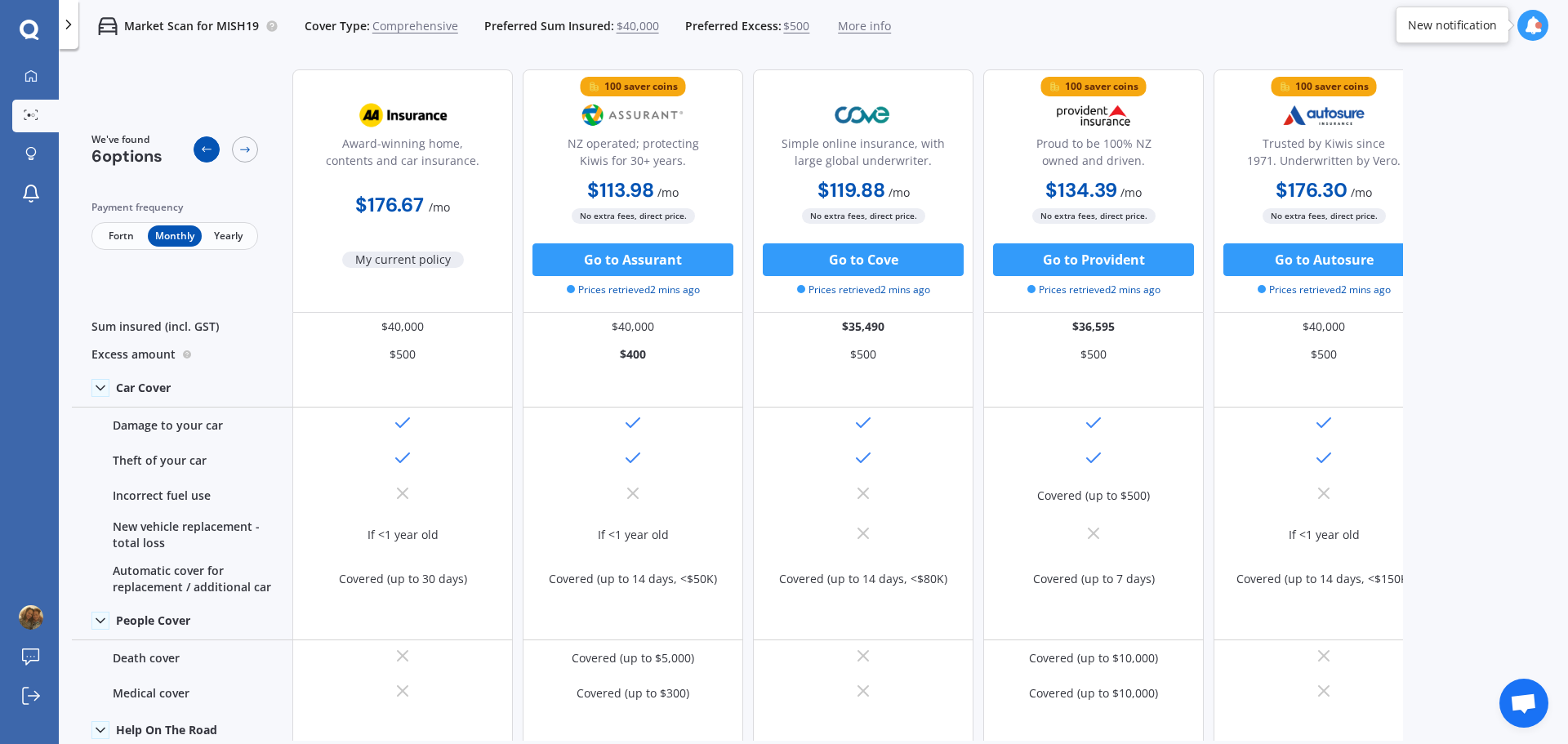 click at bounding box center (207, 149) 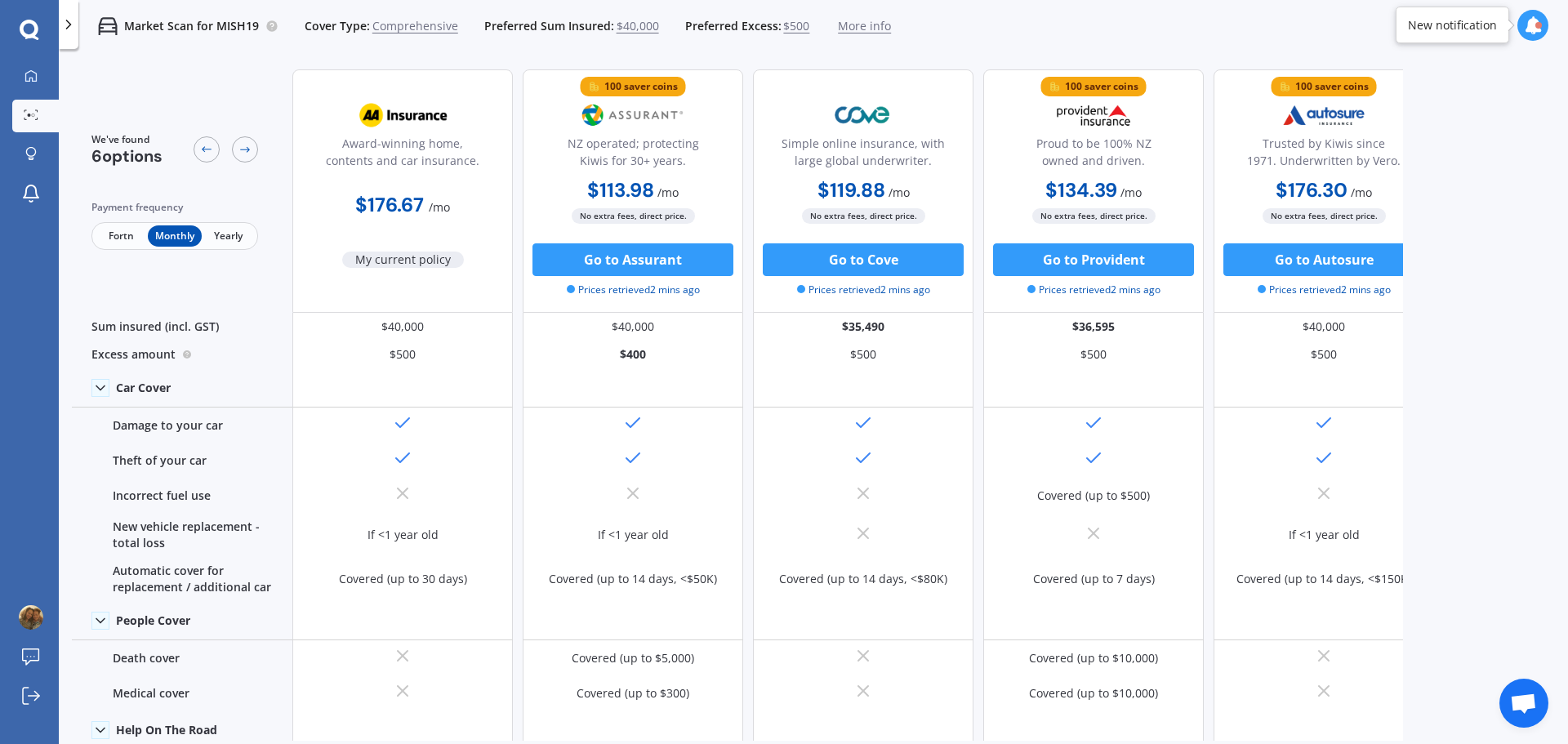 click on "Fortn" at bounding box center [121, 236] 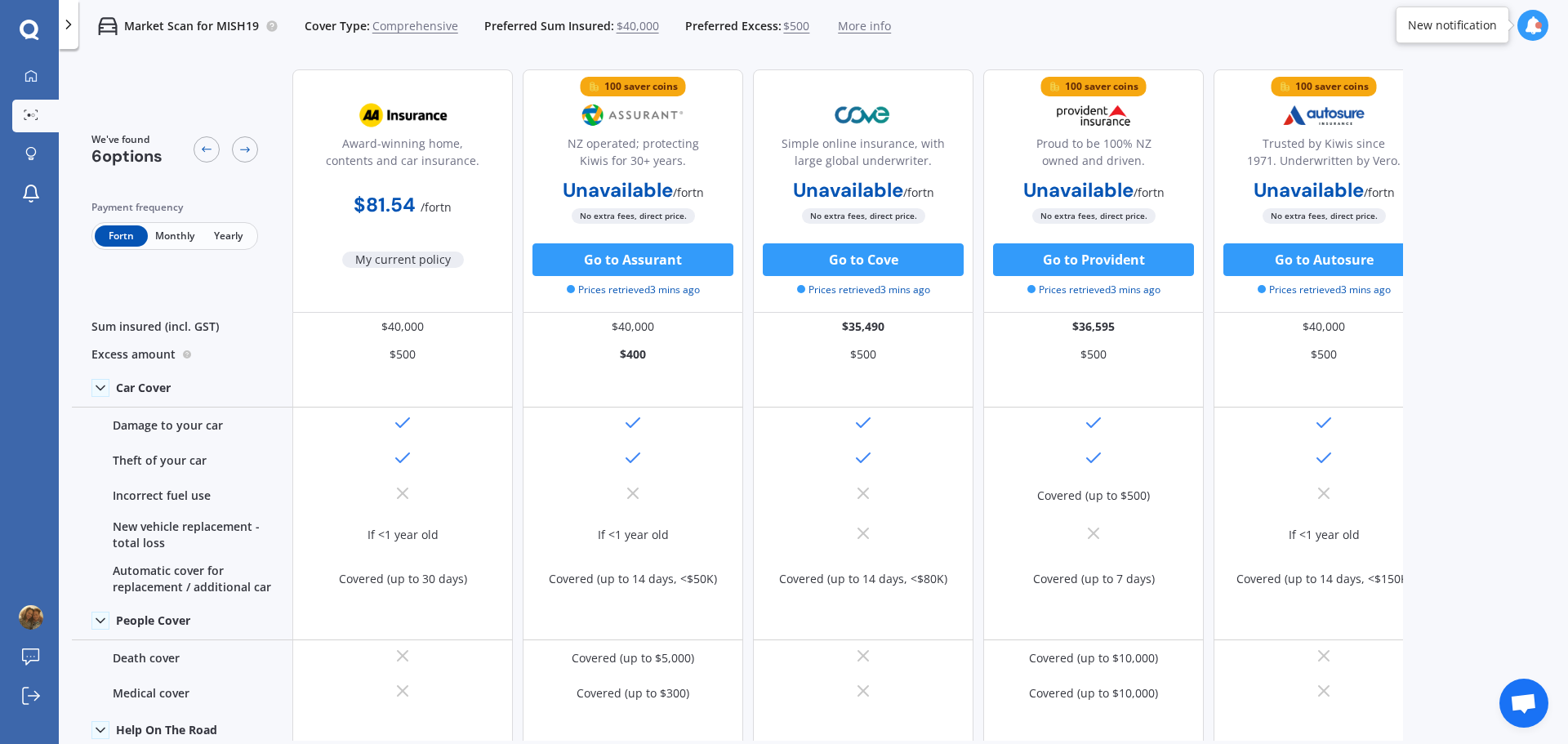 click on "Monthly" at bounding box center (174, 236) 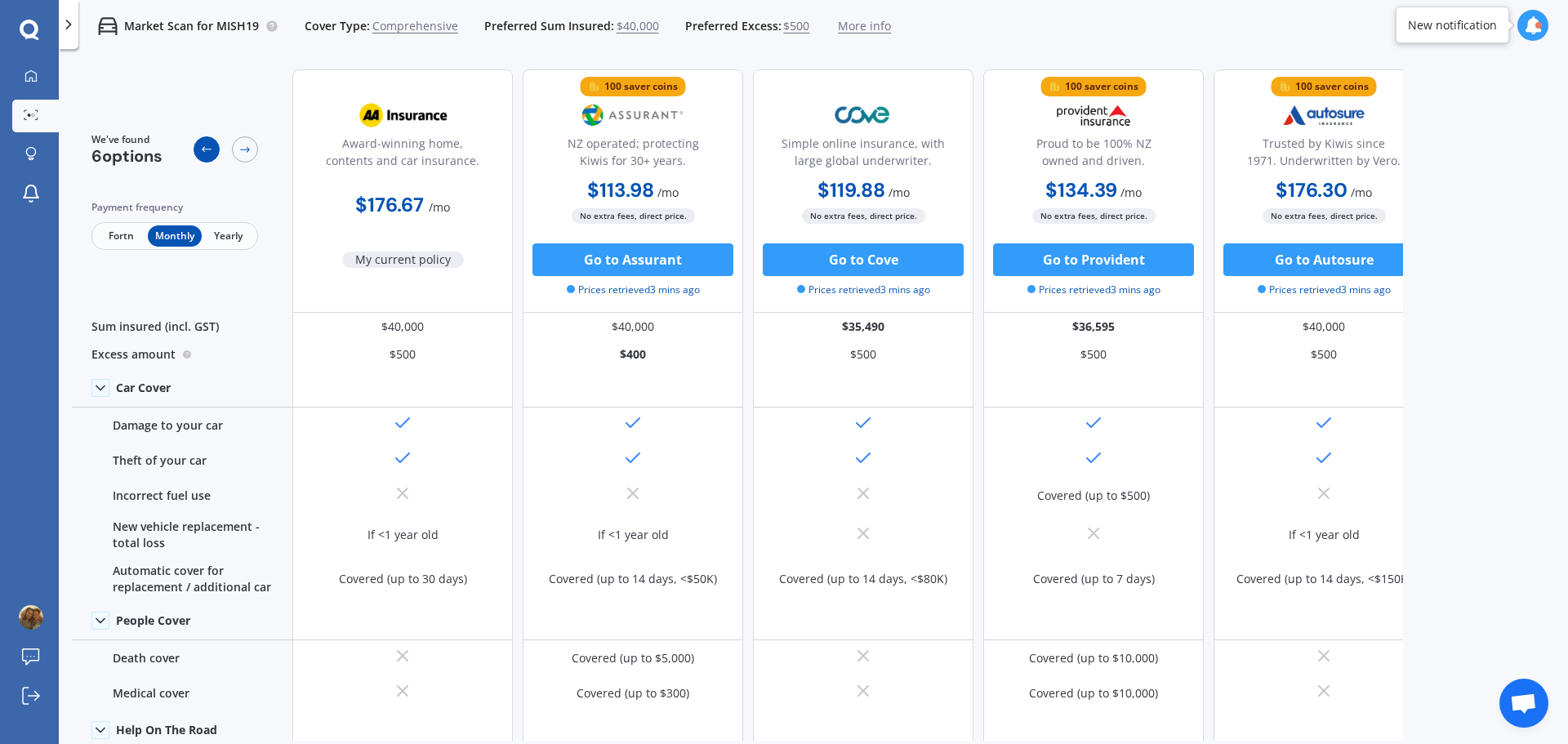 click 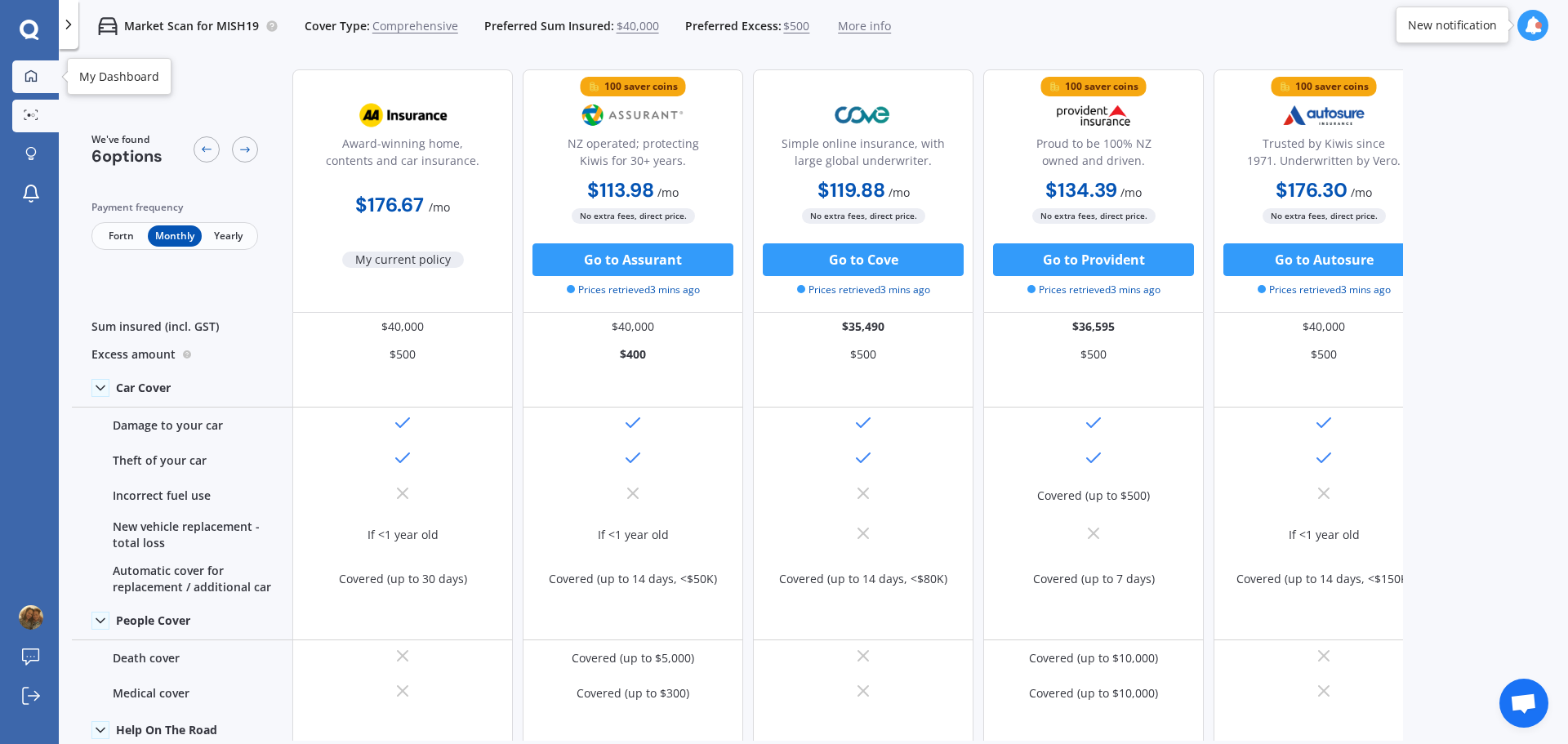 click 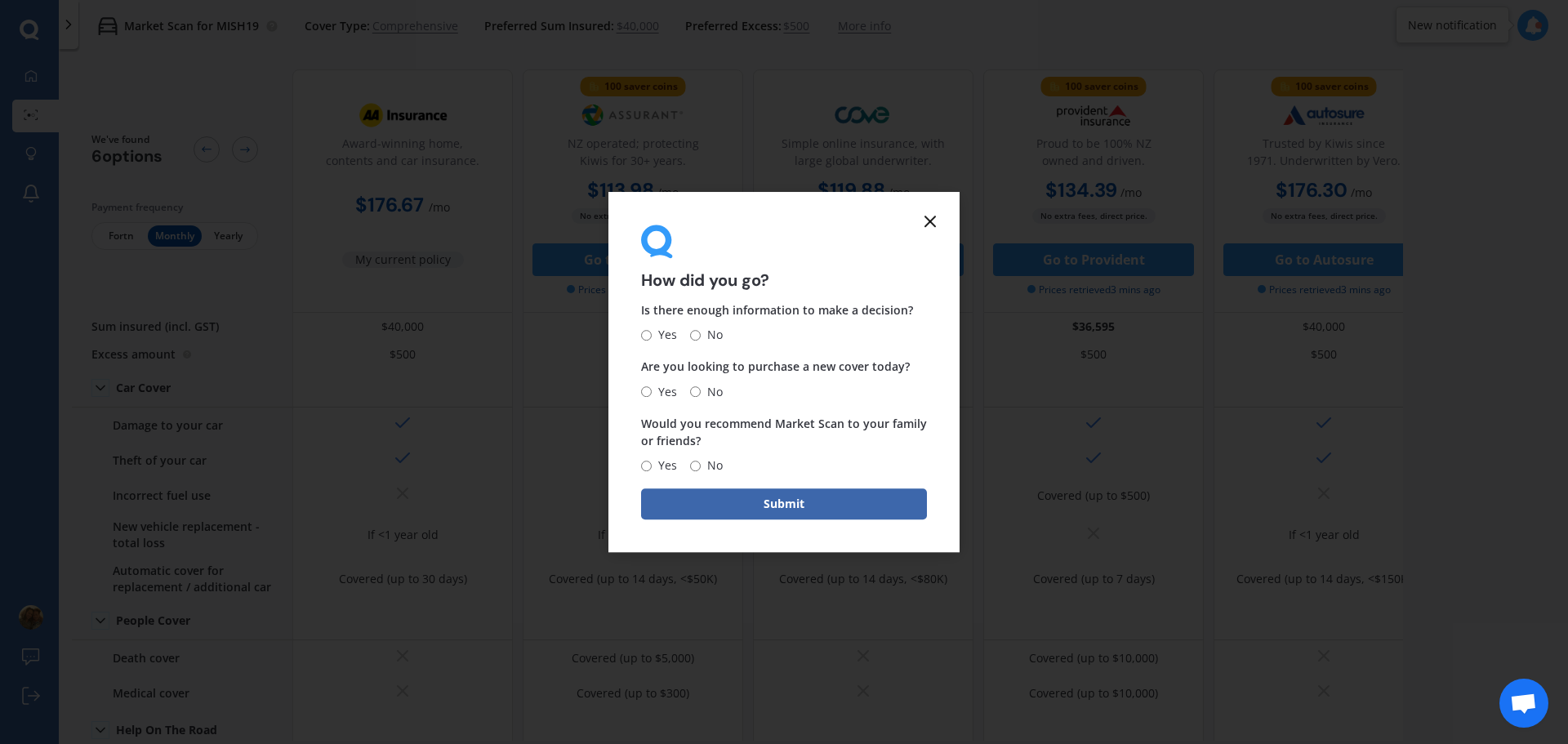 click 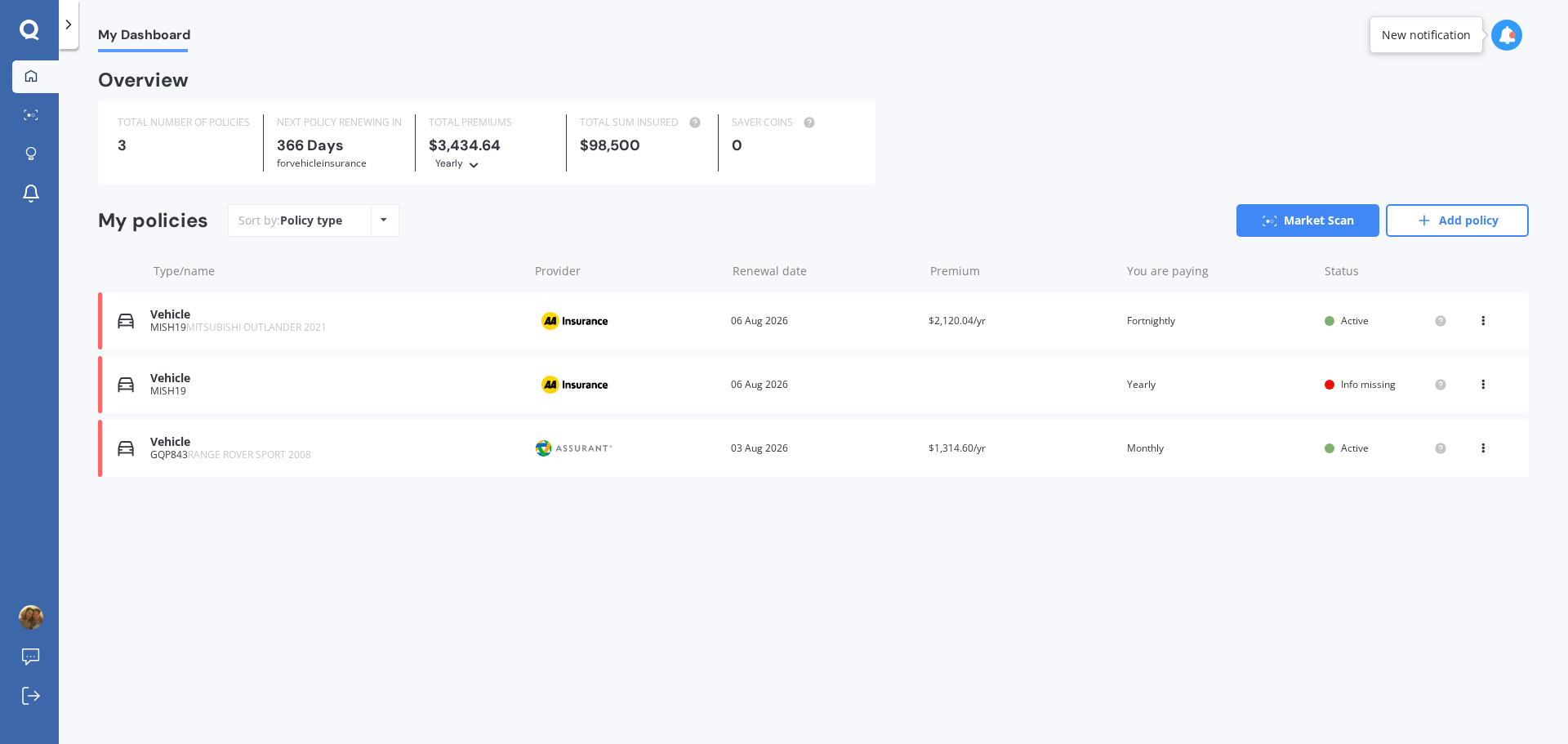 click on "Active" at bounding box center (1355, 320) 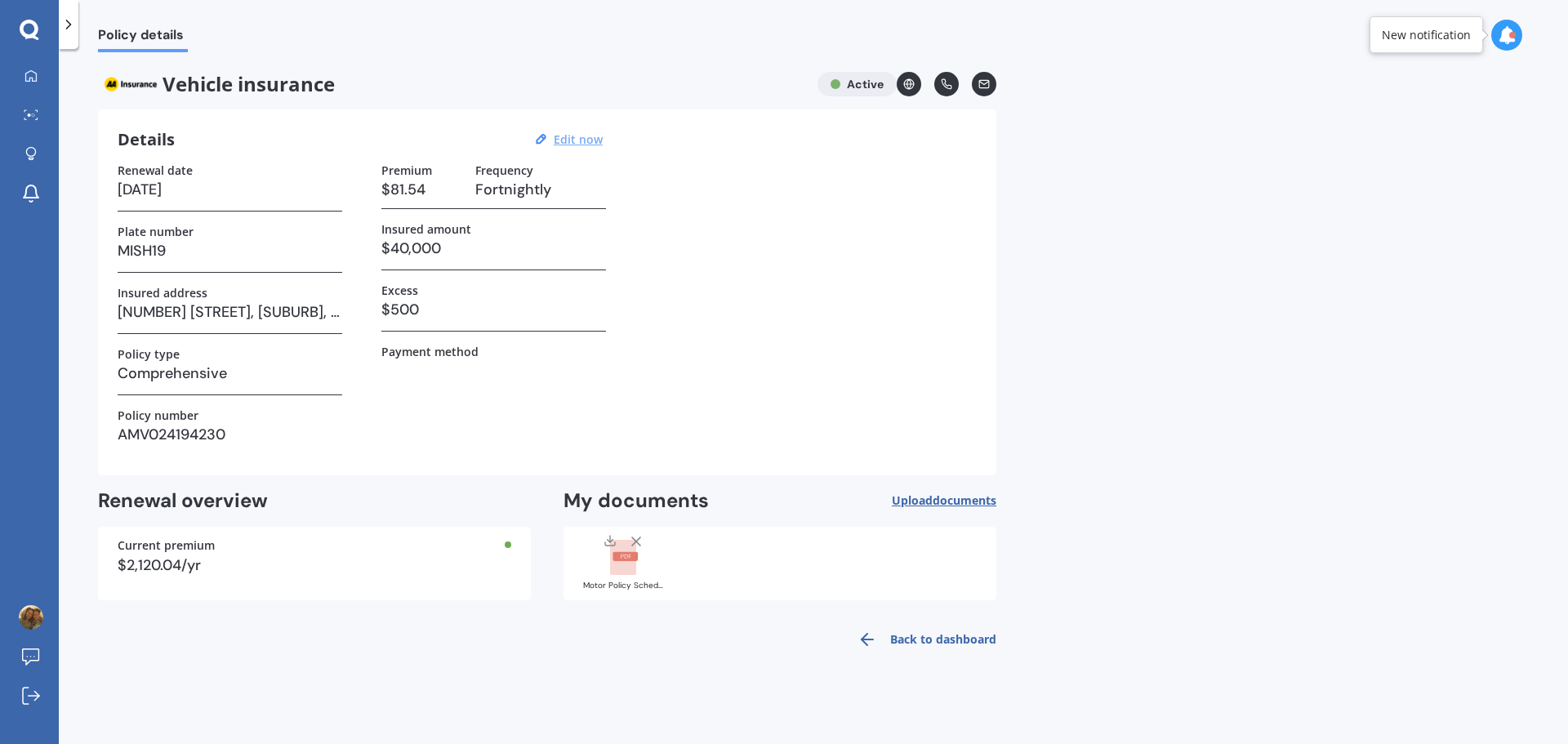 click on "Edit now" at bounding box center [578, 139] 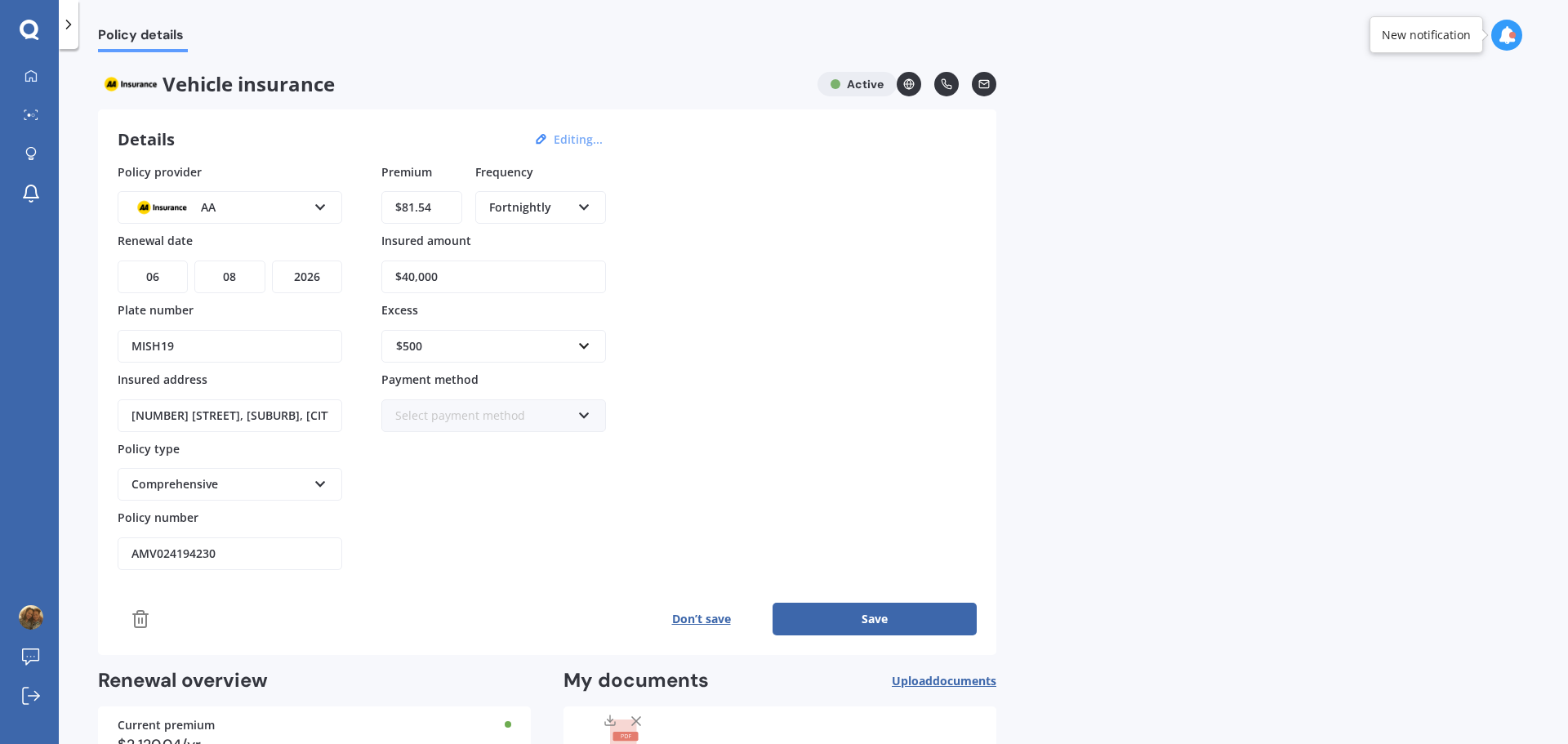 drag, startPoint x: 477, startPoint y: 282, endPoint x: 323, endPoint y: 272, distance: 154.32433 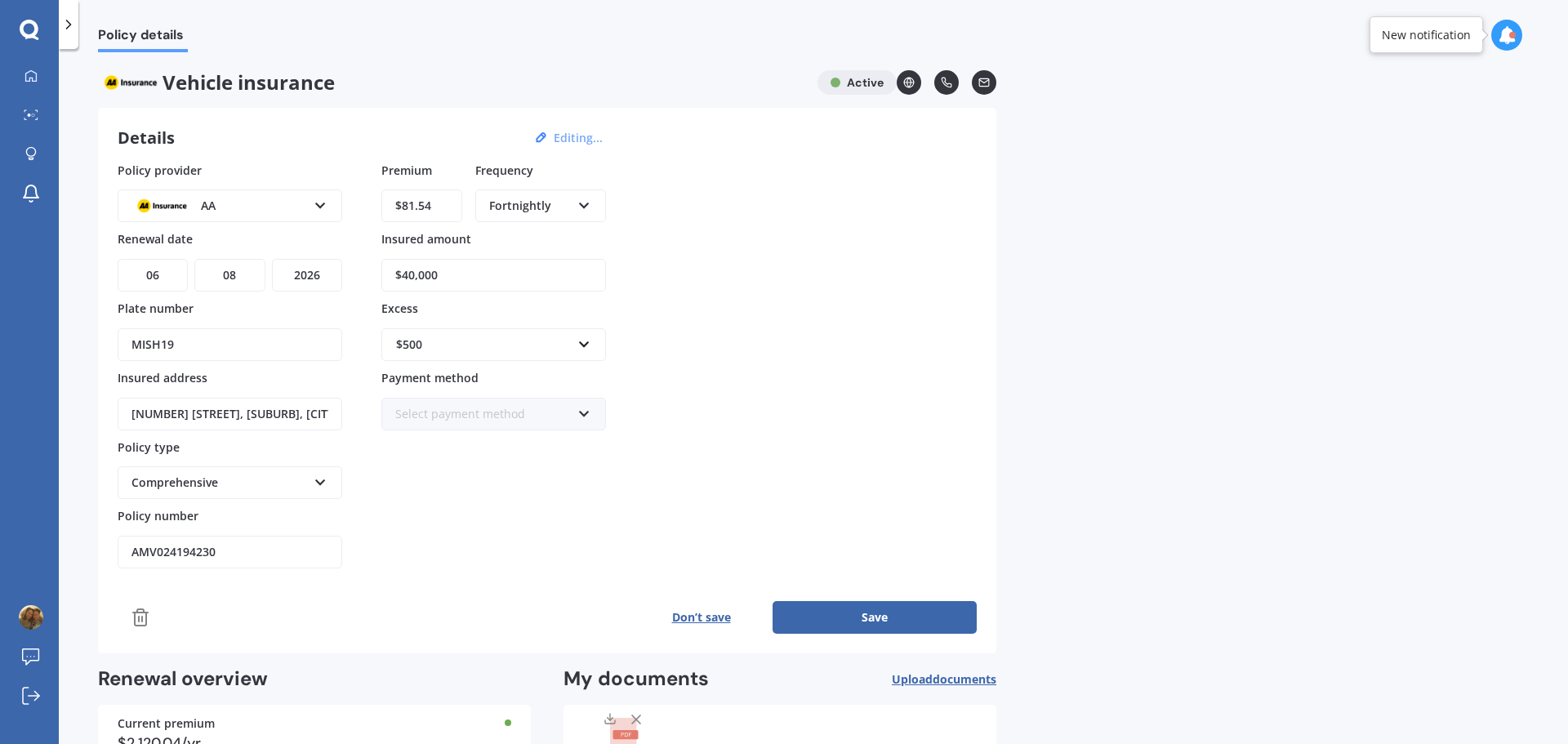 scroll, scrollTop: 0, scrollLeft: 0, axis: both 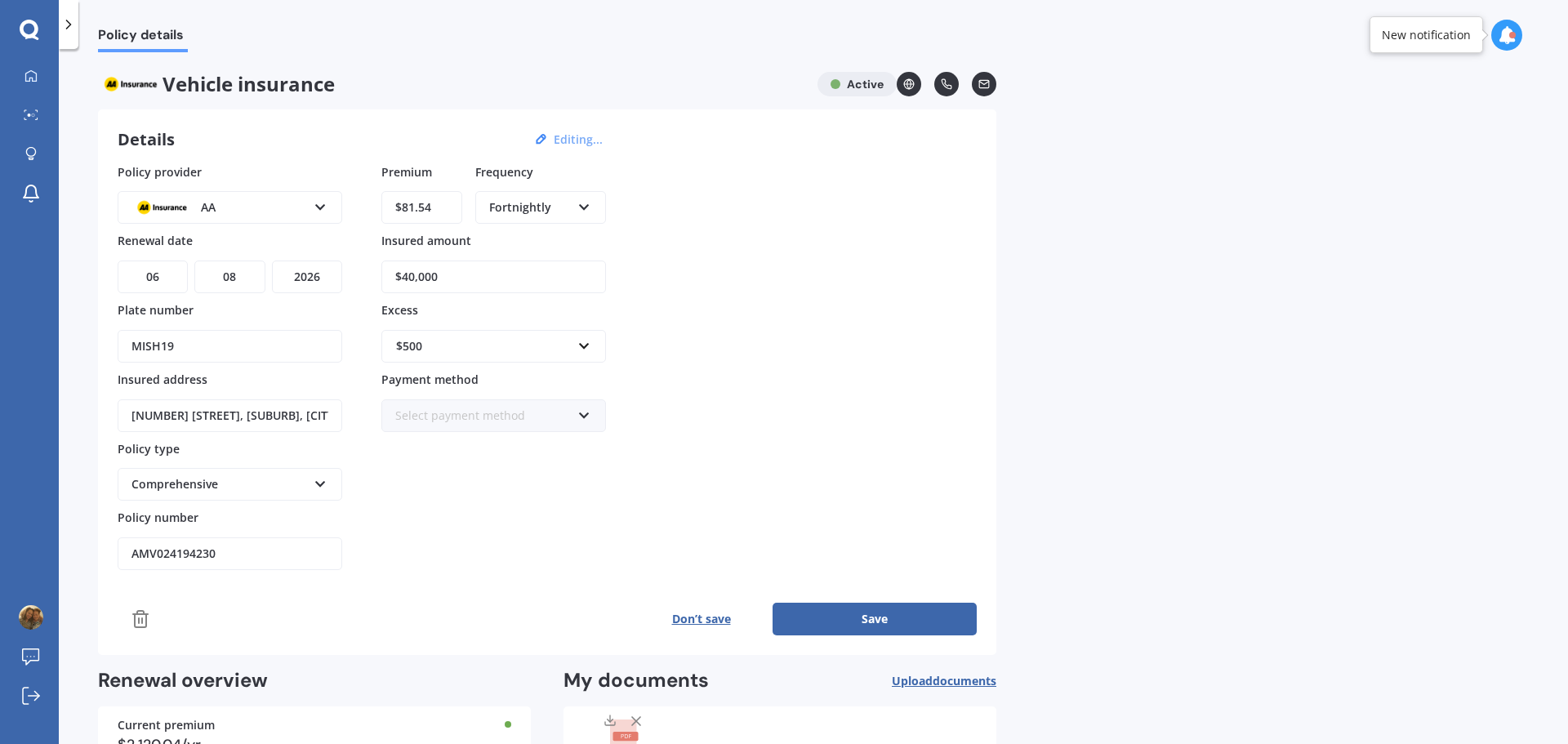 click on "Save" at bounding box center (875, 619) 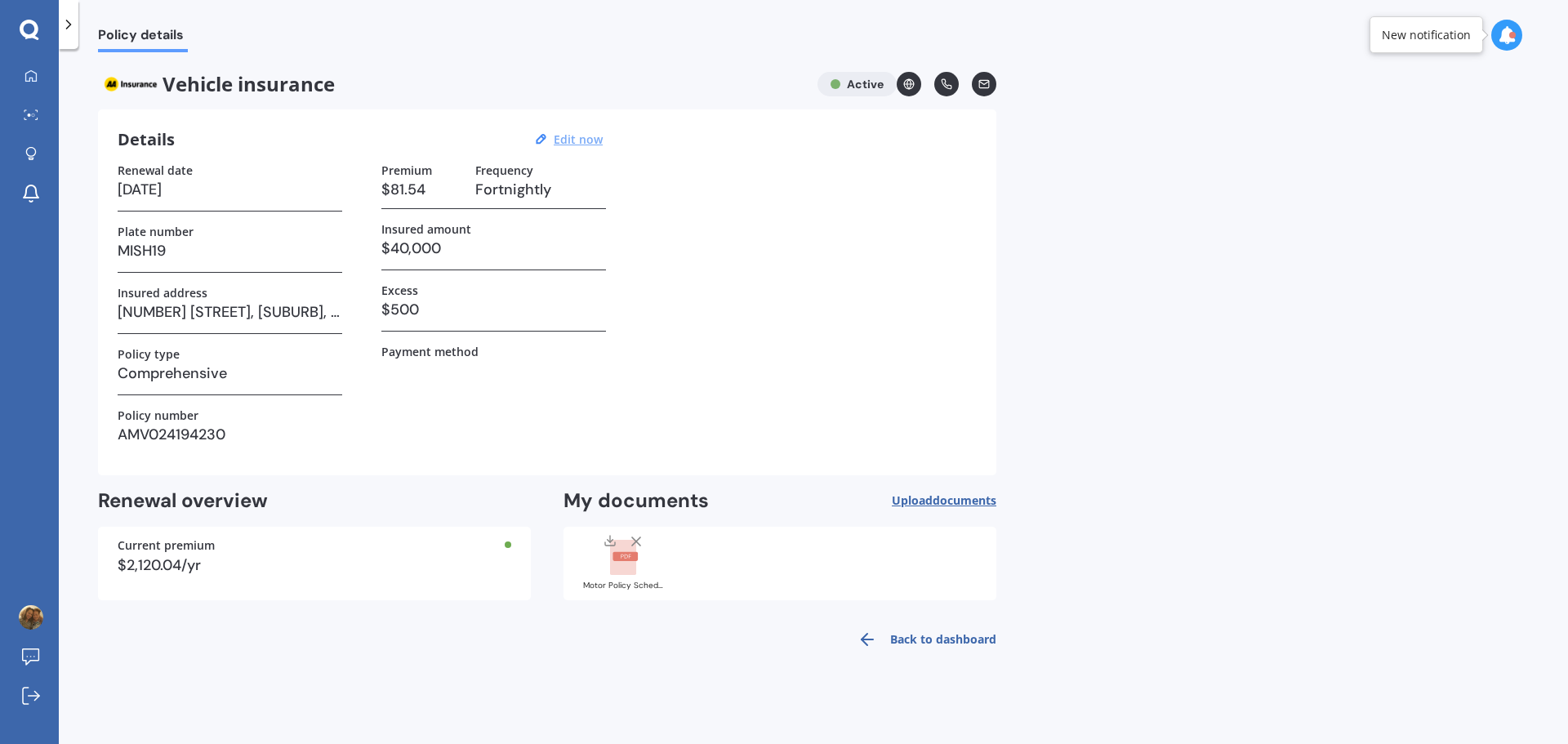 click on "Back to dashboard" at bounding box center [922, 639] 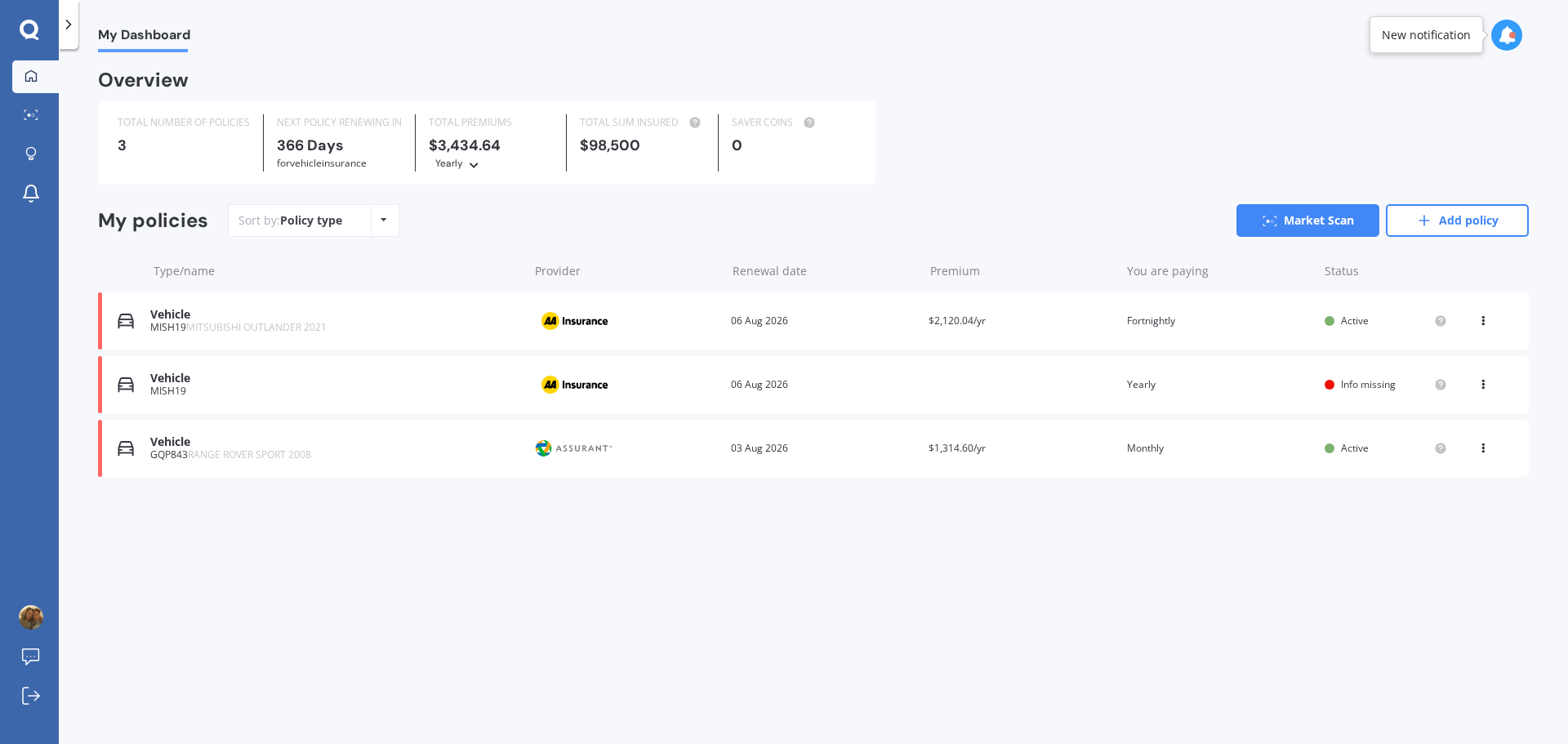 click on "Vehicle" at bounding box center [335, 314] 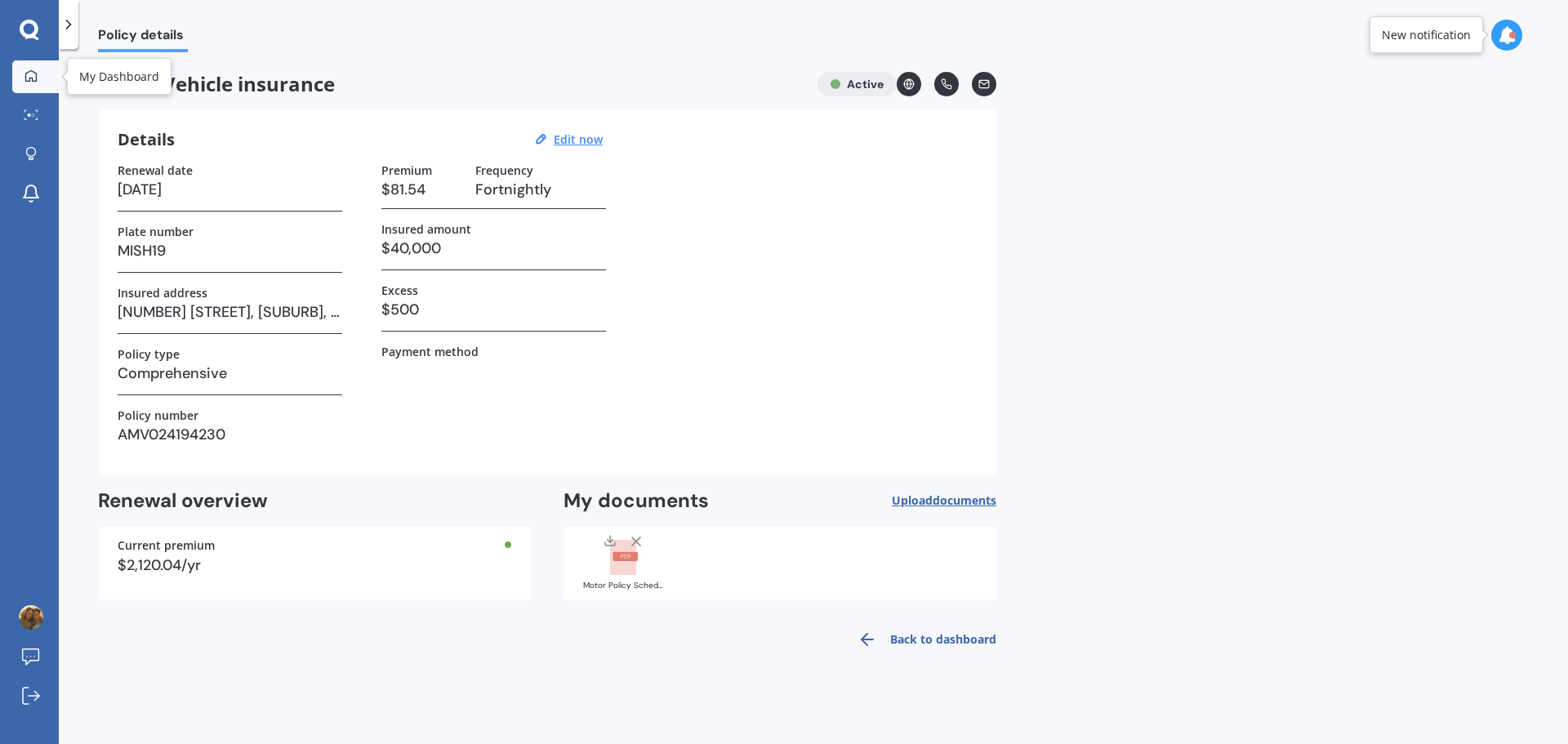 click 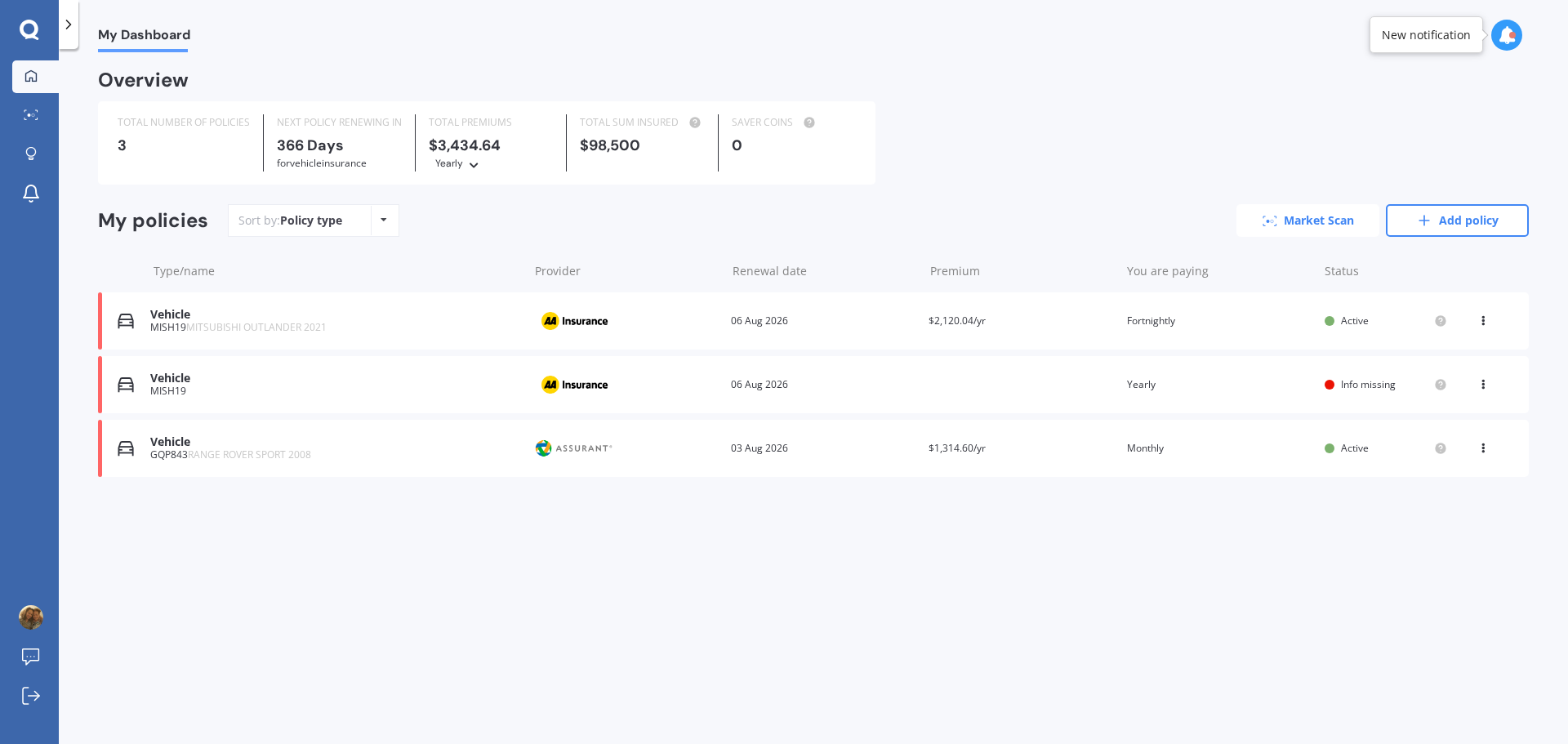 click on "Market Scan" at bounding box center [1307, 221] 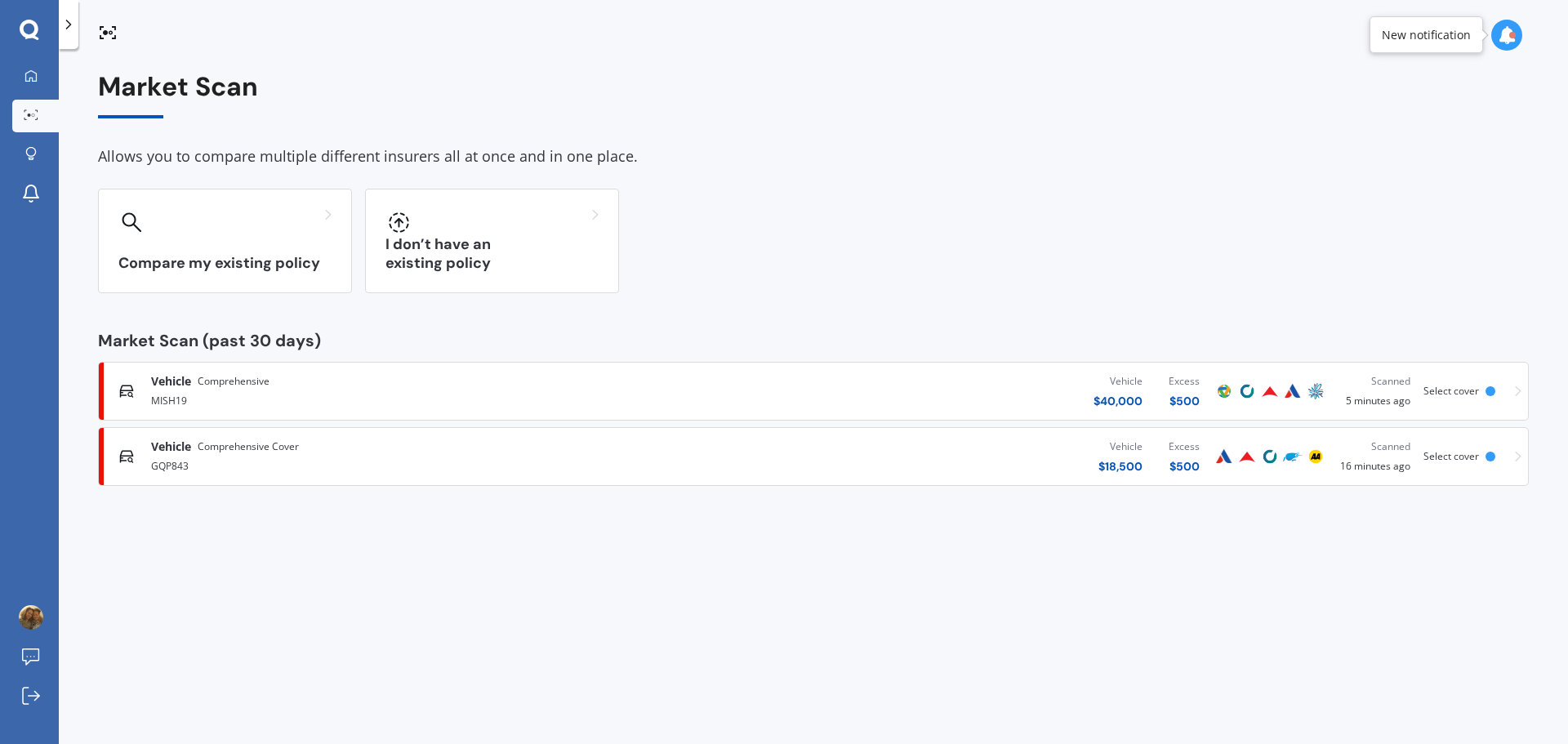 click on "$ 40,000" at bounding box center (1118, 401) 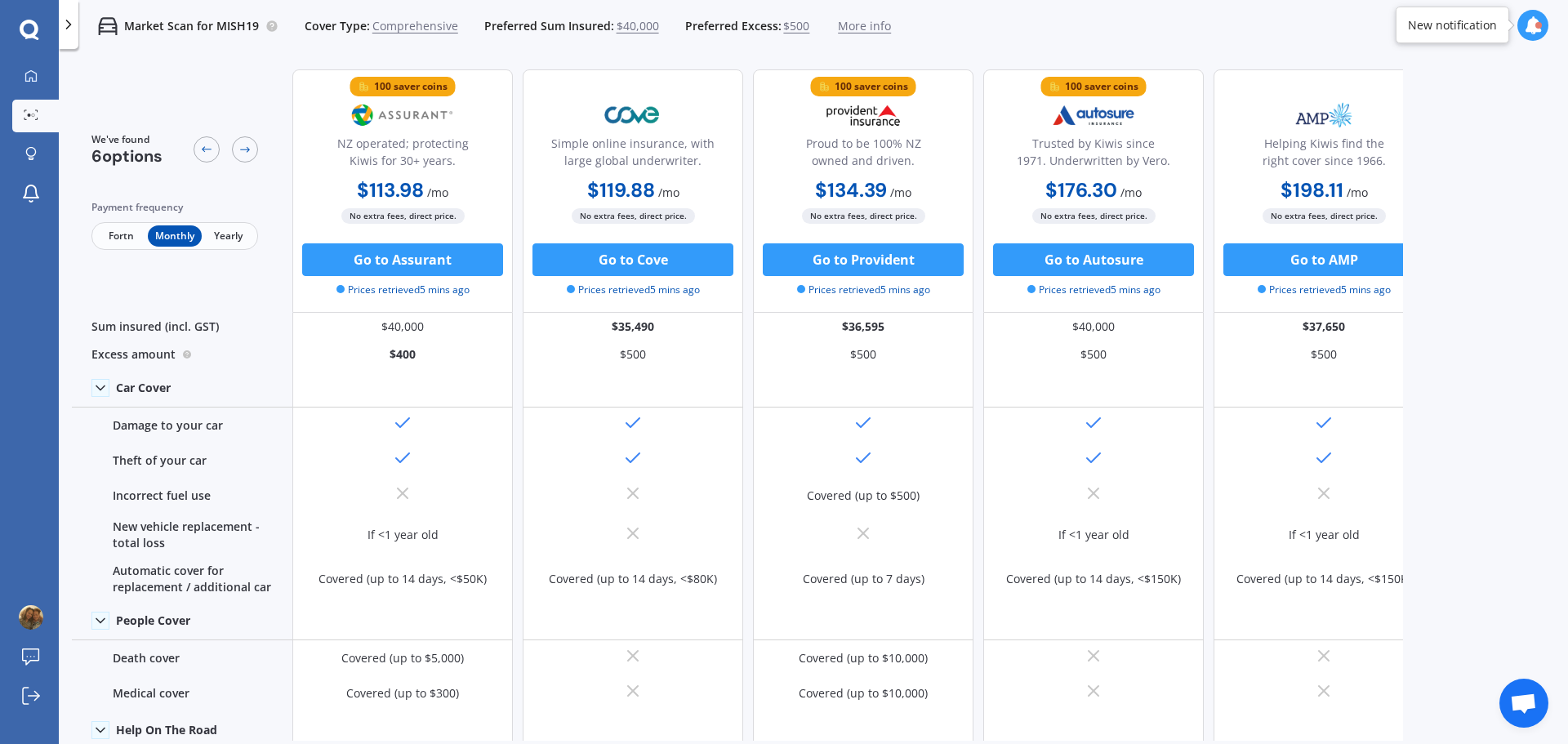 scroll, scrollTop: 0, scrollLeft: 189, axis: horizontal 